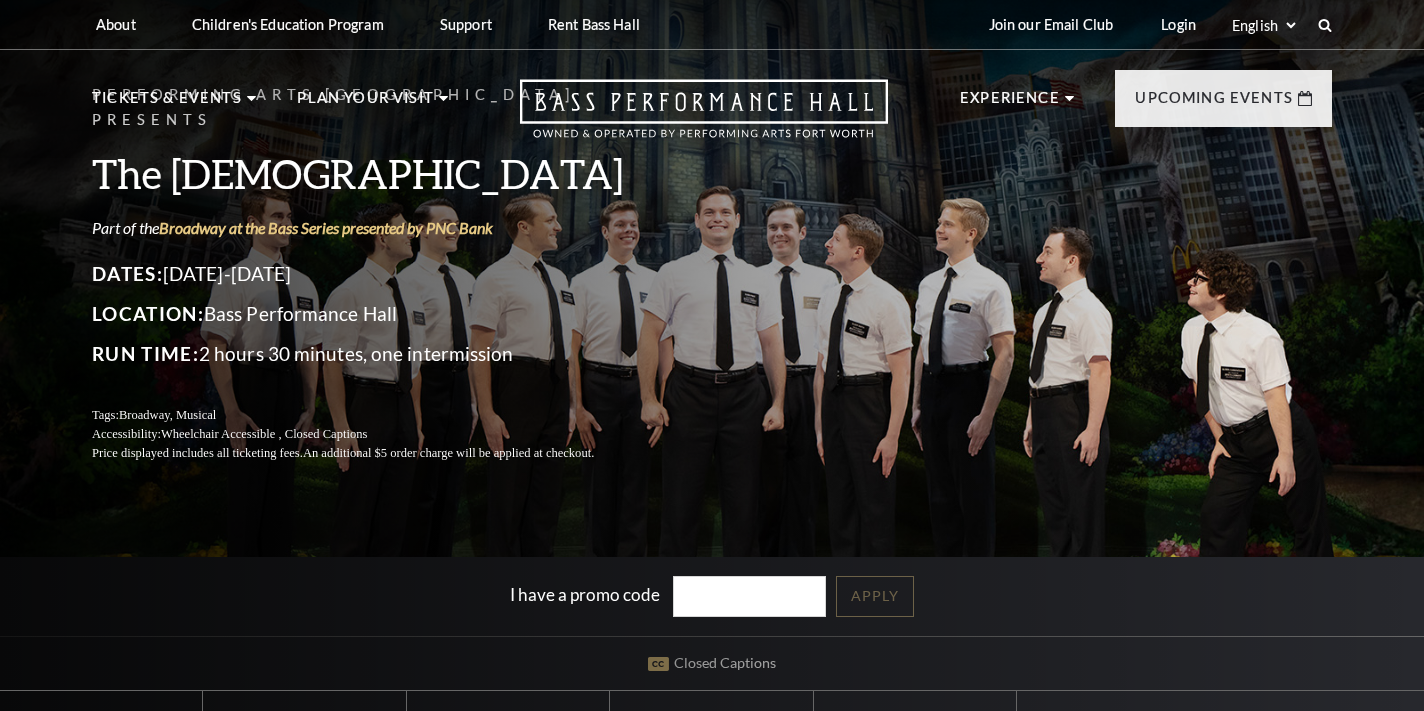 scroll, scrollTop: 0, scrollLeft: 0, axis: both 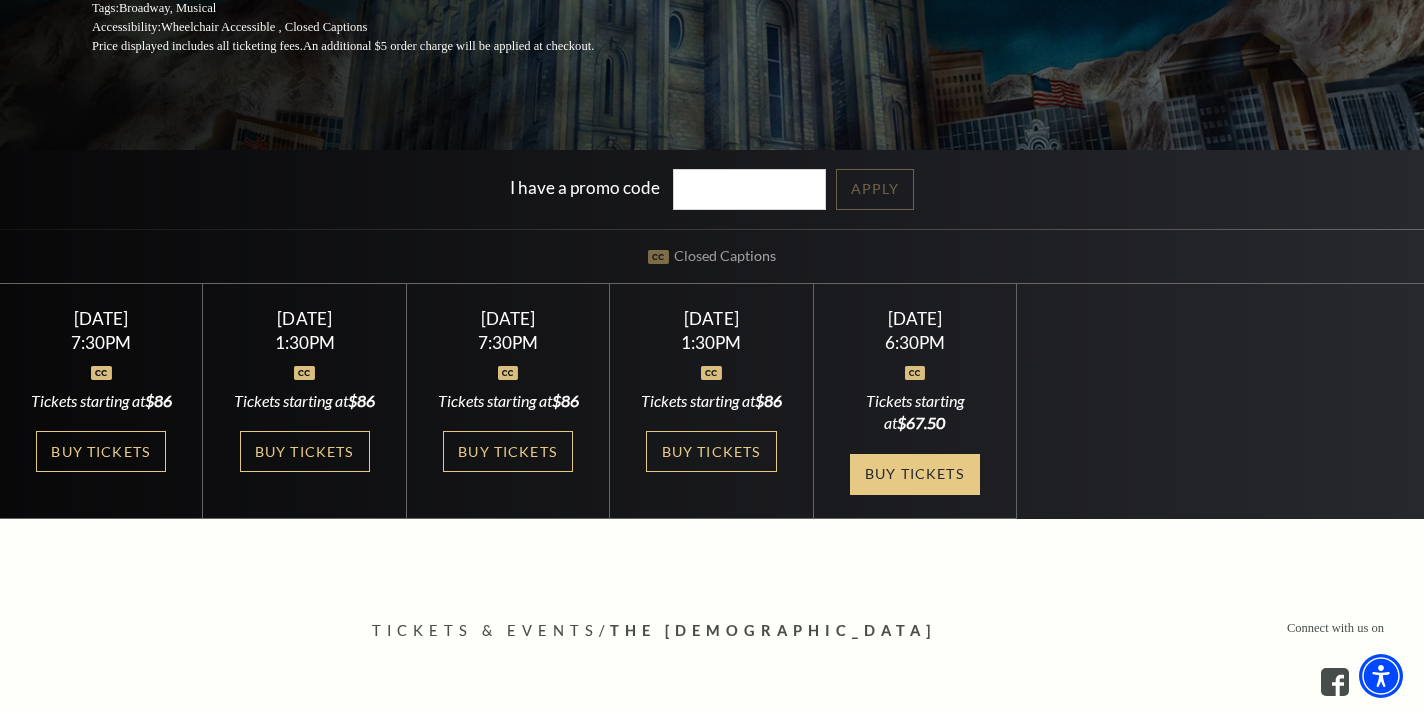 click on "Buy Tickets" at bounding box center (915, 474) 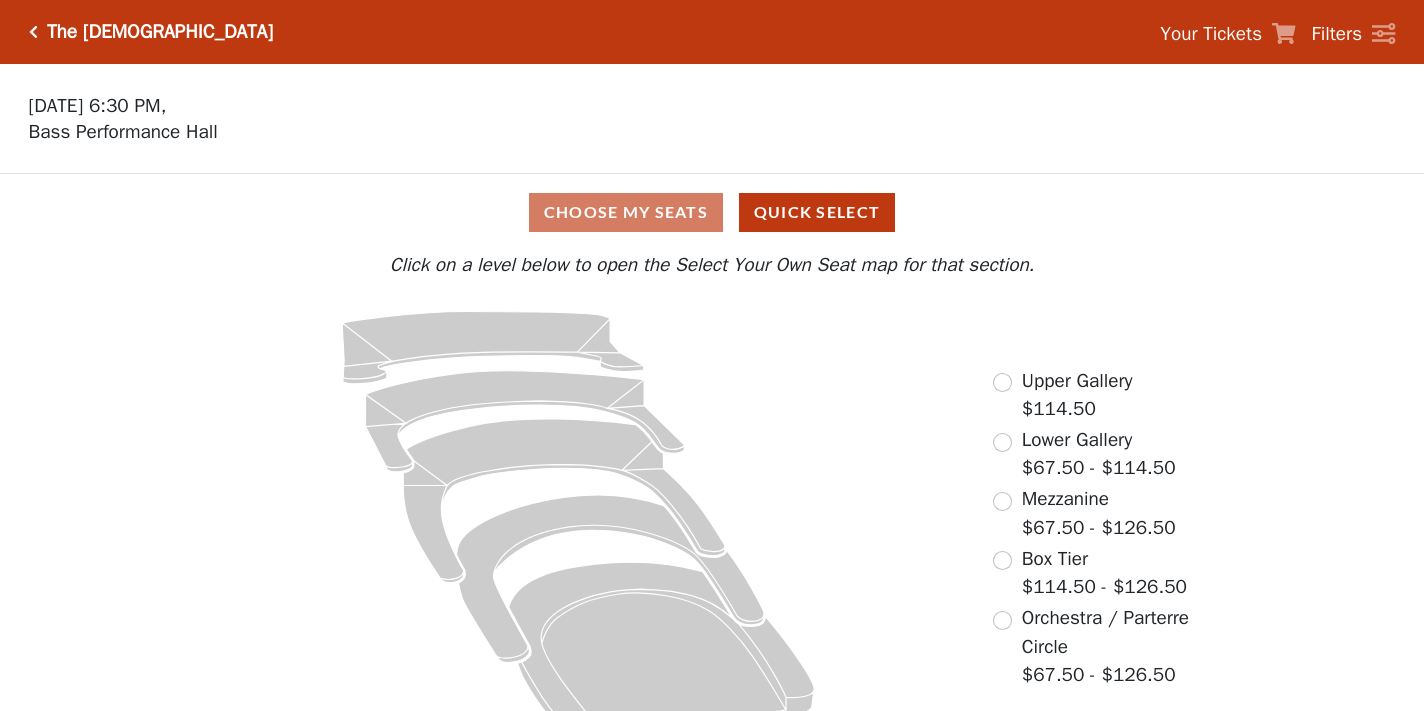 scroll, scrollTop: 0, scrollLeft: 0, axis: both 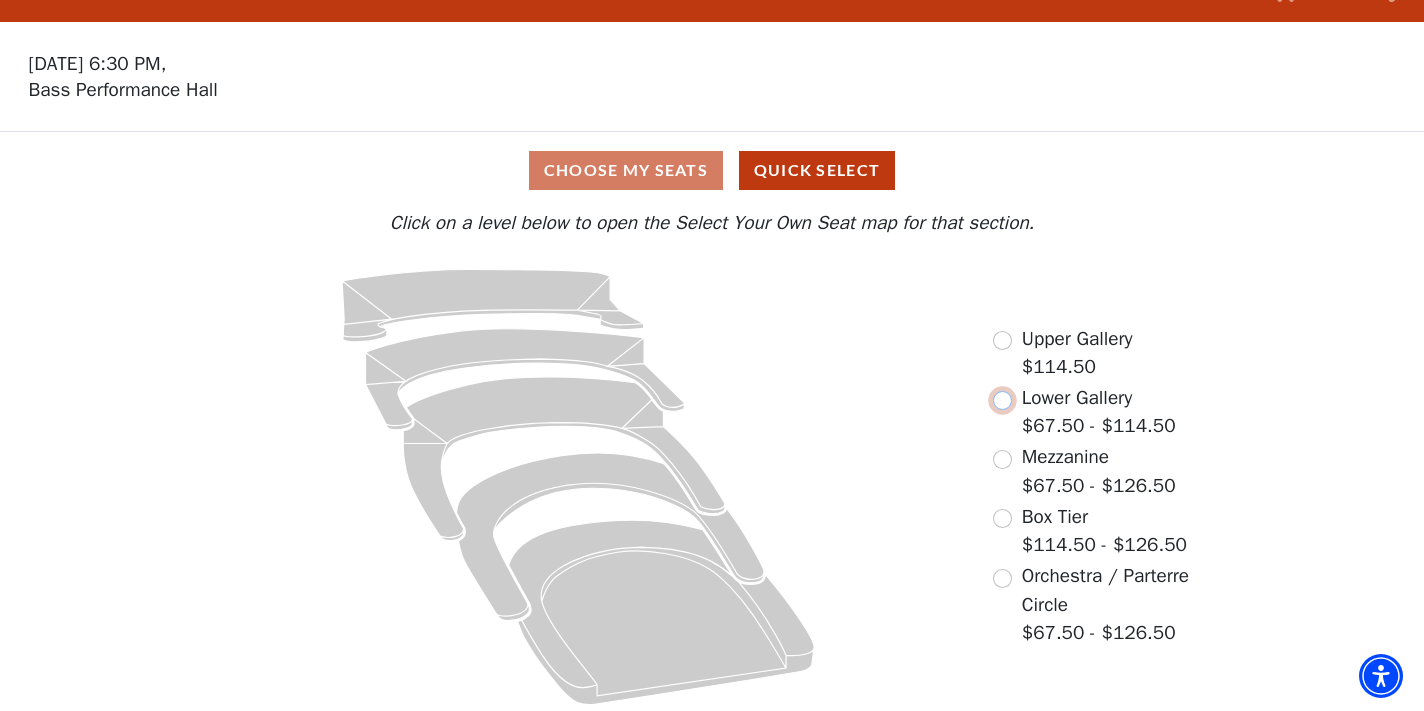 click at bounding box center [1002, 400] 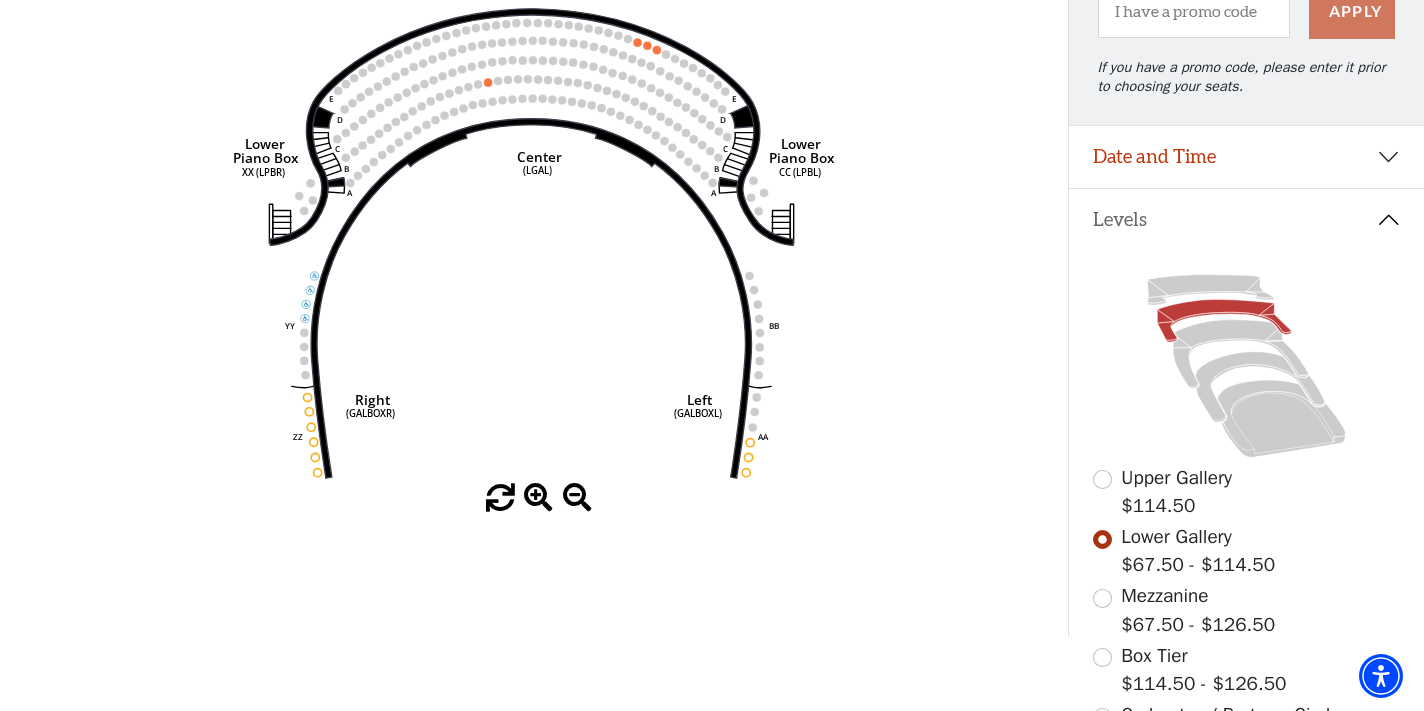 scroll, scrollTop: 250, scrollLeft: 0, axis: vertical 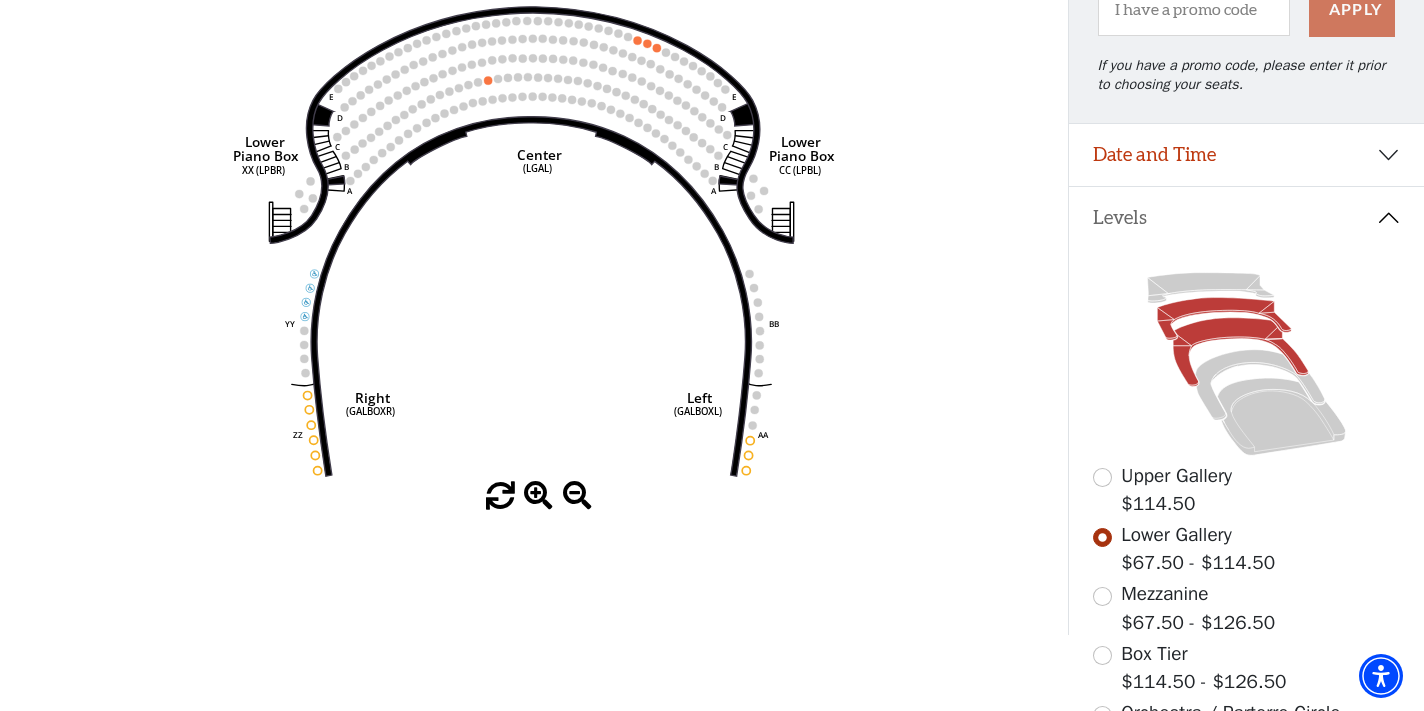 click 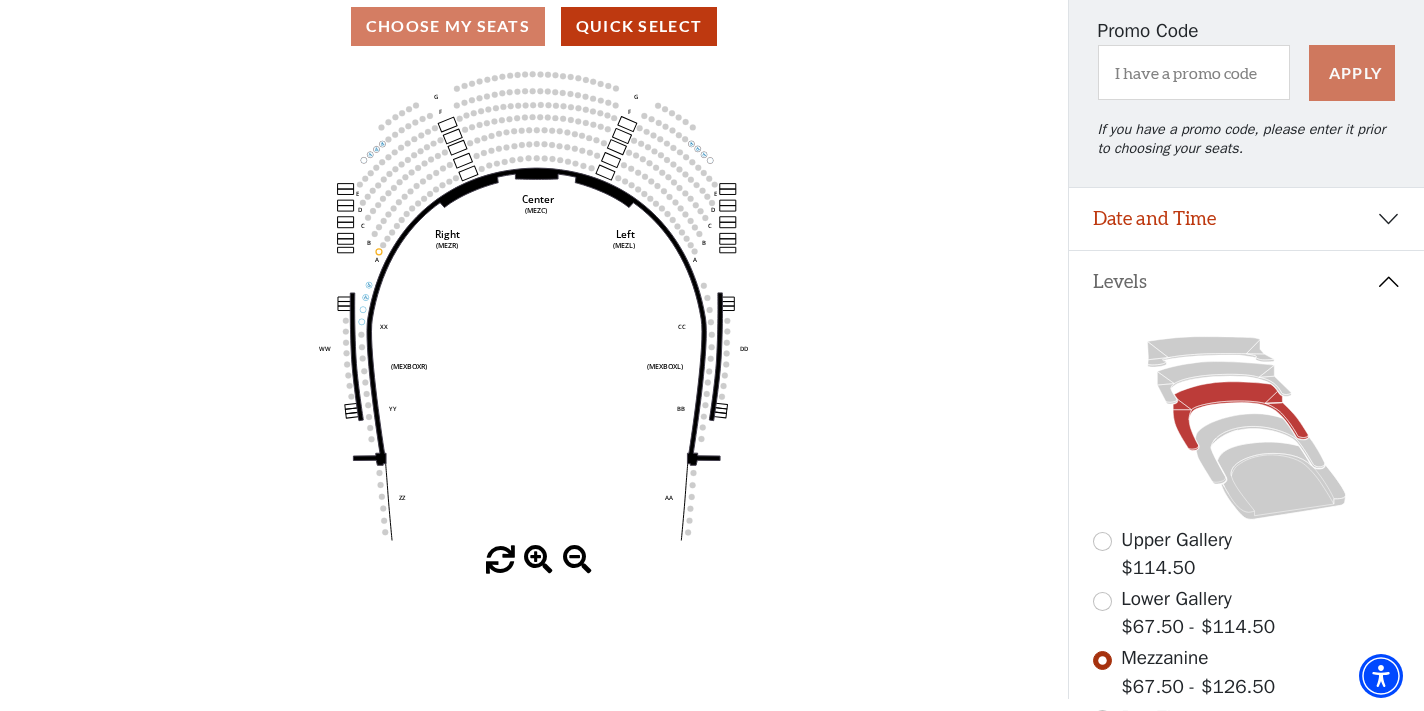 scroll, scrollTop: 168, scrollLeft: 0, axis: vertical 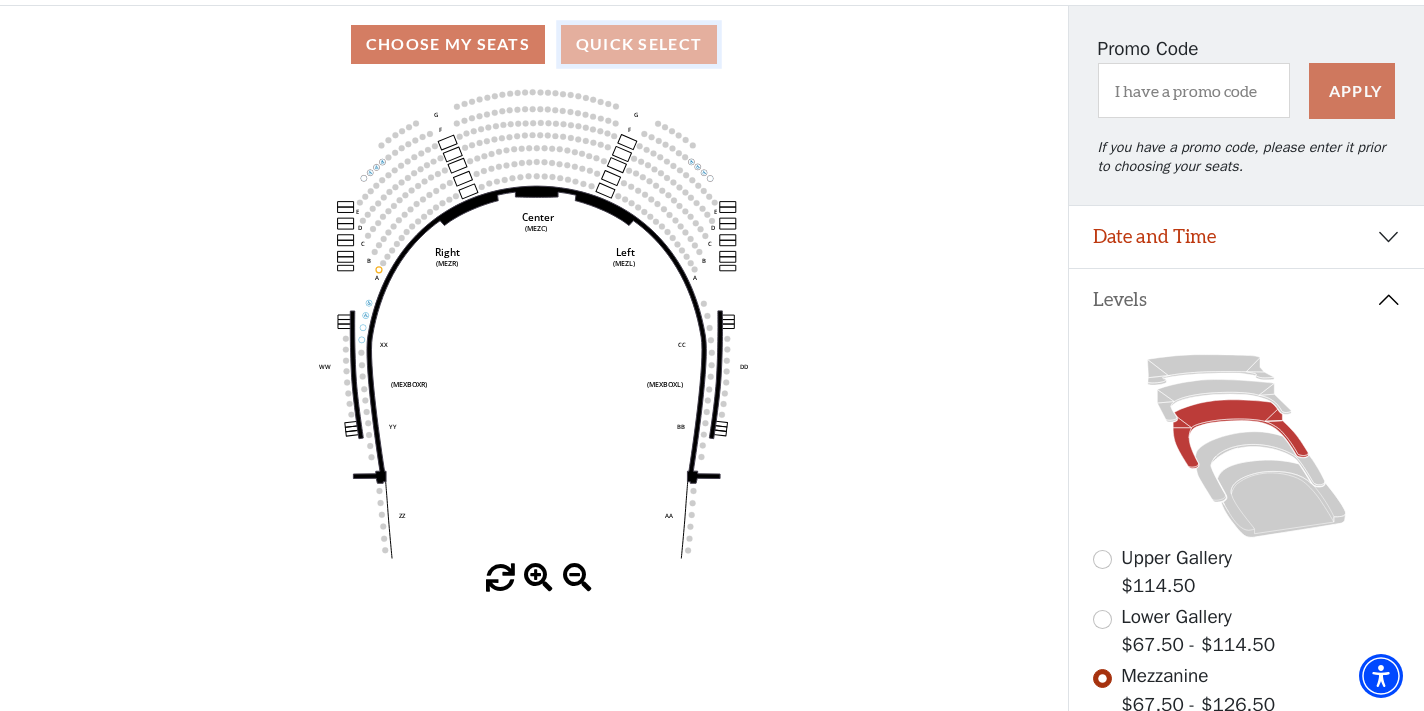 click on "Quick Select" at bounding box center (639, 44) 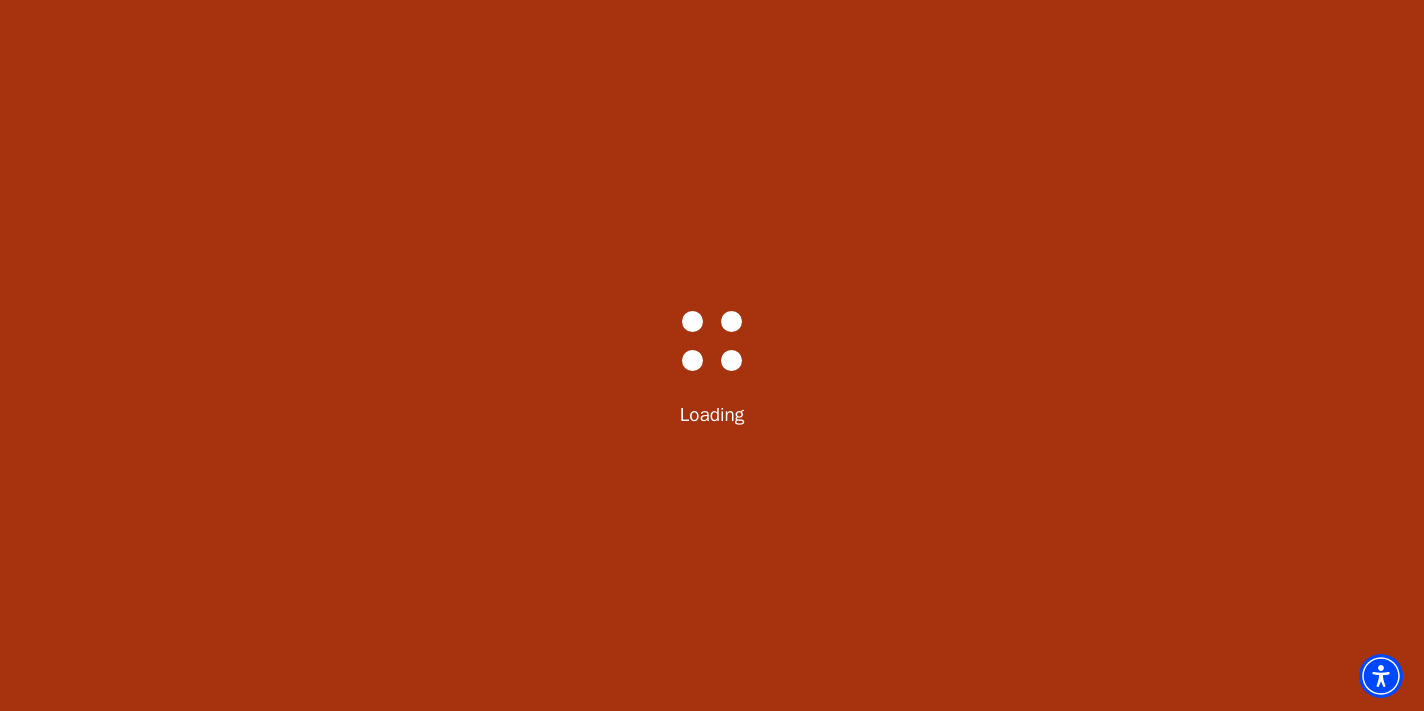 scroll, scrollTop: 0, scrollLeft: 0, axis: both 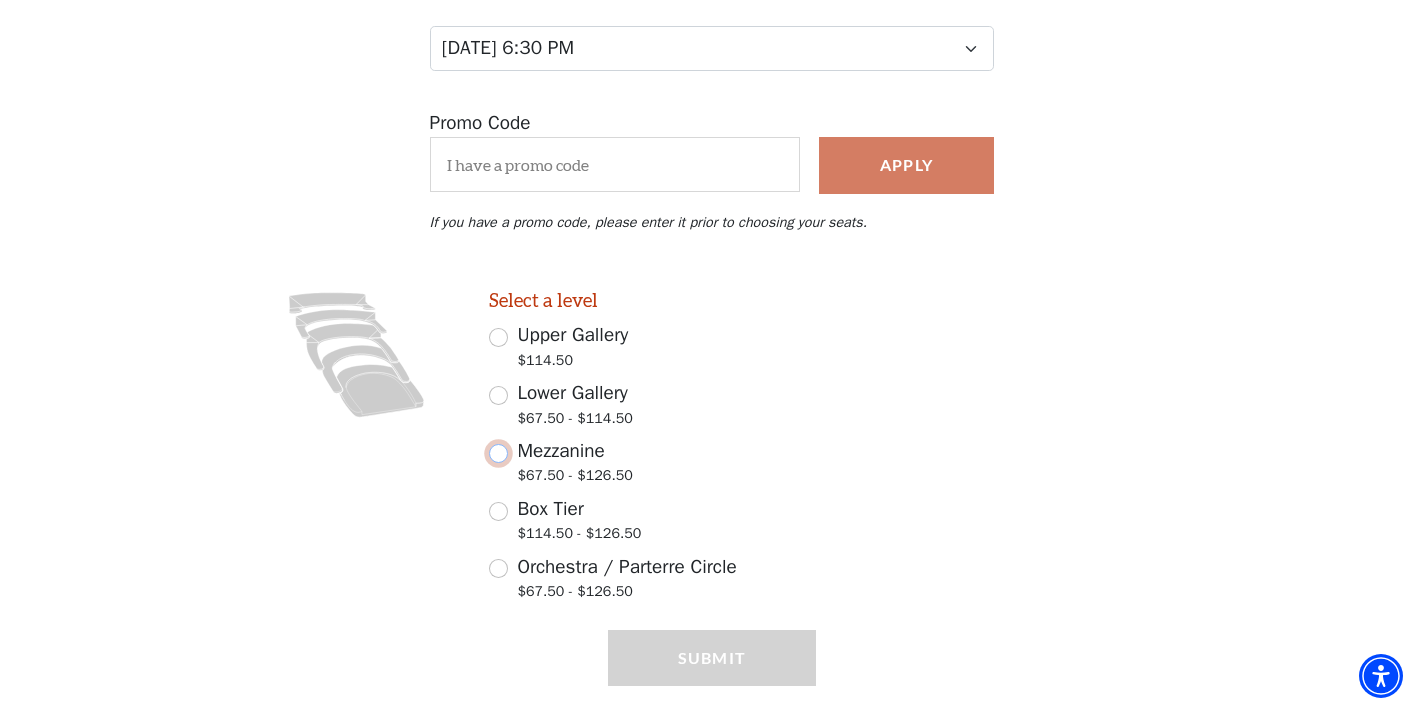 click on "Mezzanine     $67.50 - $126.50" at bounding box center (498, 453) 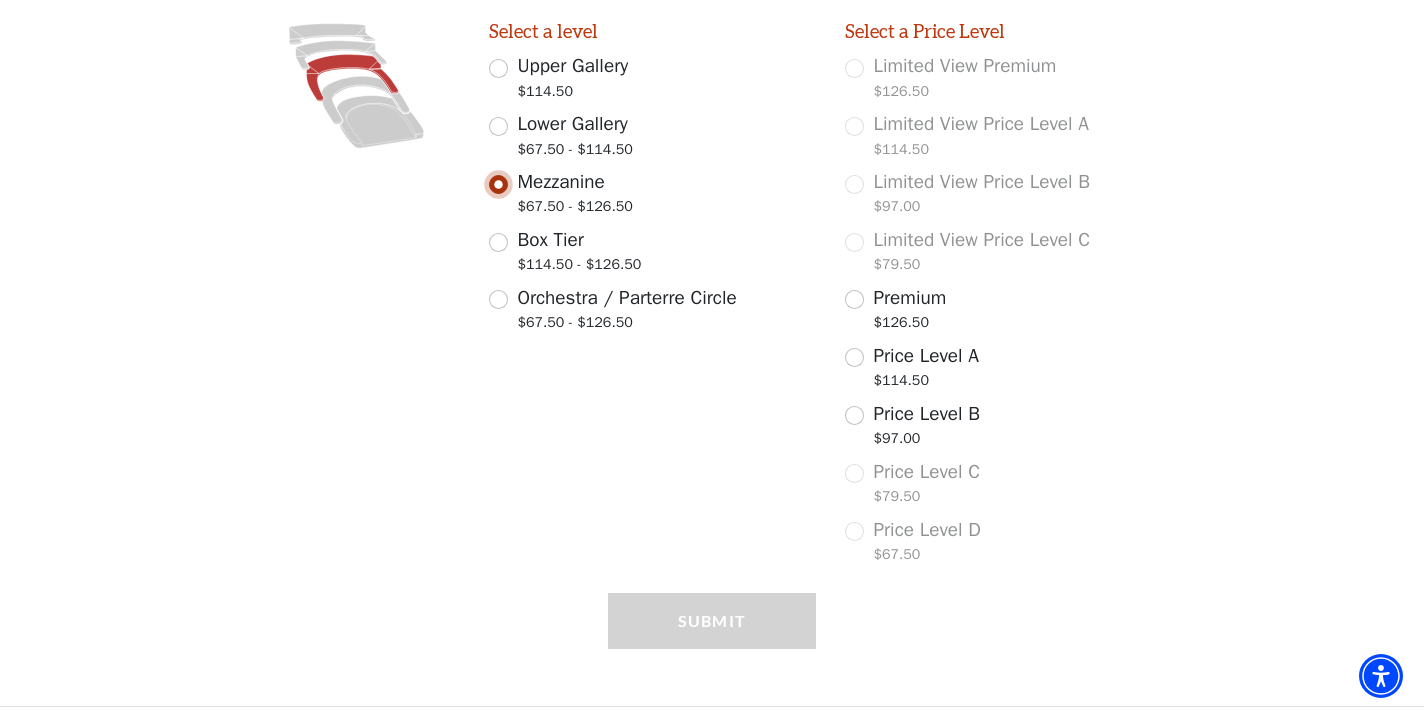 scroll, scrollTop: 566, scrollLeft: 0, axis: vertical 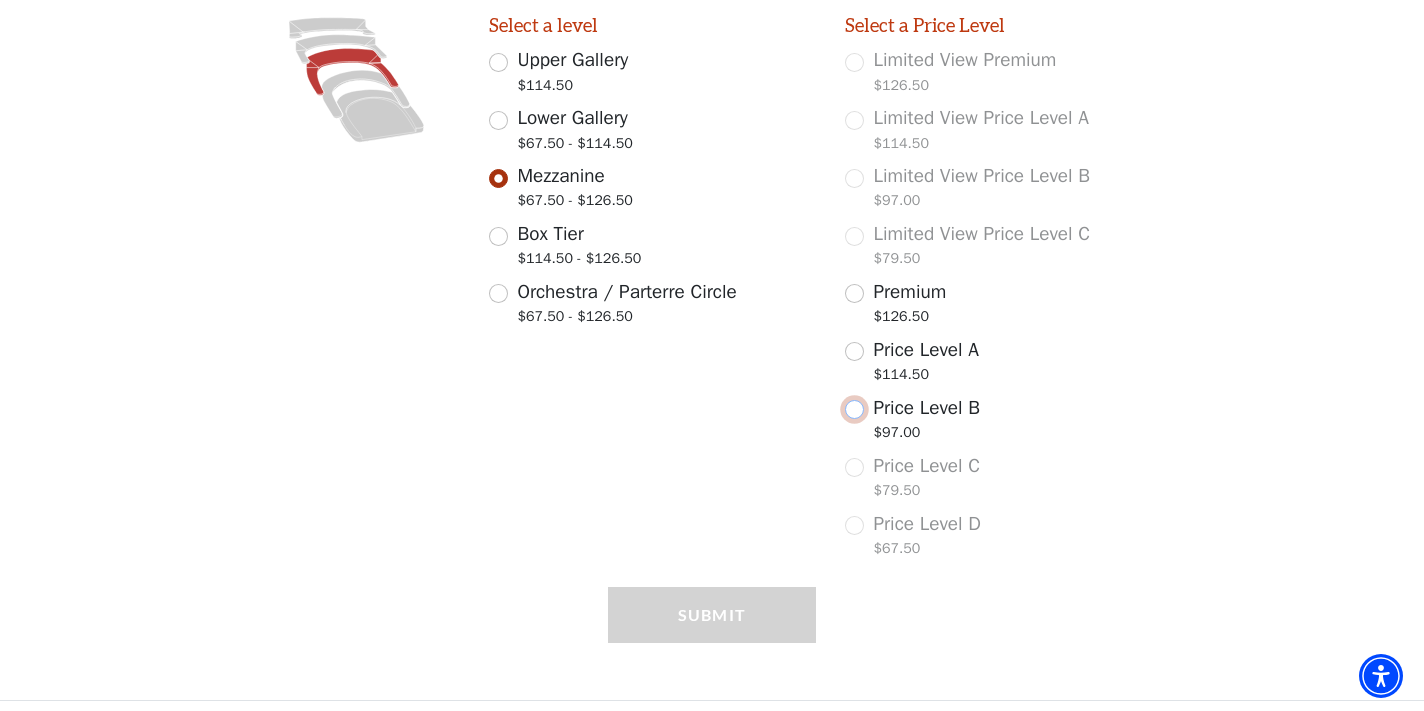 click on "Price Level B $97.00" at bounding box center [854, 409] 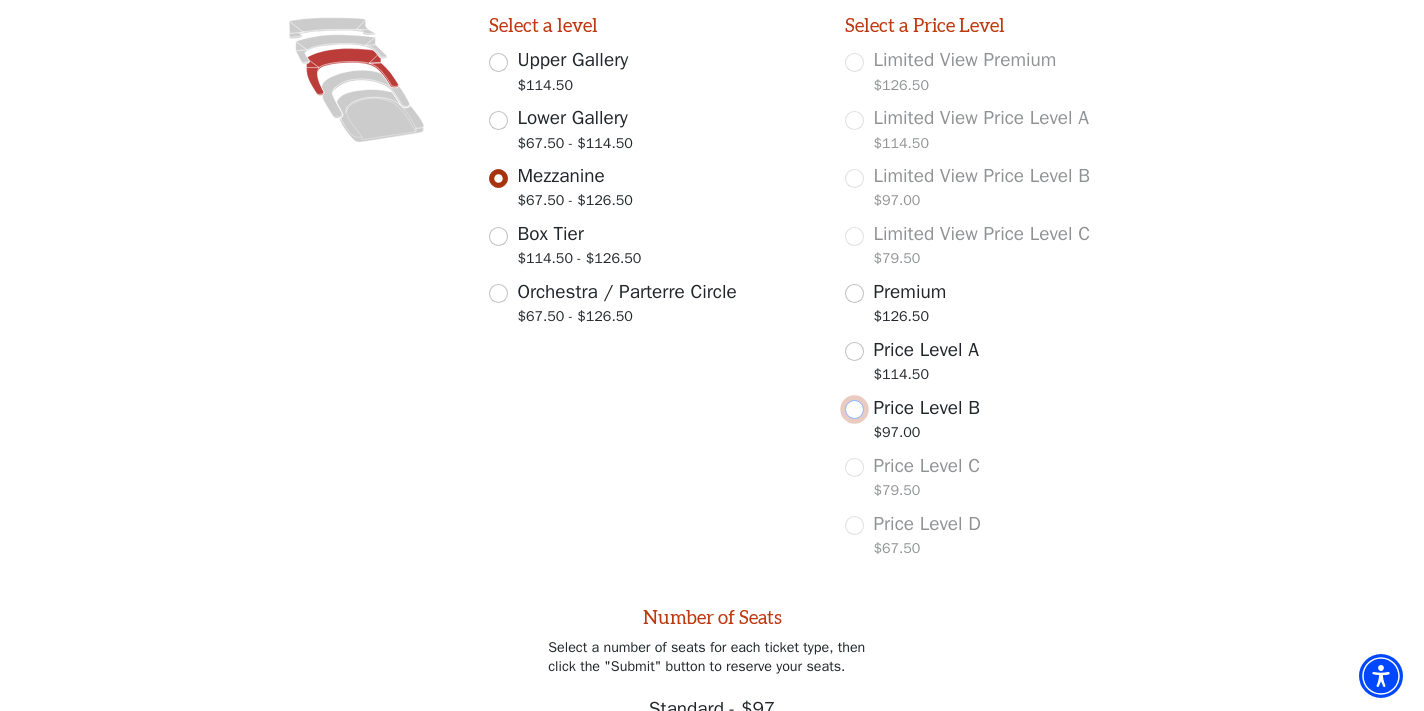 scroll, scrollTop: 1034, scrollLeft: 0, axis: vertical 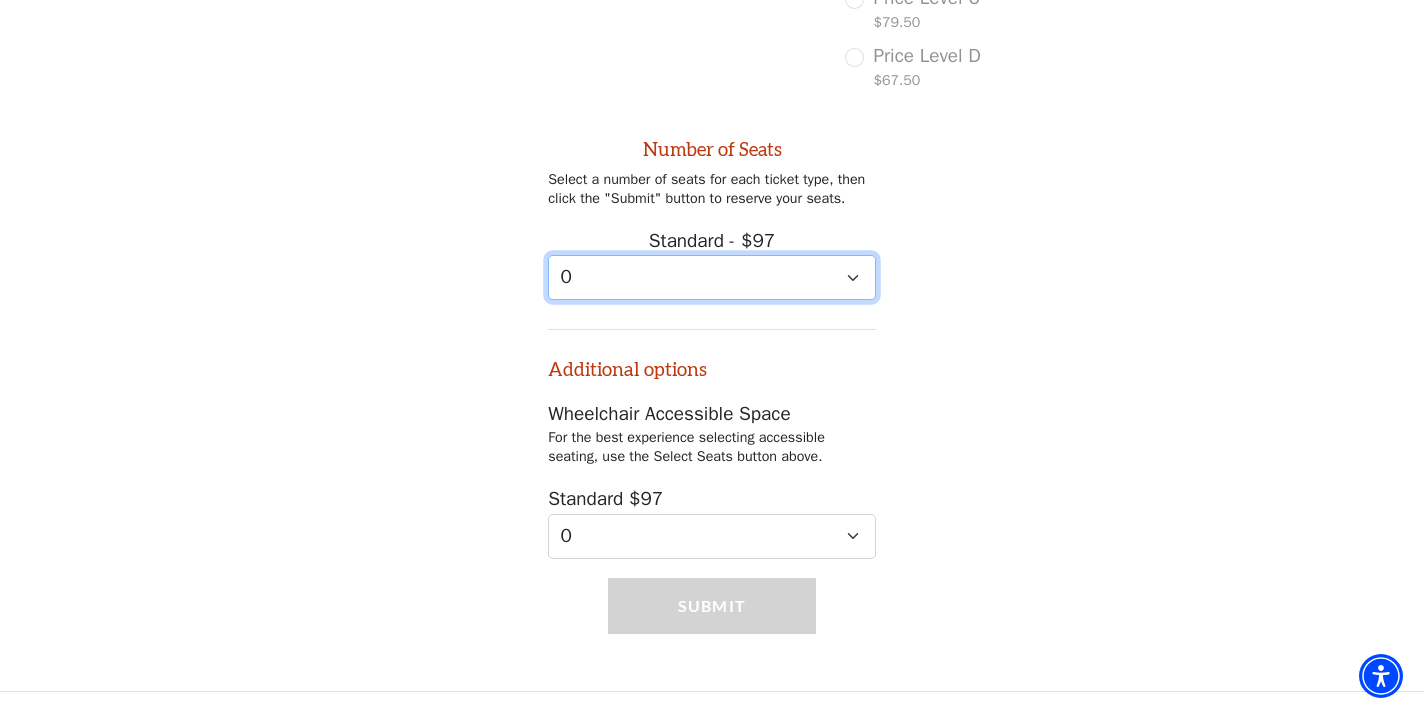 click on "0 1 2" at bounding box center (712, 277) 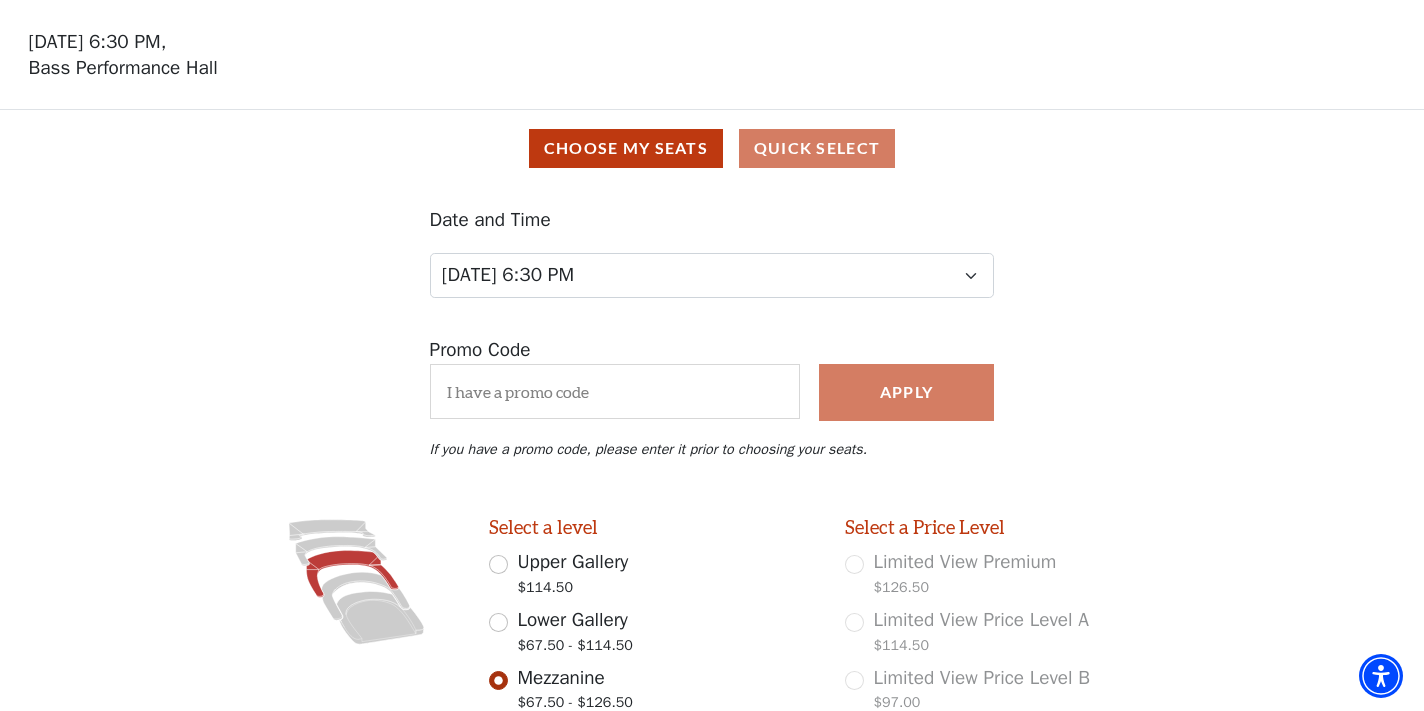 scroll, scrollTop: 103, scrollLeft: 0, axis: vertical 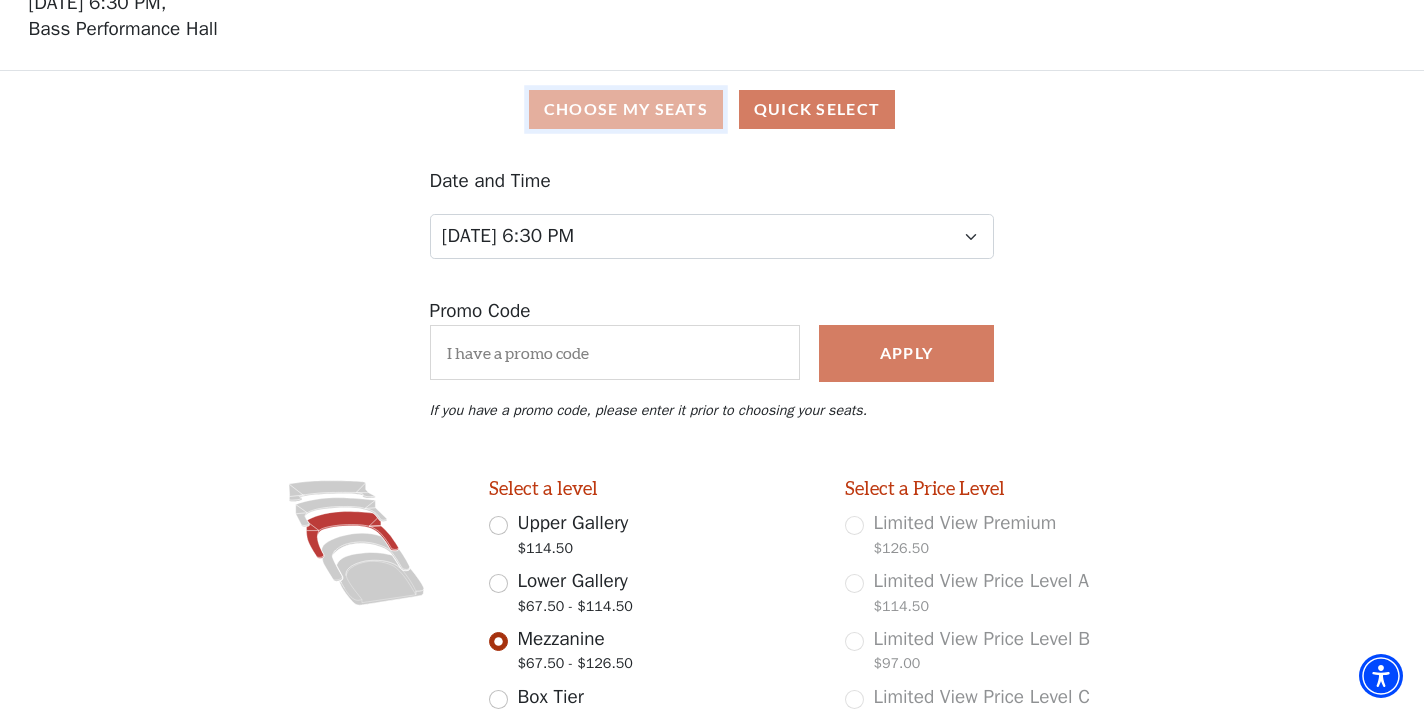 click on "Choose My Seats" at bounding box center (626, 109) 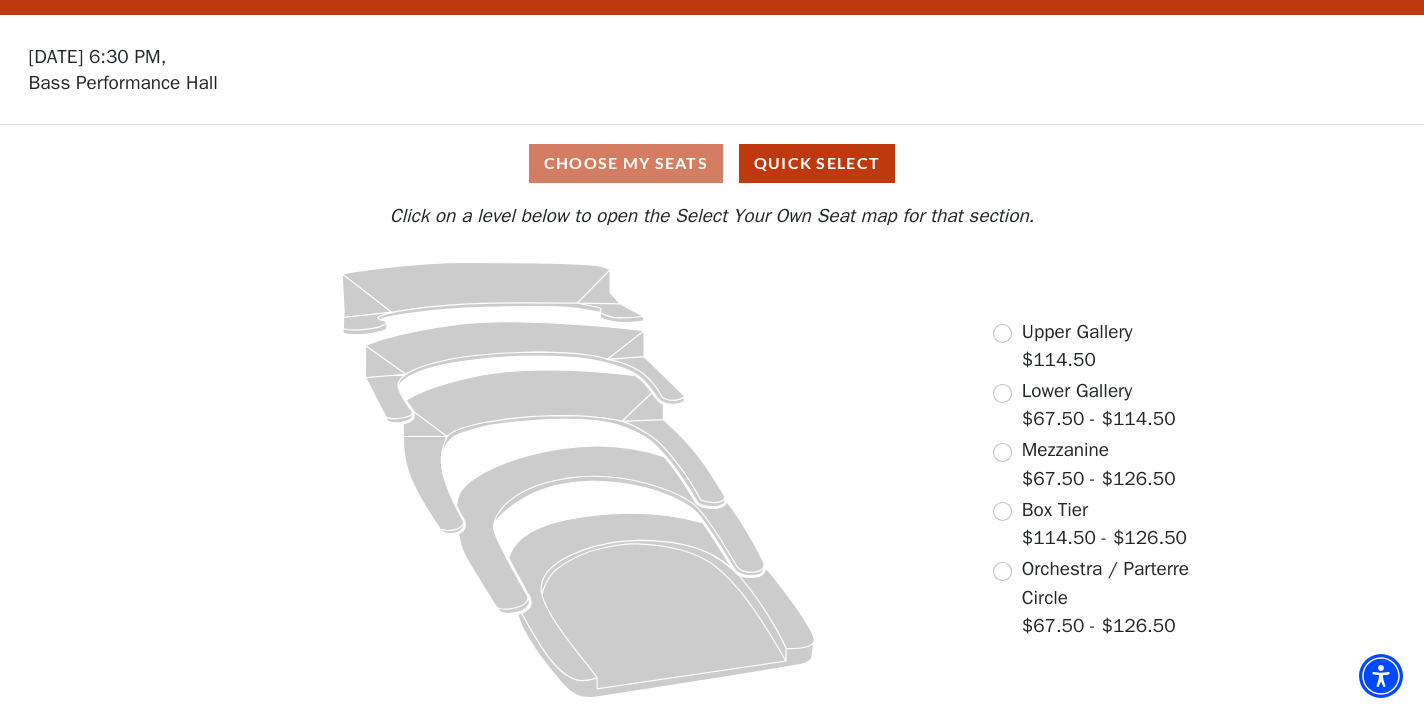 scroll, scrollTop: 42, scrollLeft: 0, axis: vertical 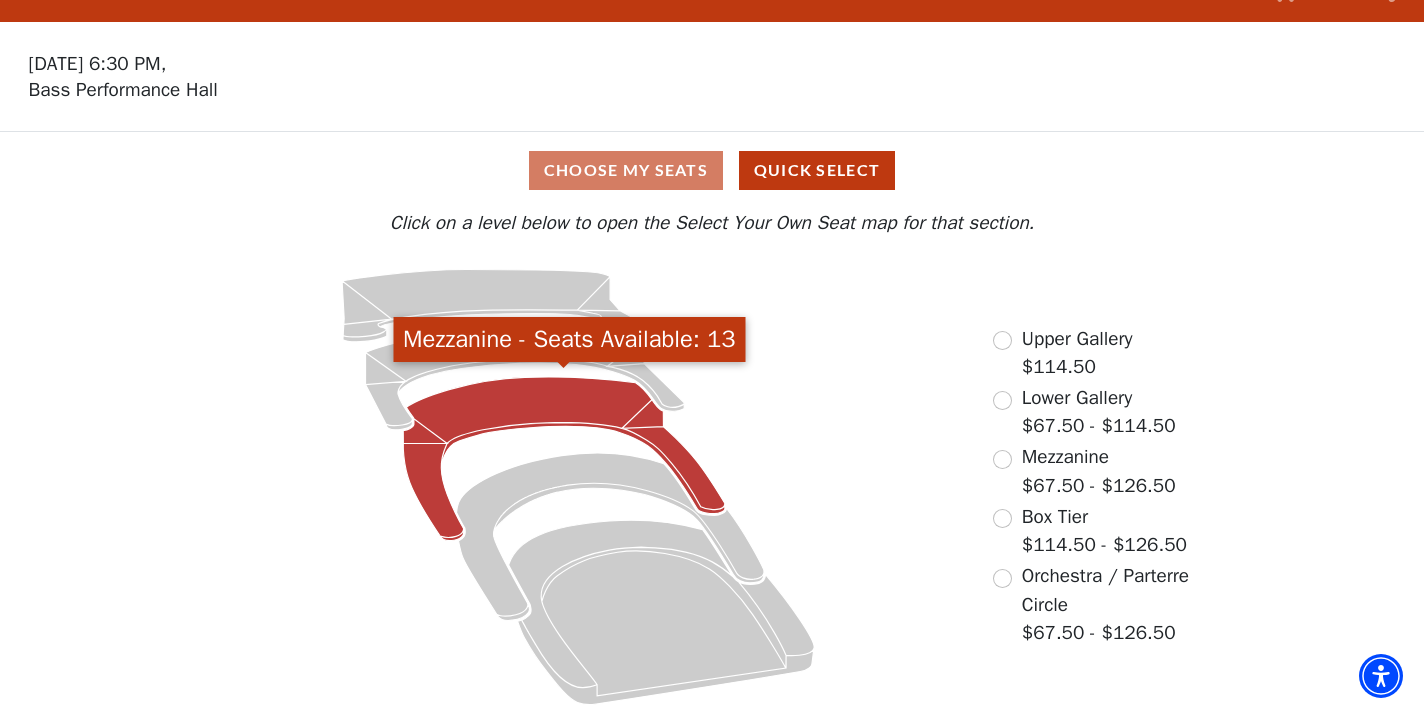 click 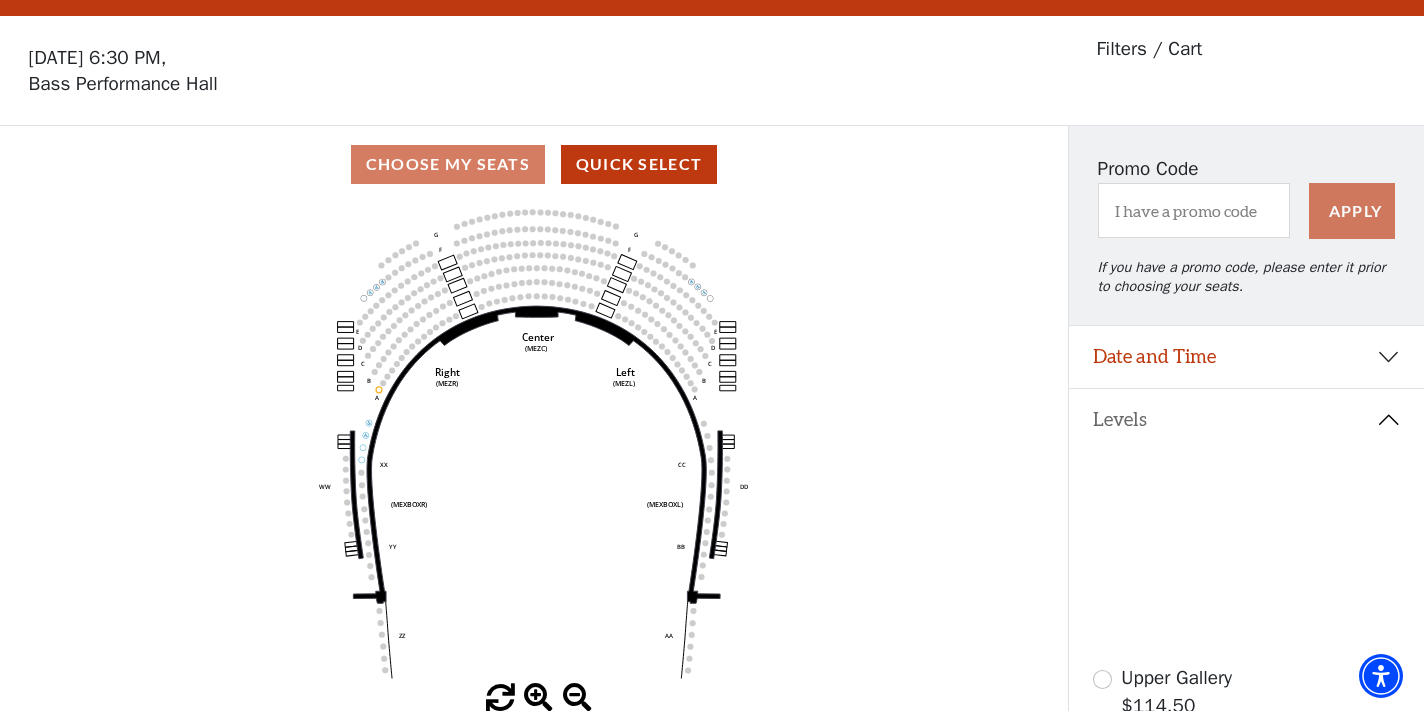 scroll, scrollTop: 92, scrollLeft: 0, axis: vertical 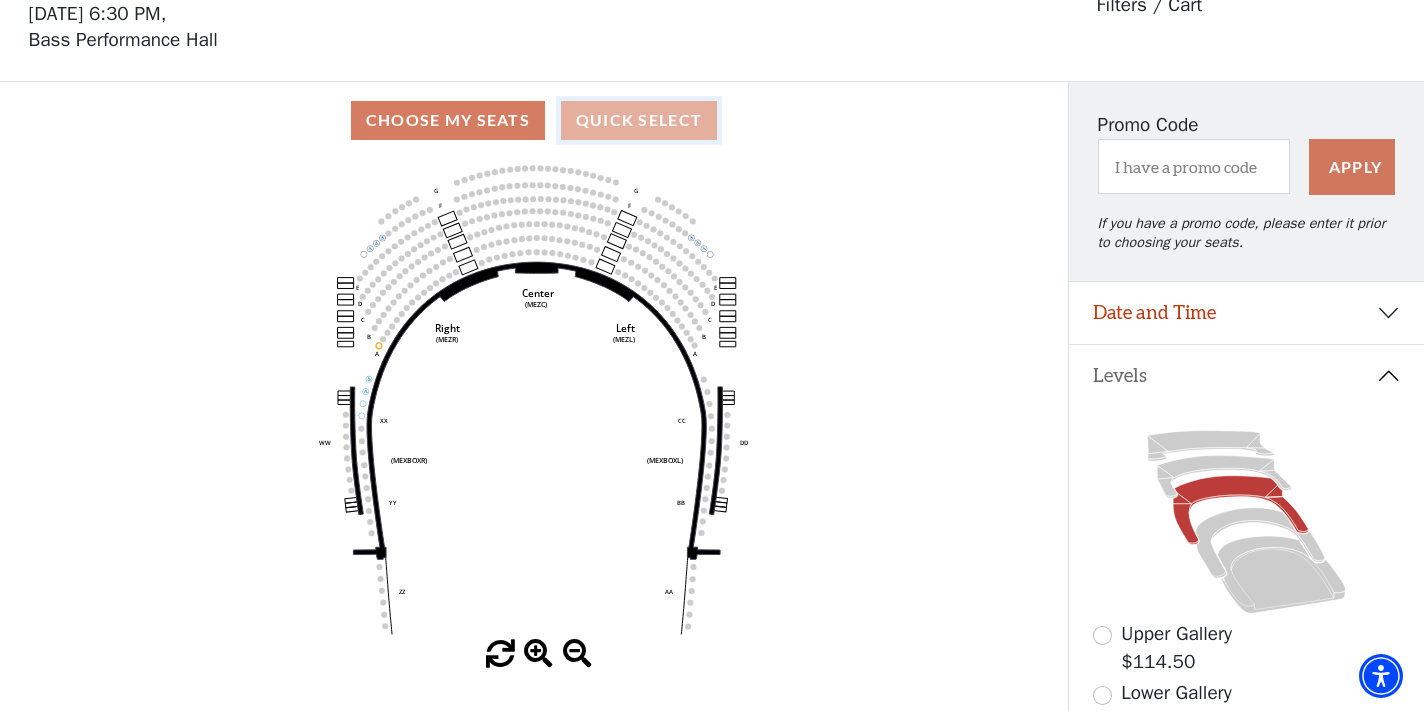 click on "Quick Select" at bounding box center (639, 120) 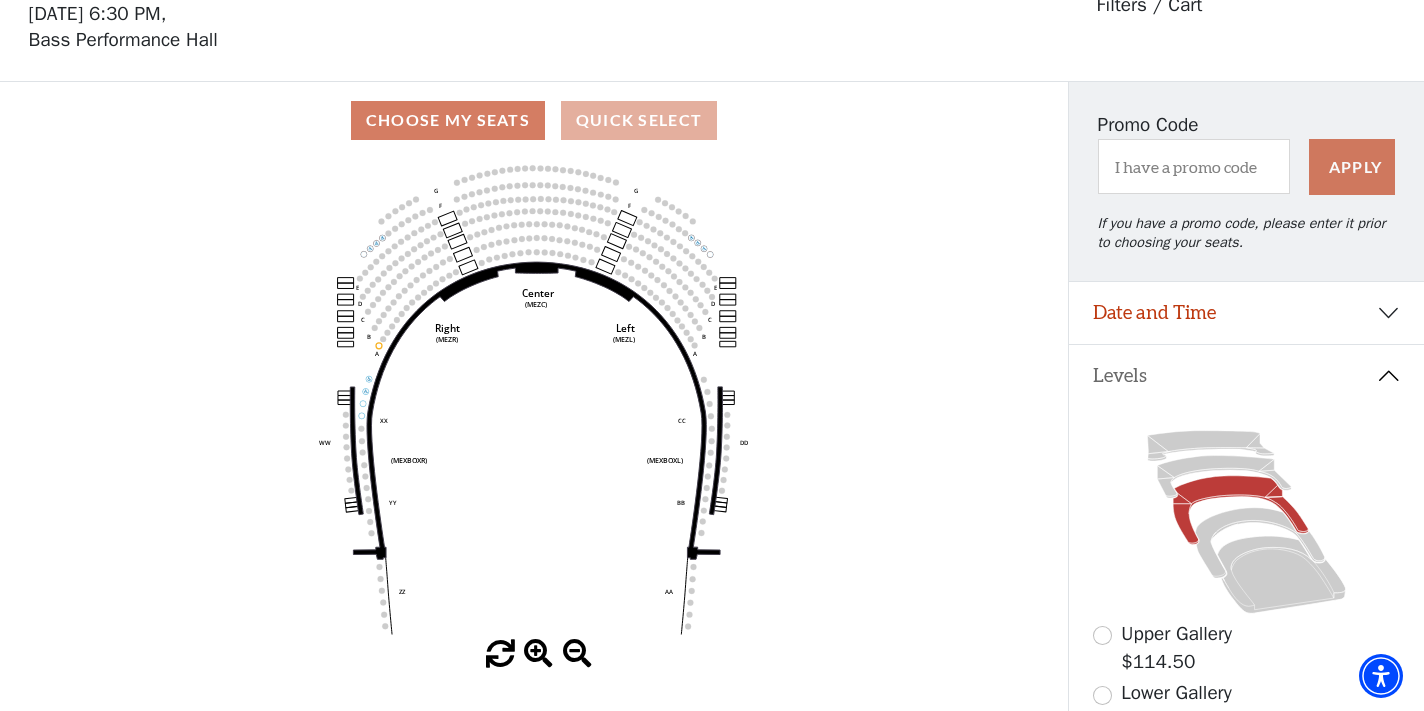 select on "6289" 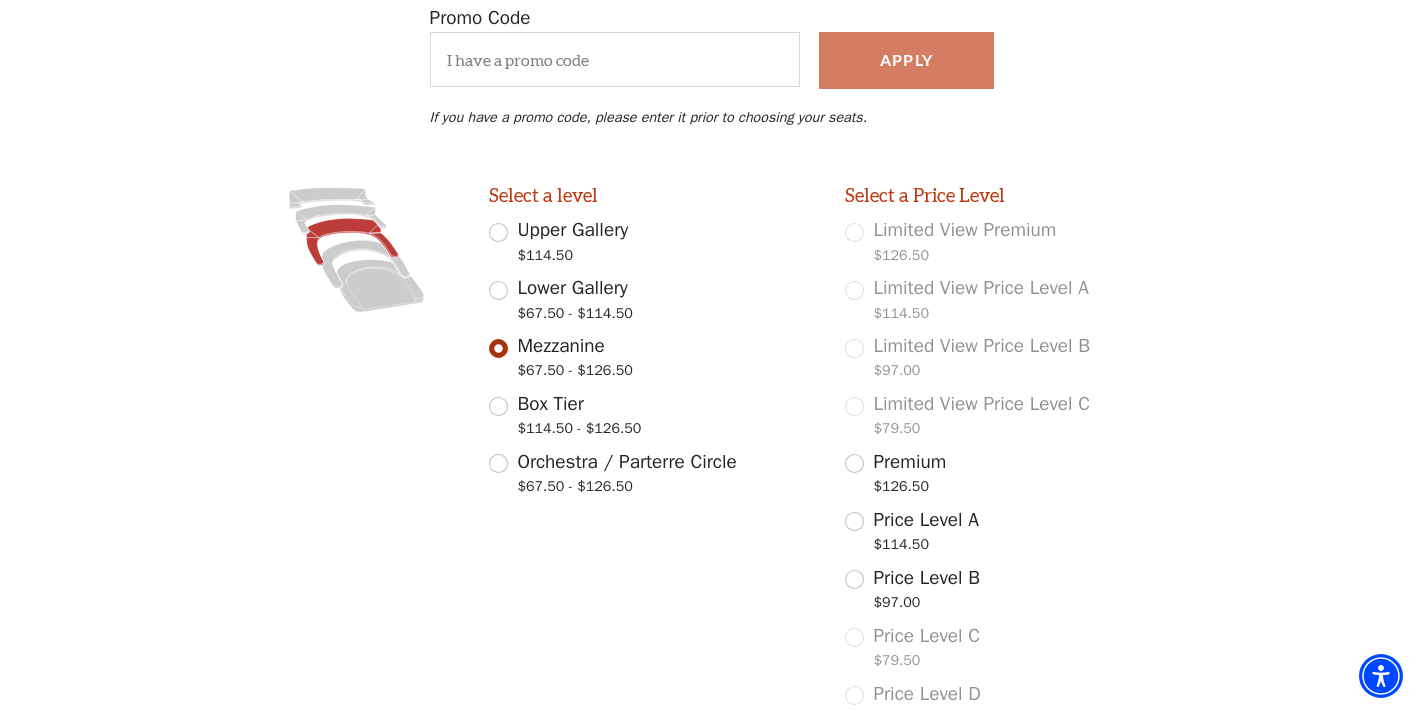 scroll, scrollTop: 393, scrollLeft: 0, axis: vertical 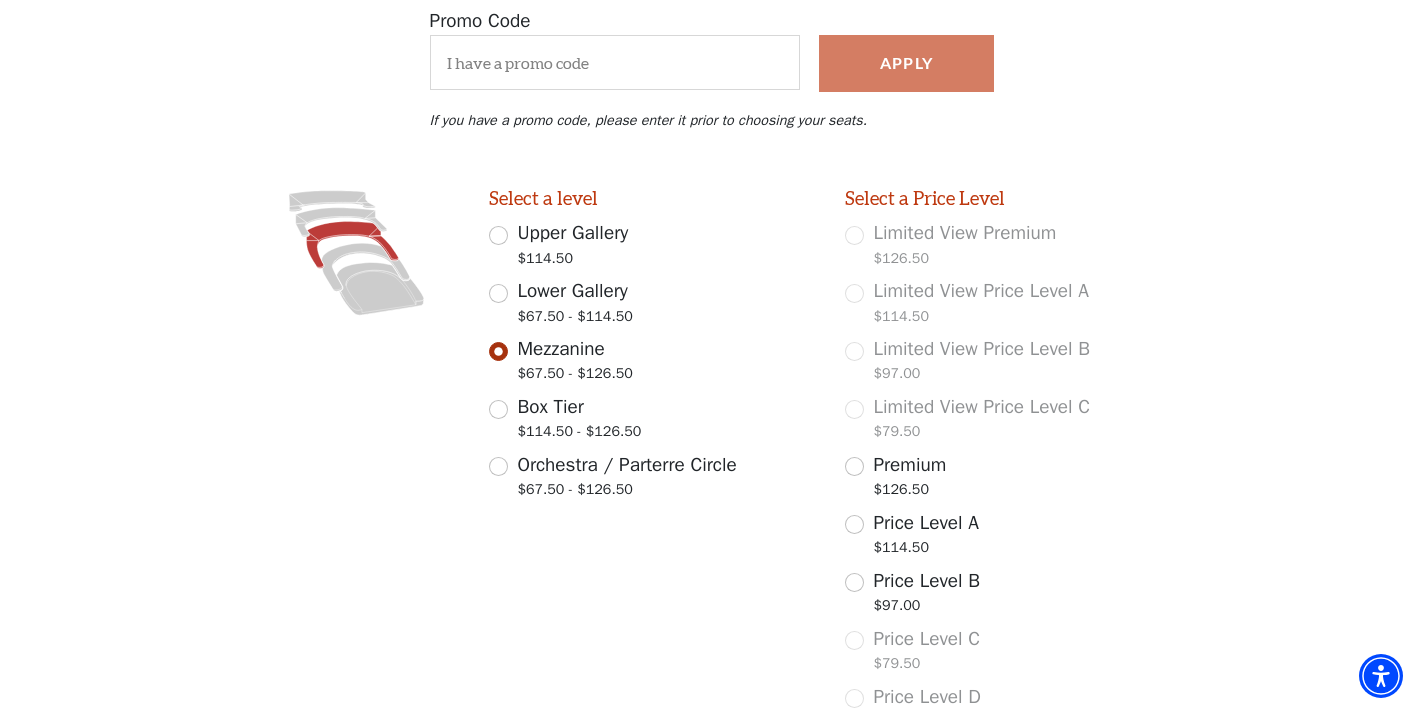 click on "Box Tier     $114.50 - $126.50" at bounding box center (653, 421) 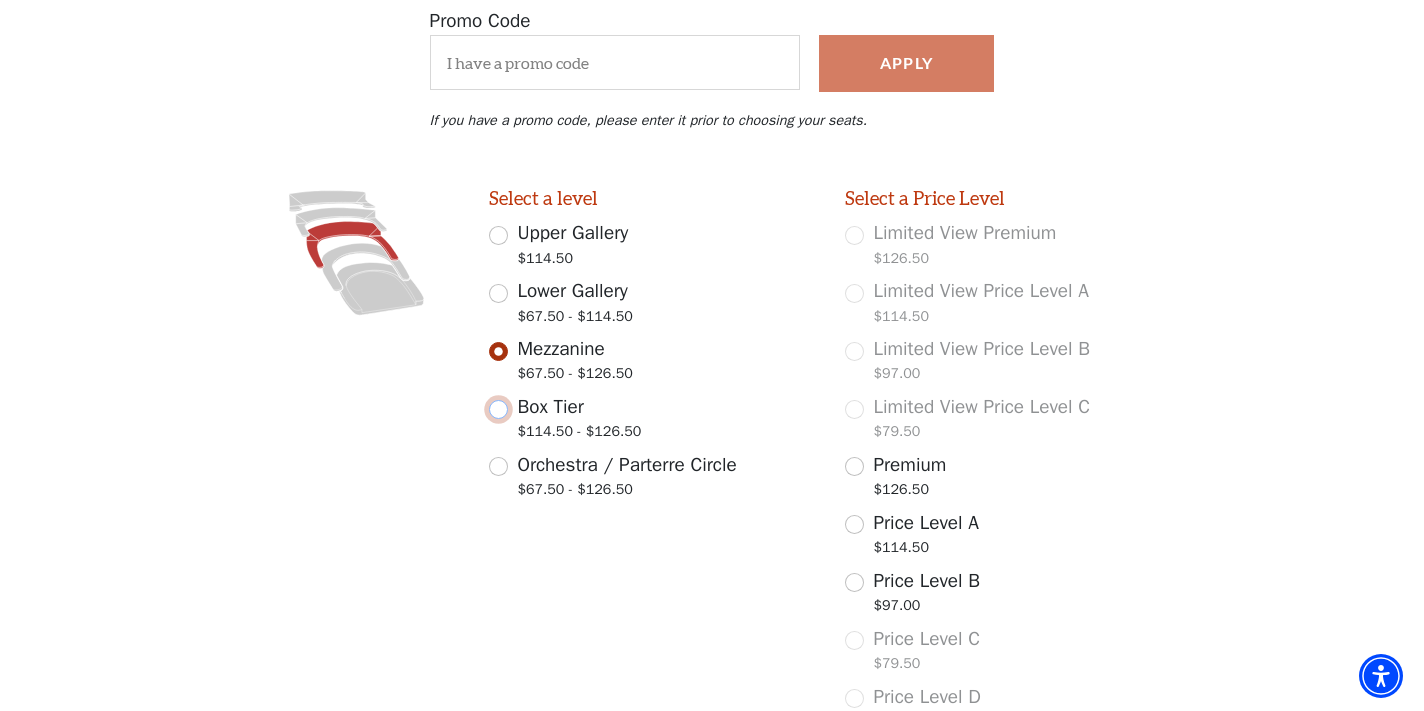 click on "Box Tier     $114.50 - $126.50" at bounding box center (498, 409) 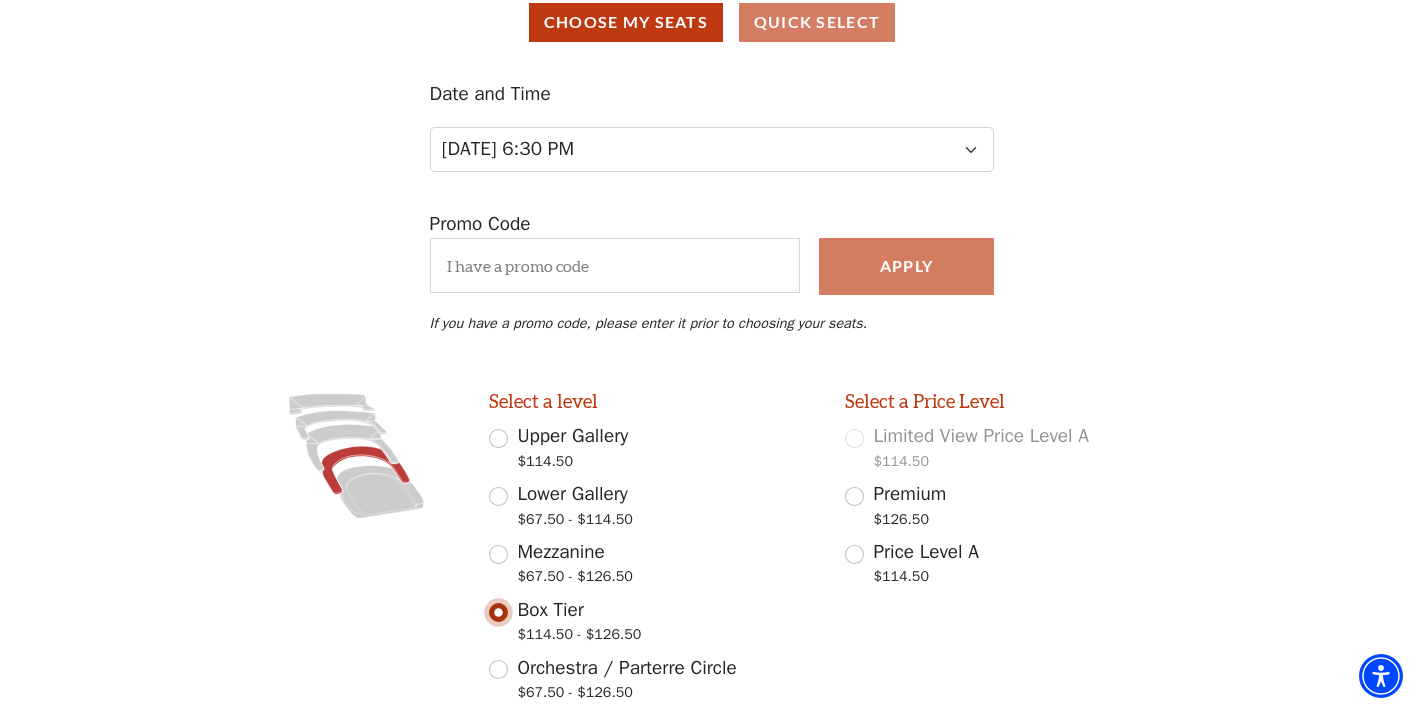 scroll, scrollTop: 144, scrollLeft: 0, axis: vertical 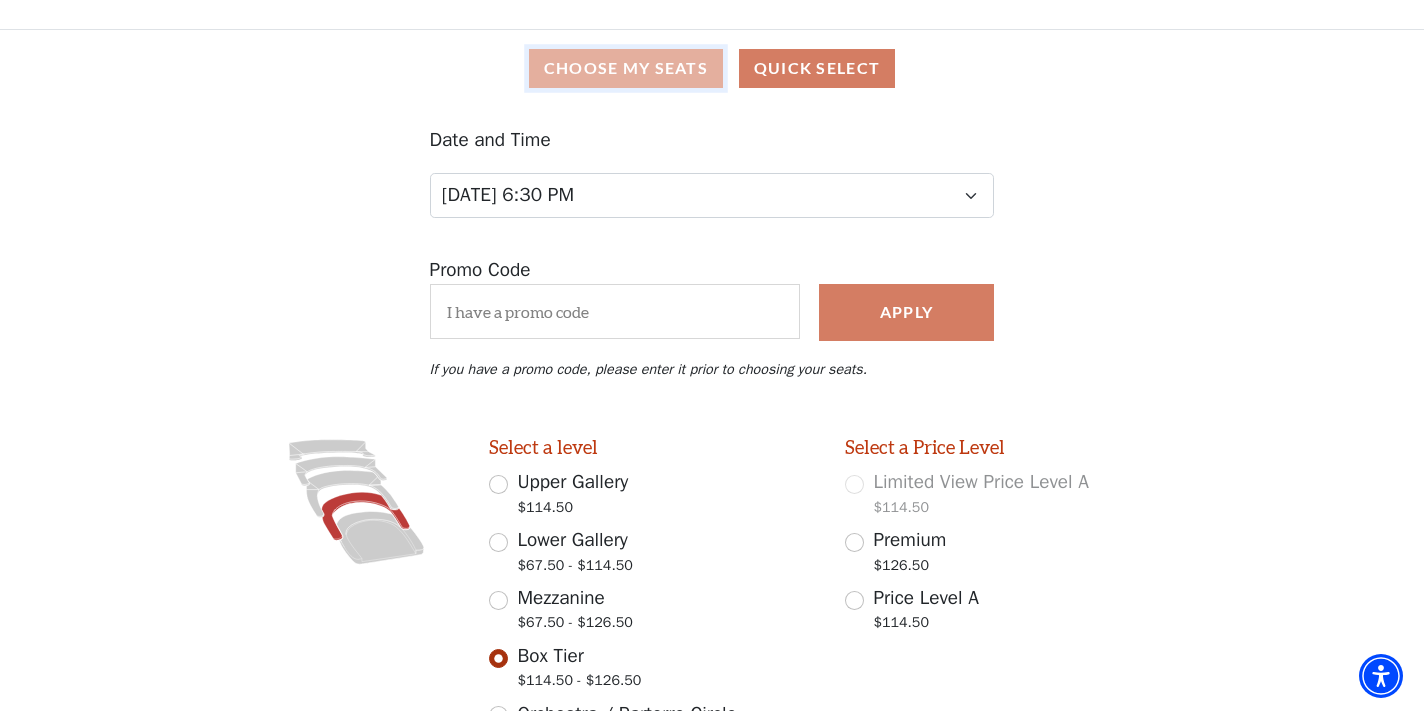 click on "Choose My Seats" at bounding box center (626, 68) 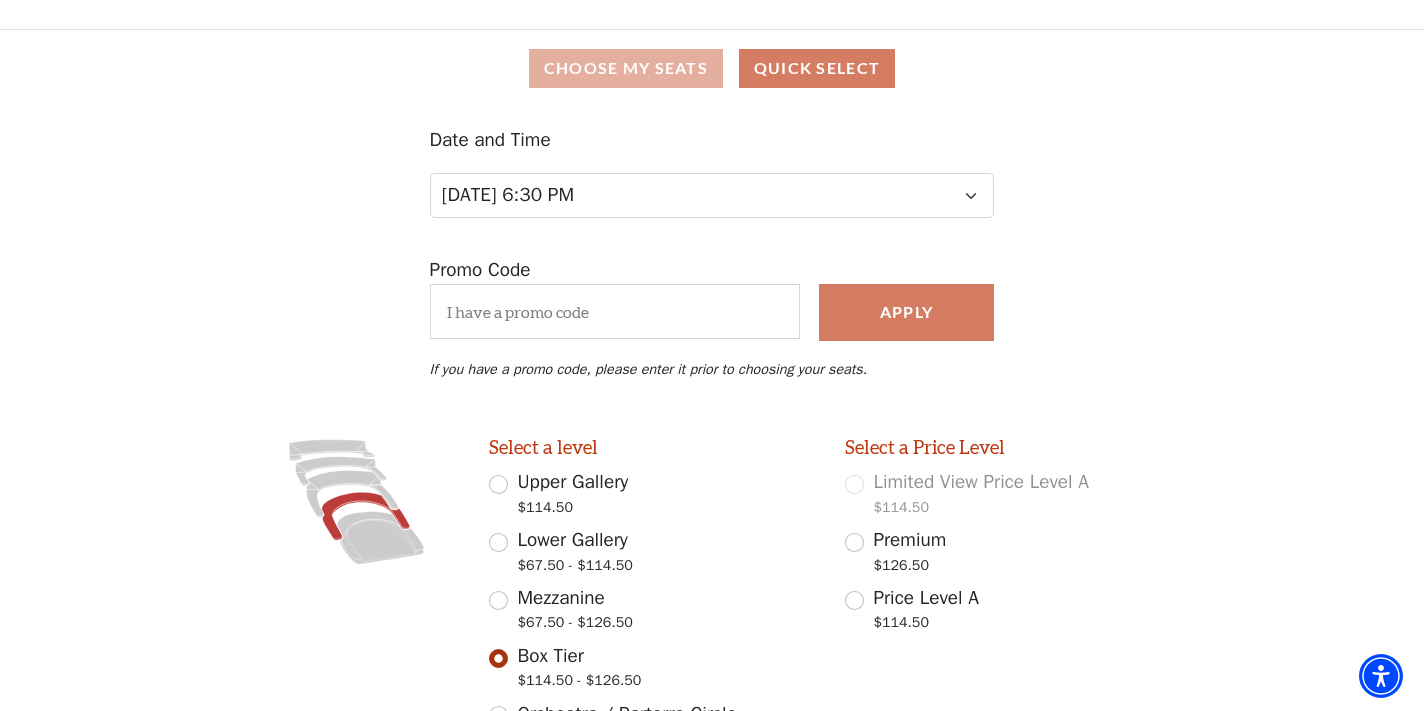 scroll, scrollTop: 42, scrollLeft: 0, axis: vertical 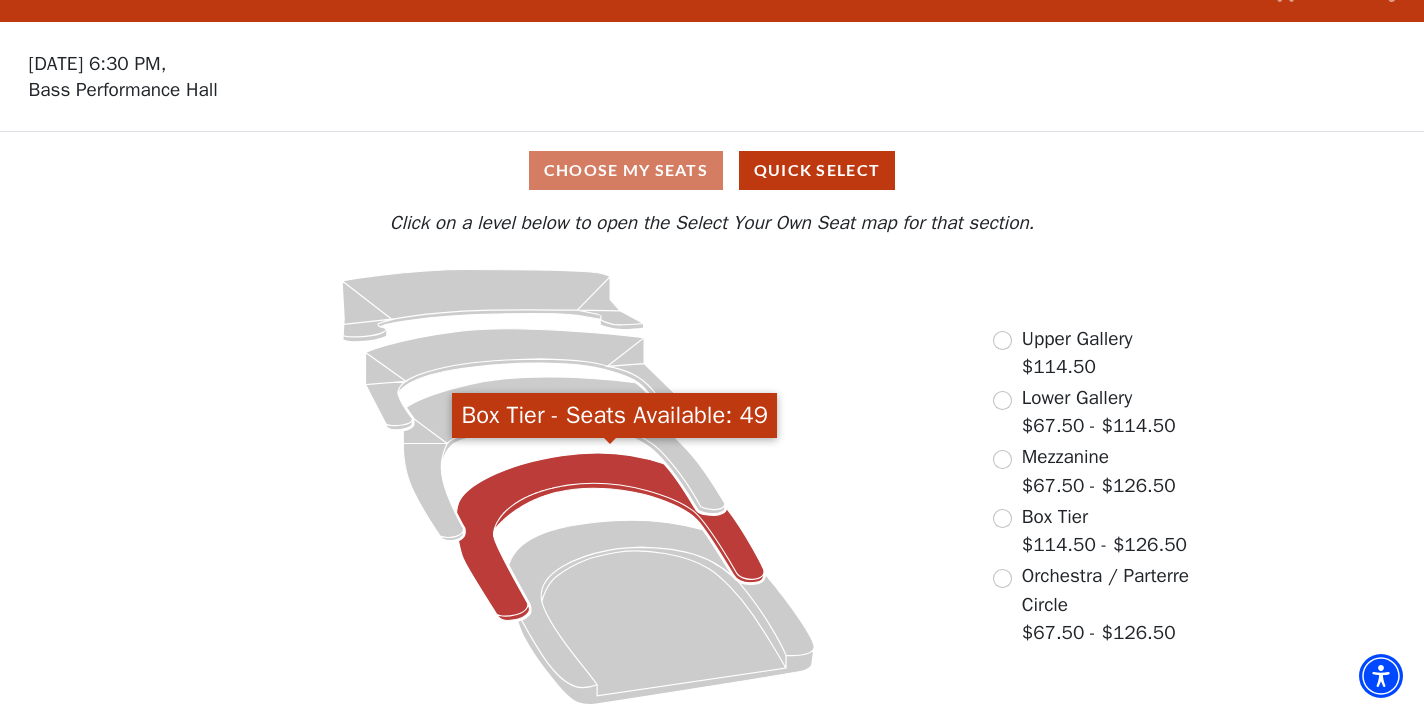 click 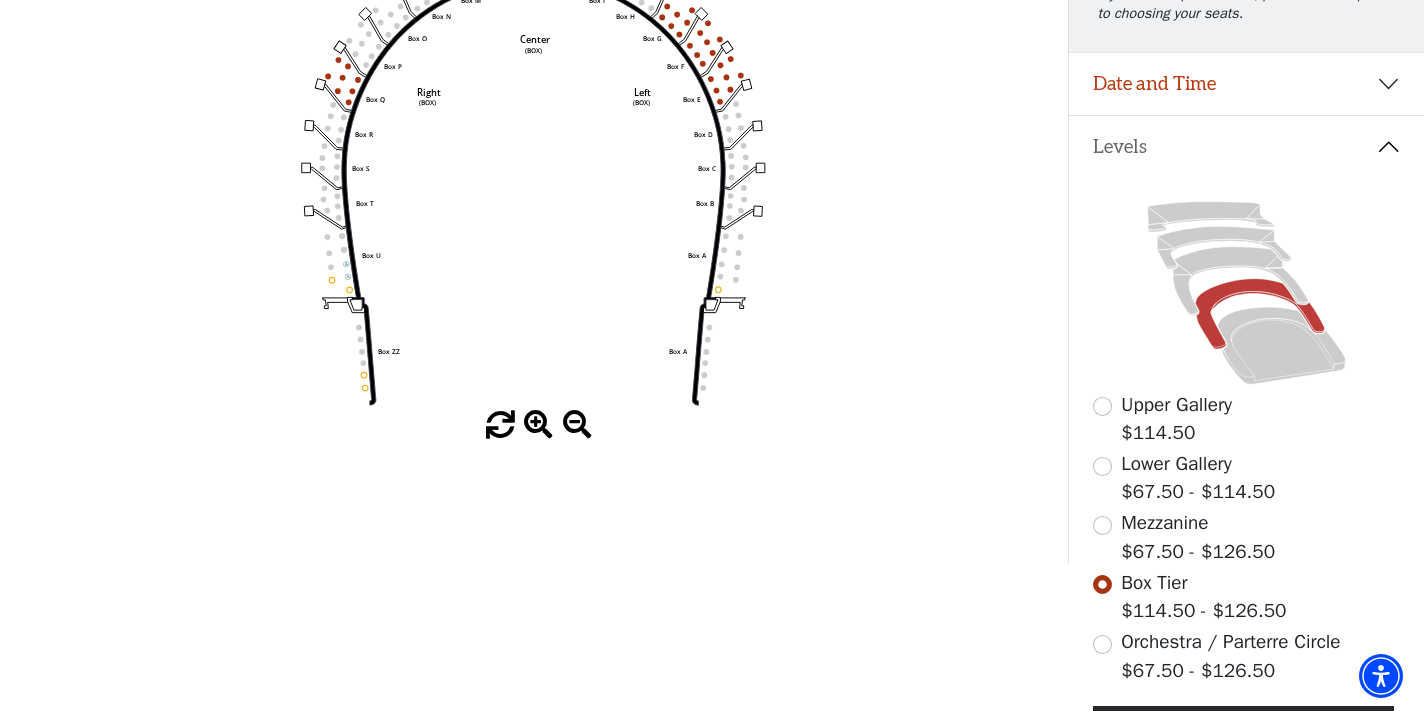 scroll, scrollTop: 319, scrollLeft: 0, axis: vertical 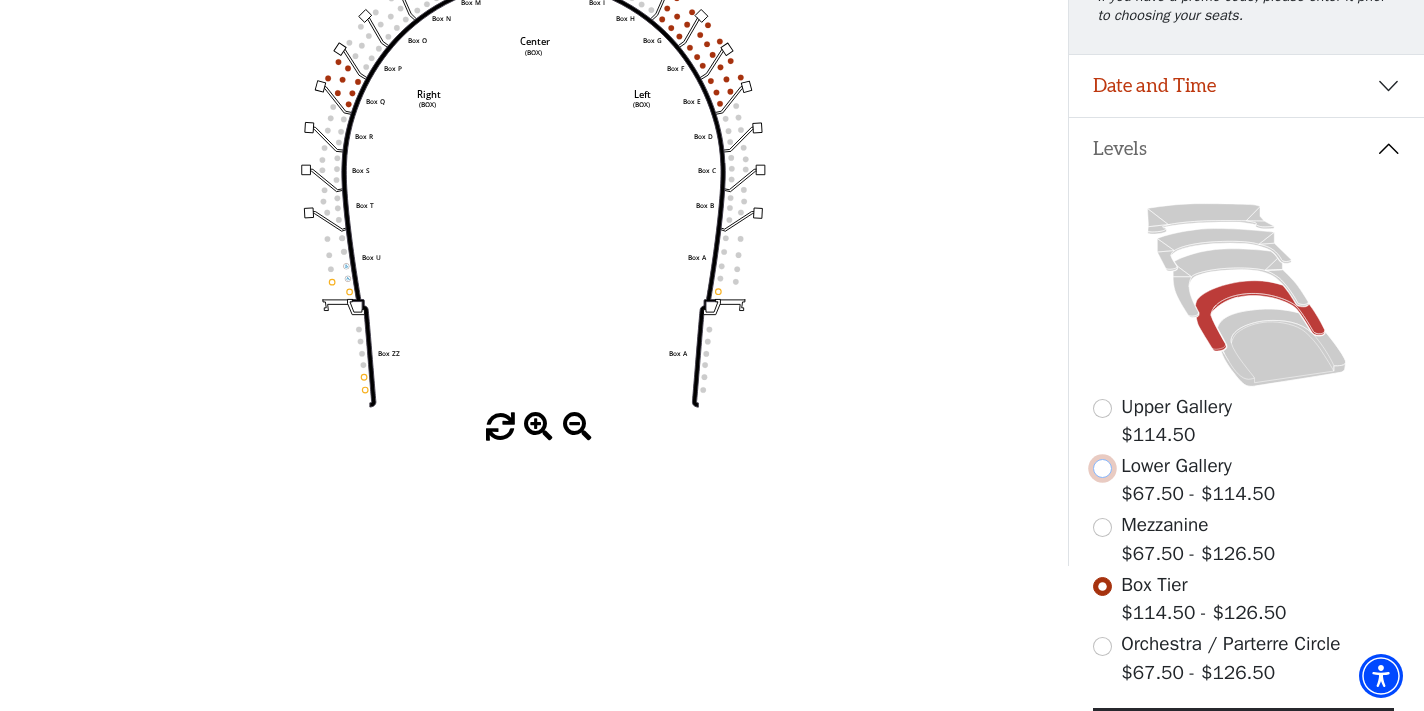 click at bounding box center (1102, 468) 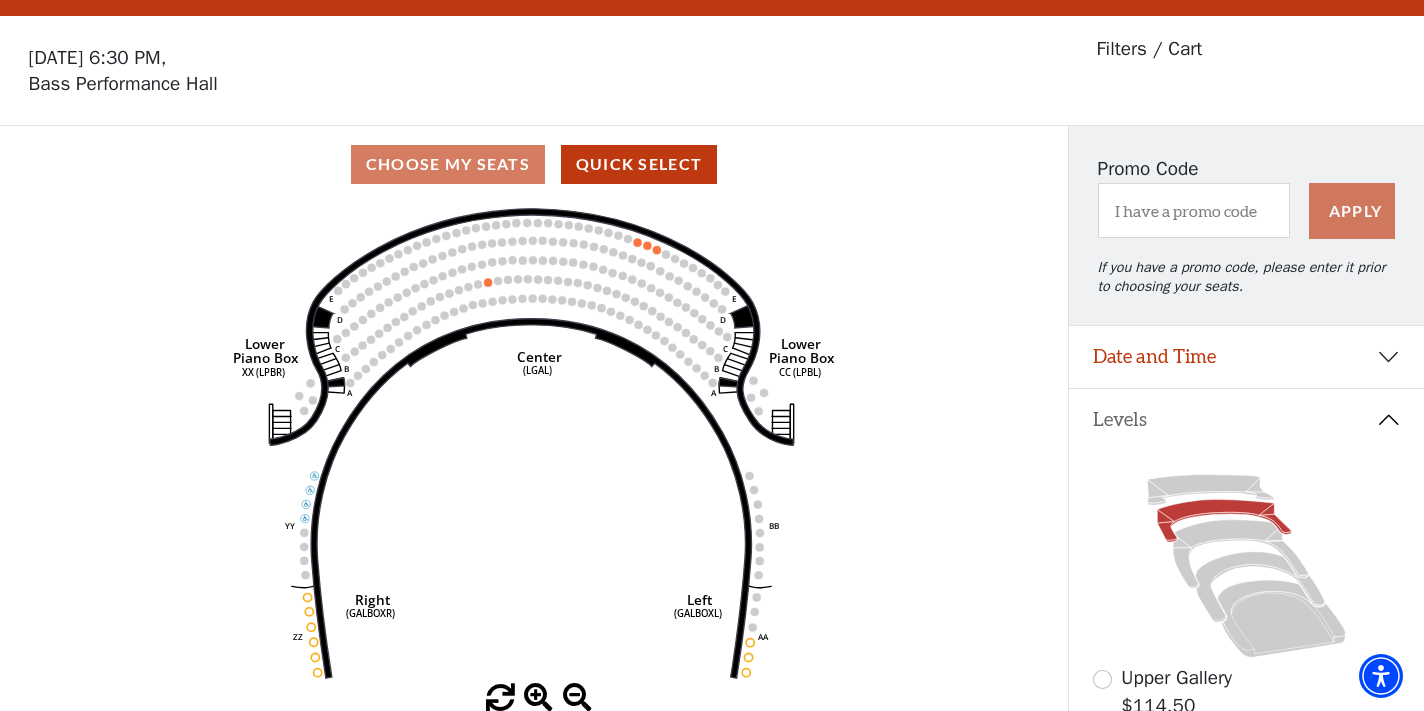 scroll, scrollTop: 92, scrollLeft: 0, axis: vertical 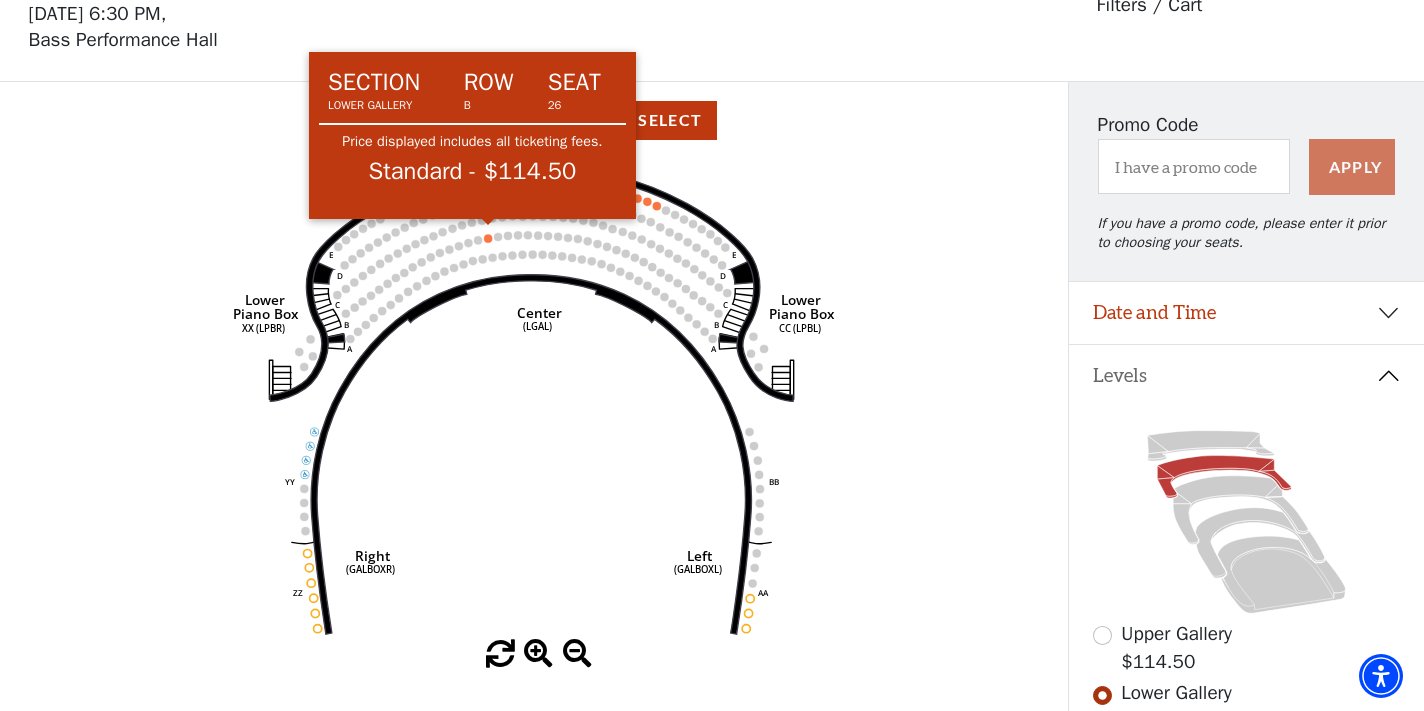 click 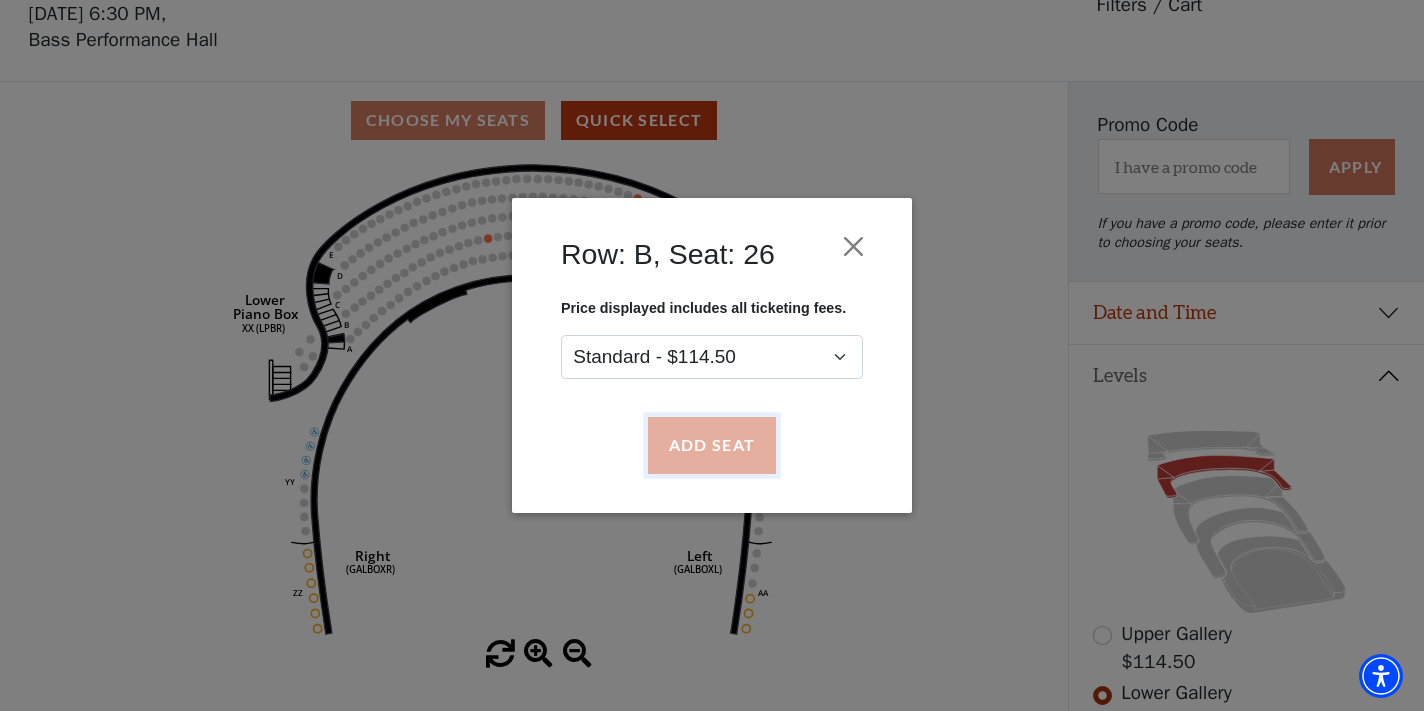 click on "Add Seat" at bounding box center [712, 446] 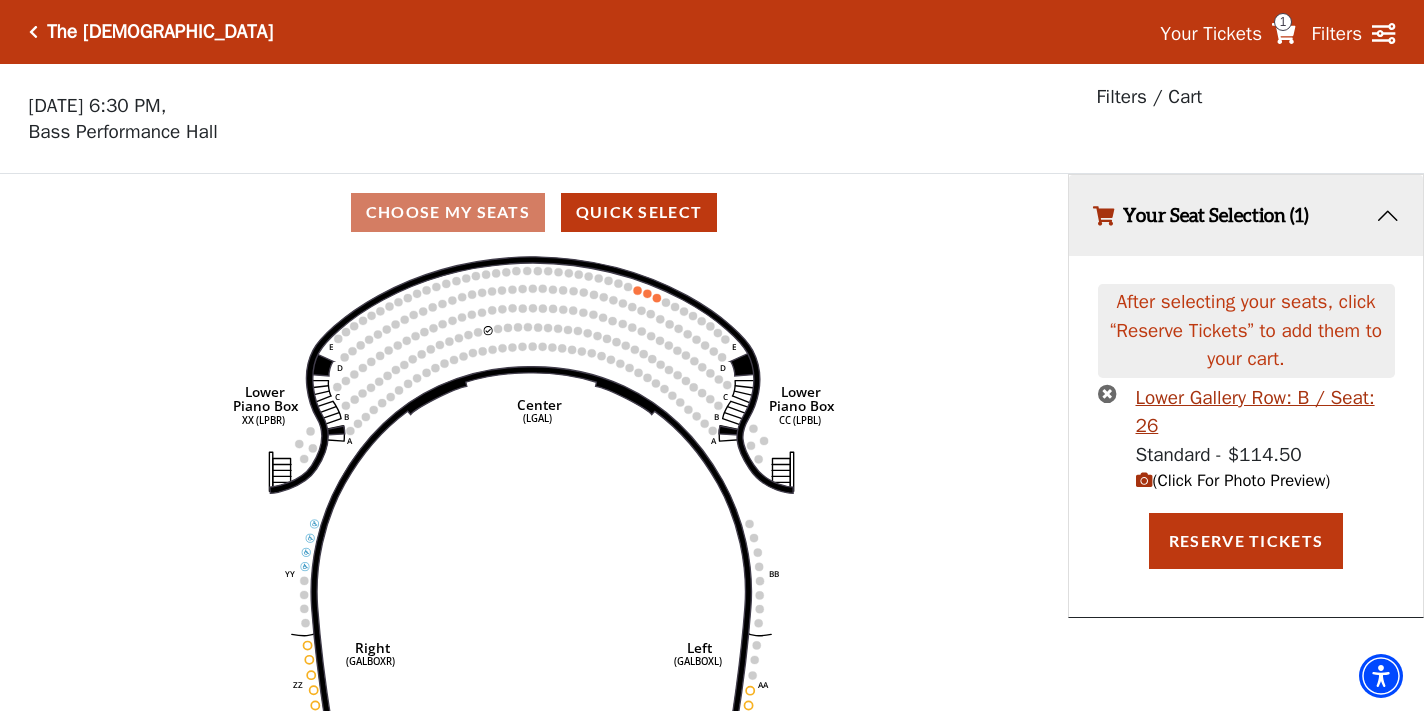 scroll, scrollTop: 42, scrollLeft: 0, axis: vertical 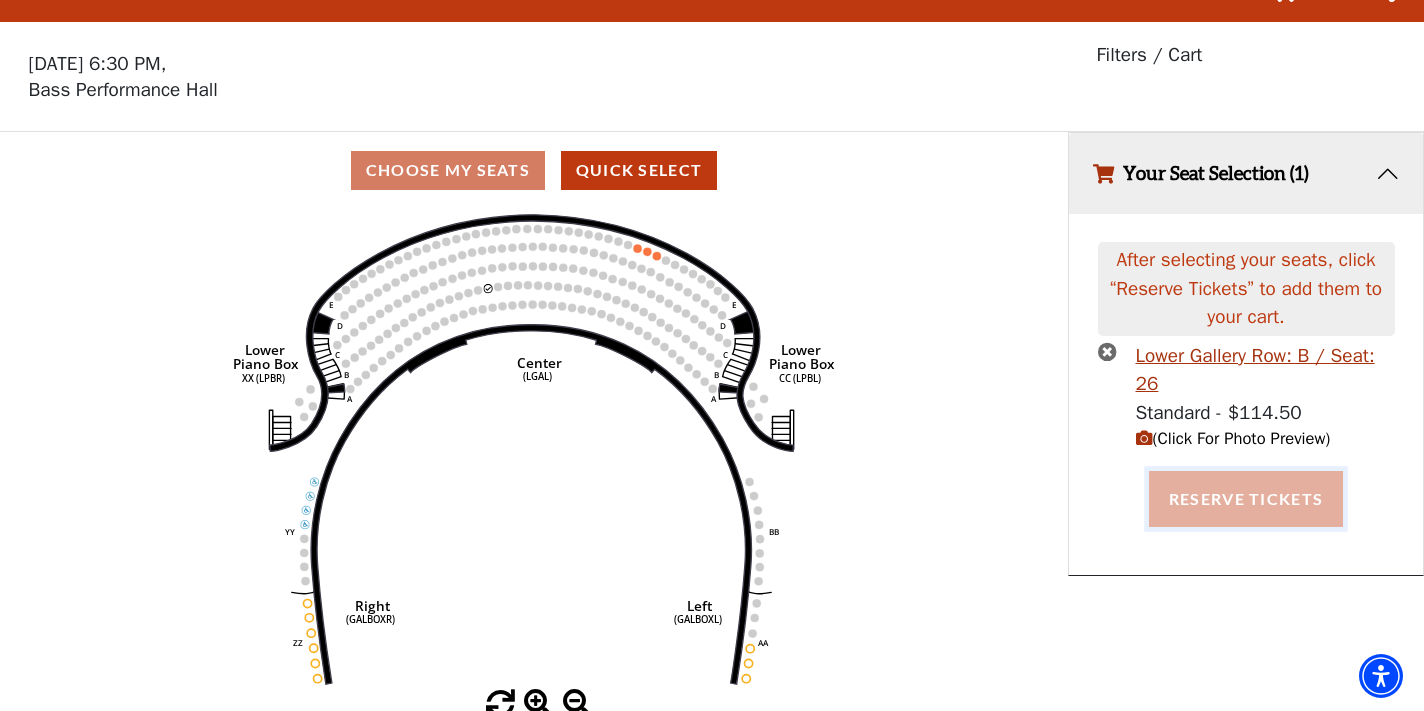 click on "Reserve Tickets" at bounding box center [1246, 499] 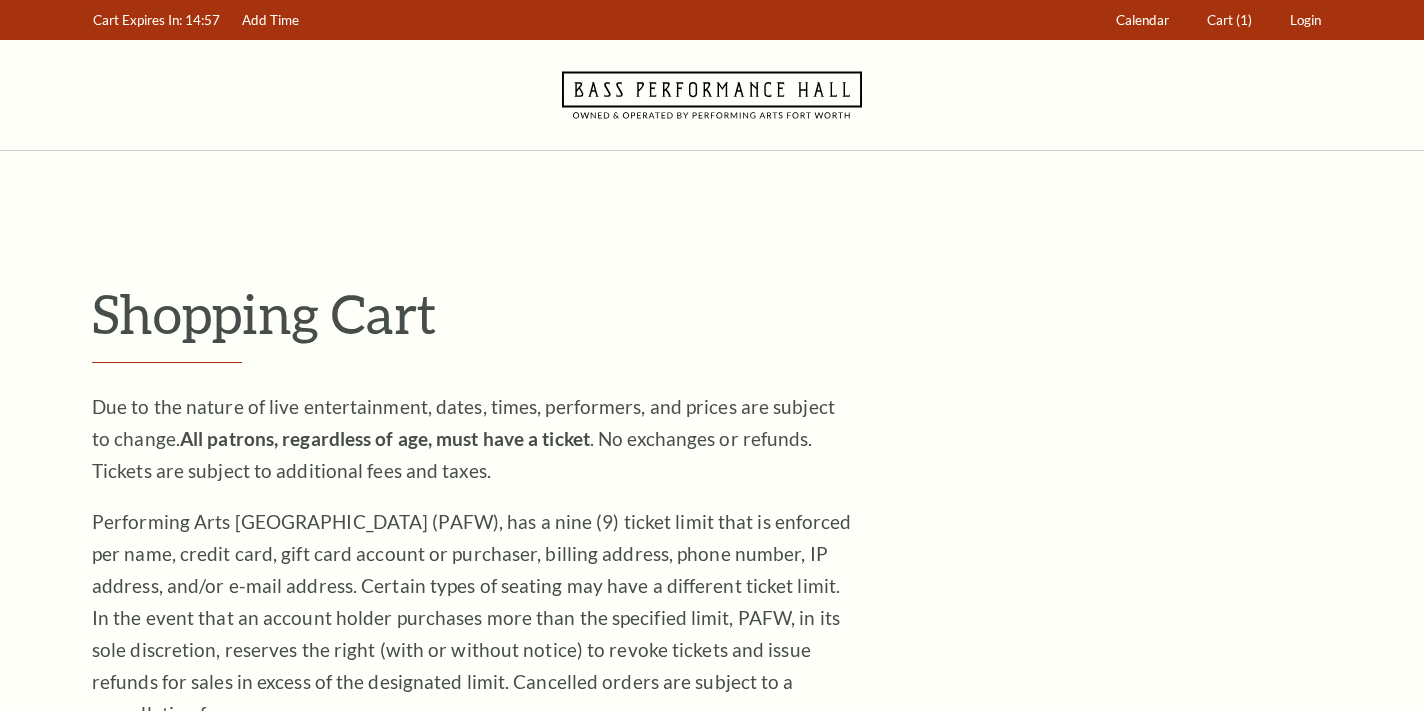 scroll, scrollTop: 0, scrollLeft: 0, axis: both 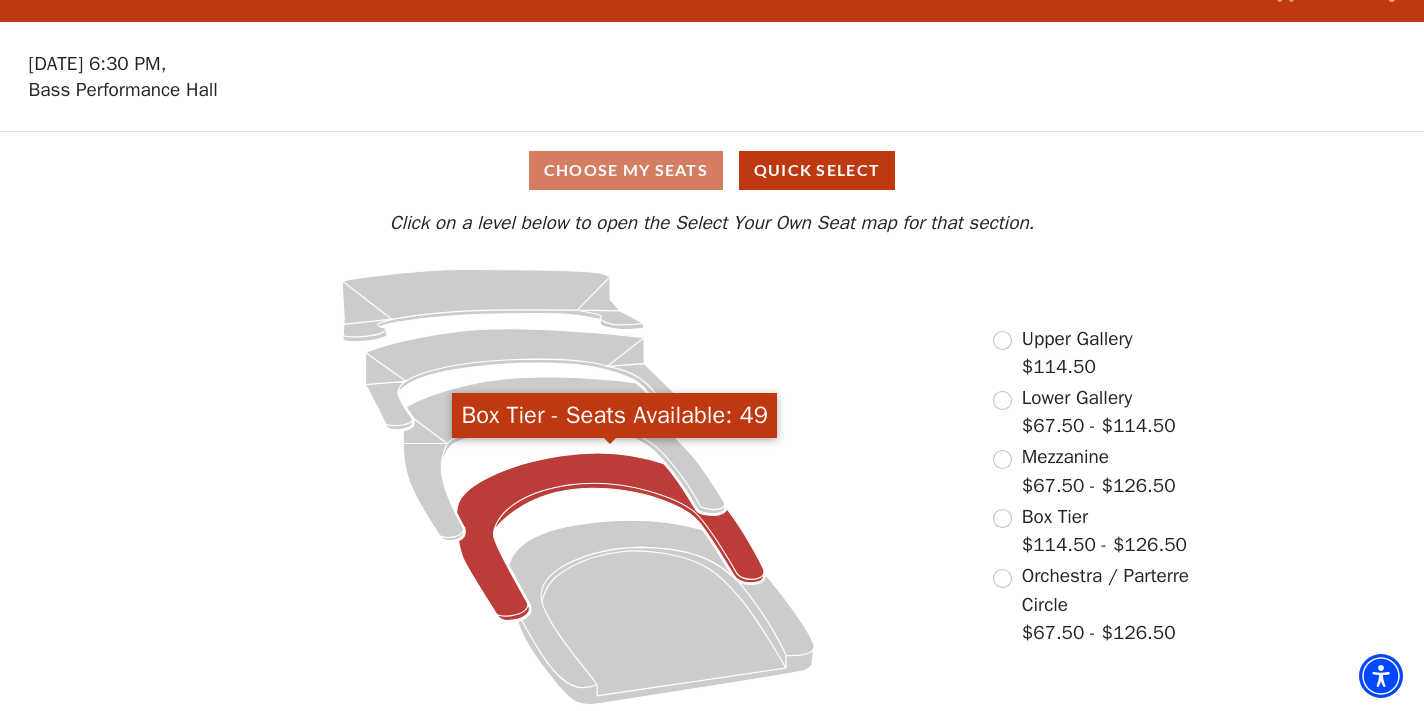 click 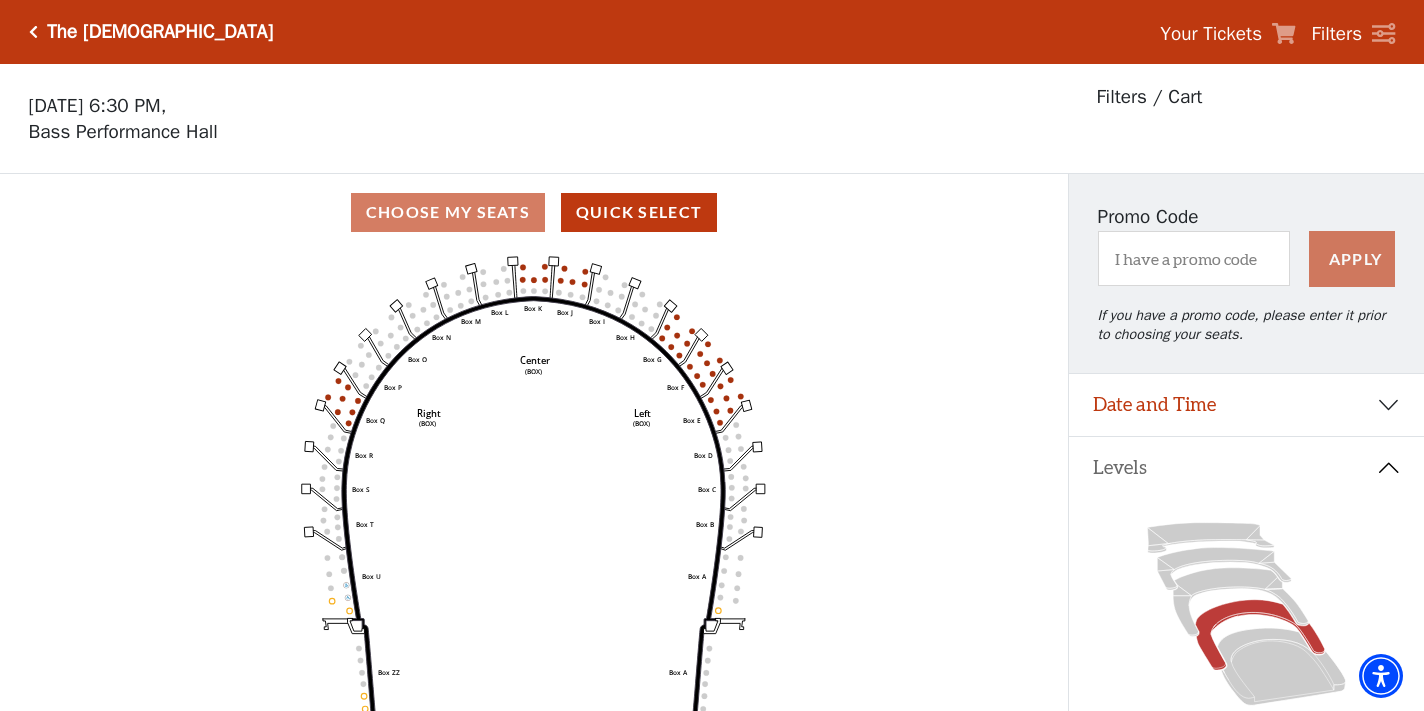 scroll, scrollTop: 92, scrollLeft: 0, axis: vertical 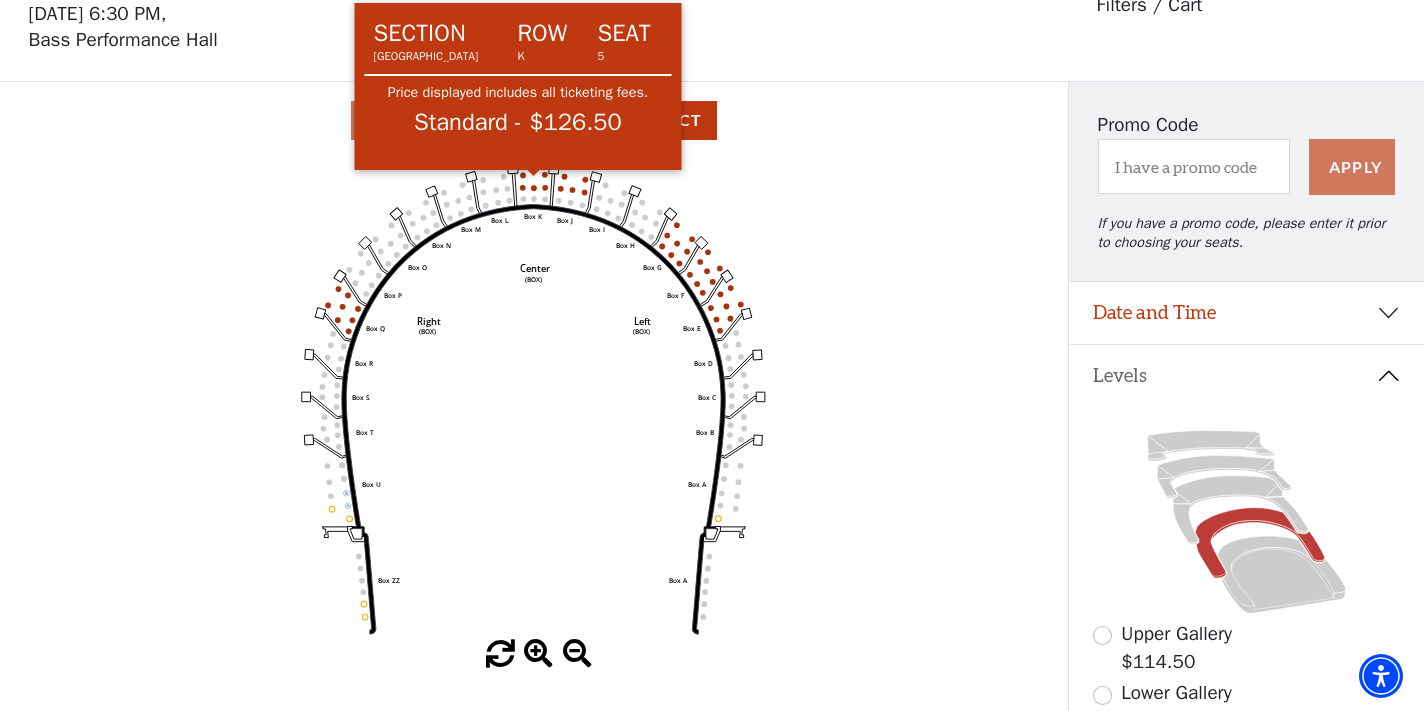 click 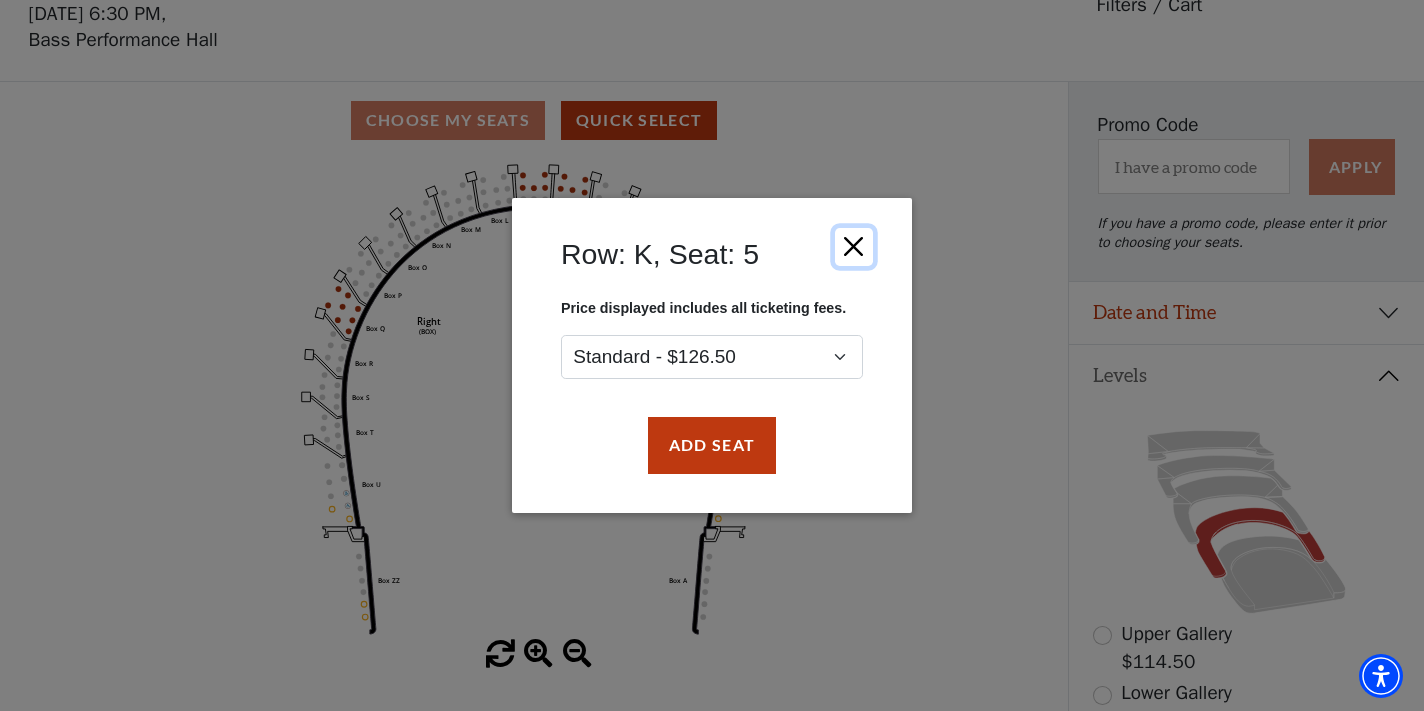 click at bounding box center (854, 247) 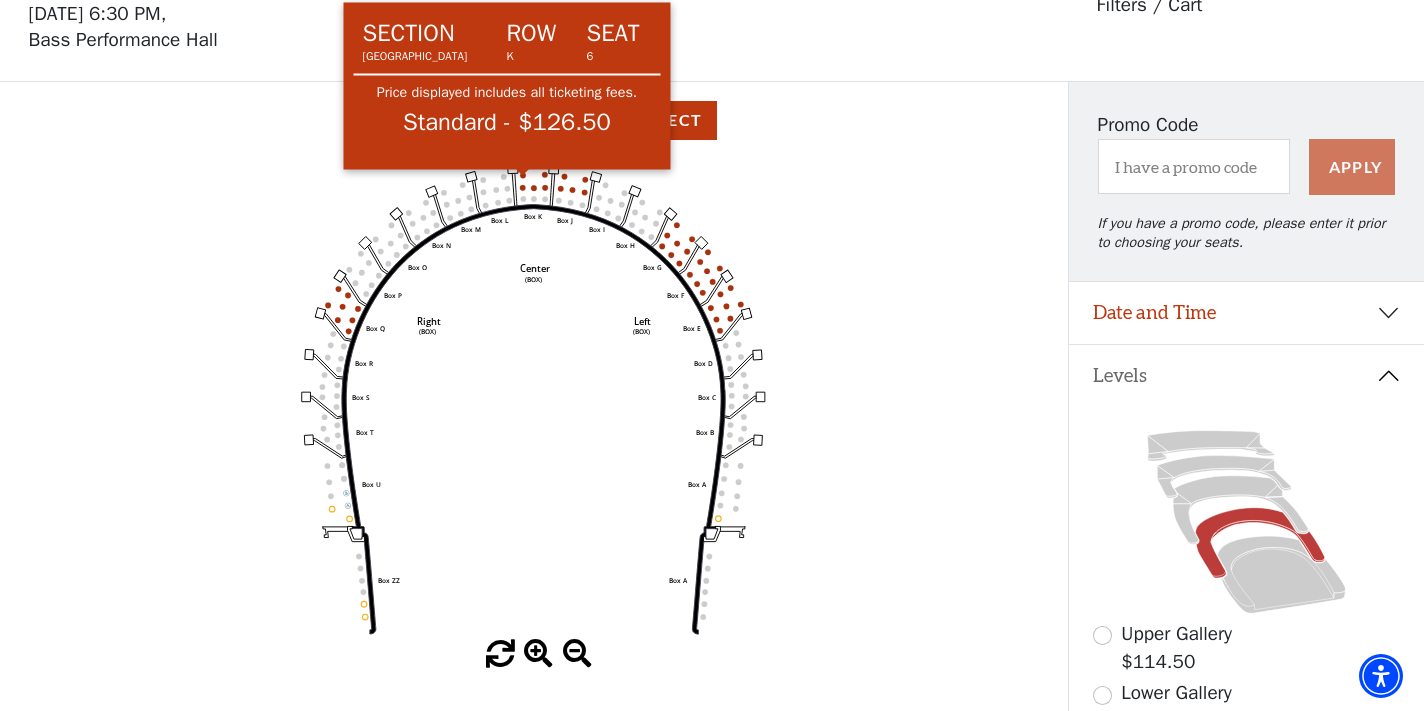 click 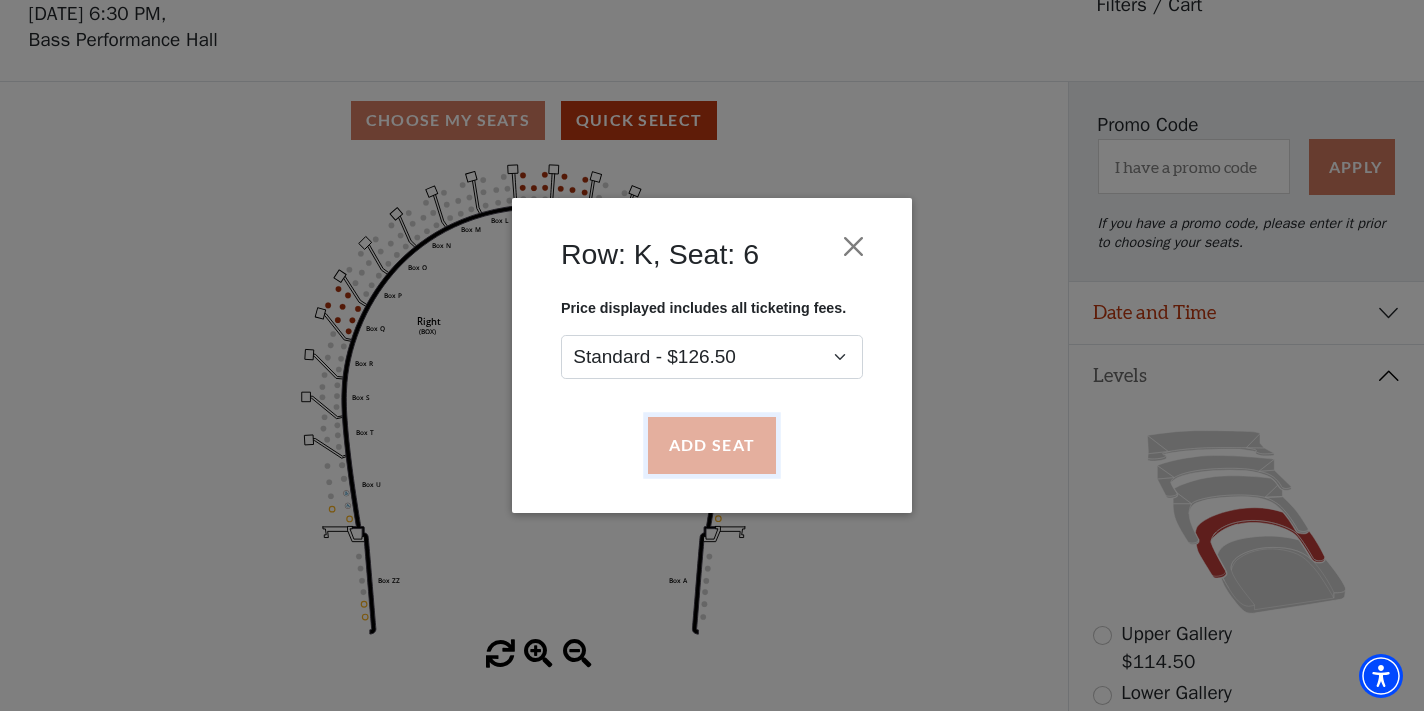 click on "Add Seat" at bounding box center [712, 446] 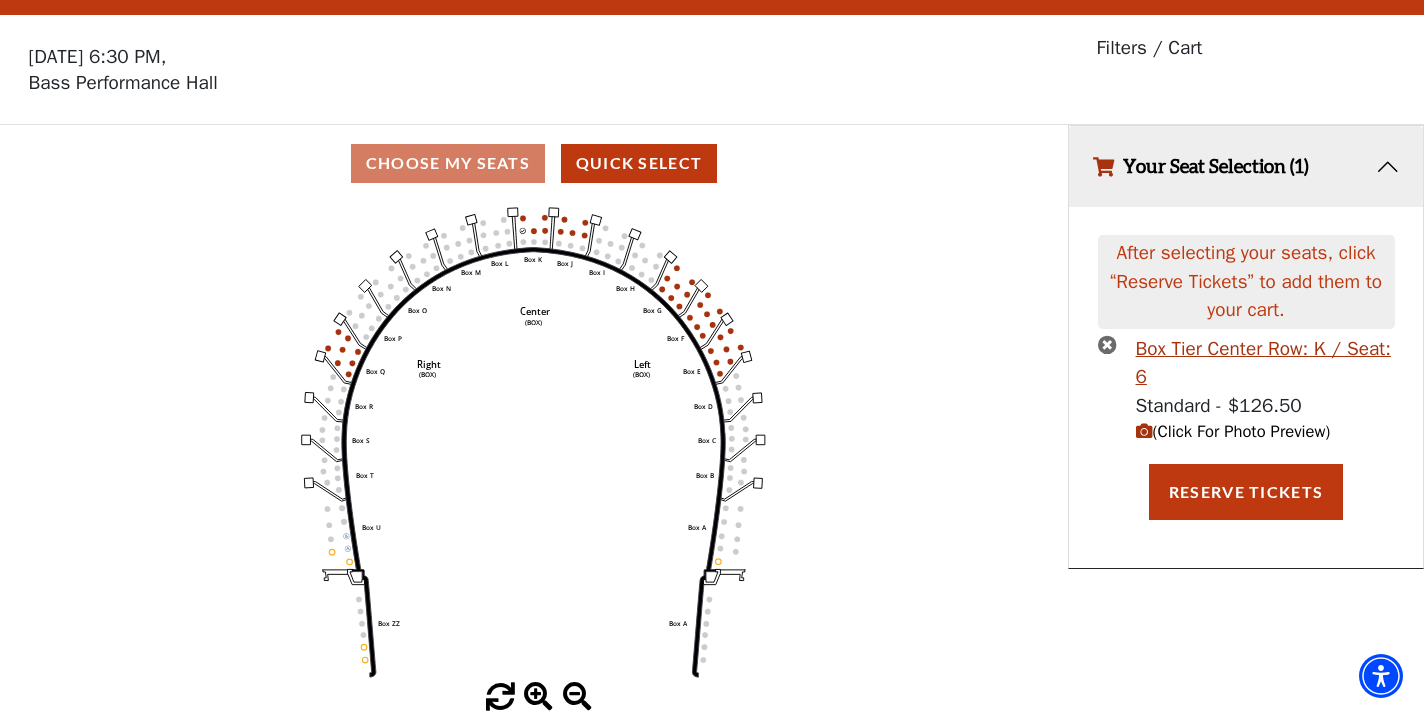 scroll, scrollTop: 0, scrollLeft: 0, axis: both 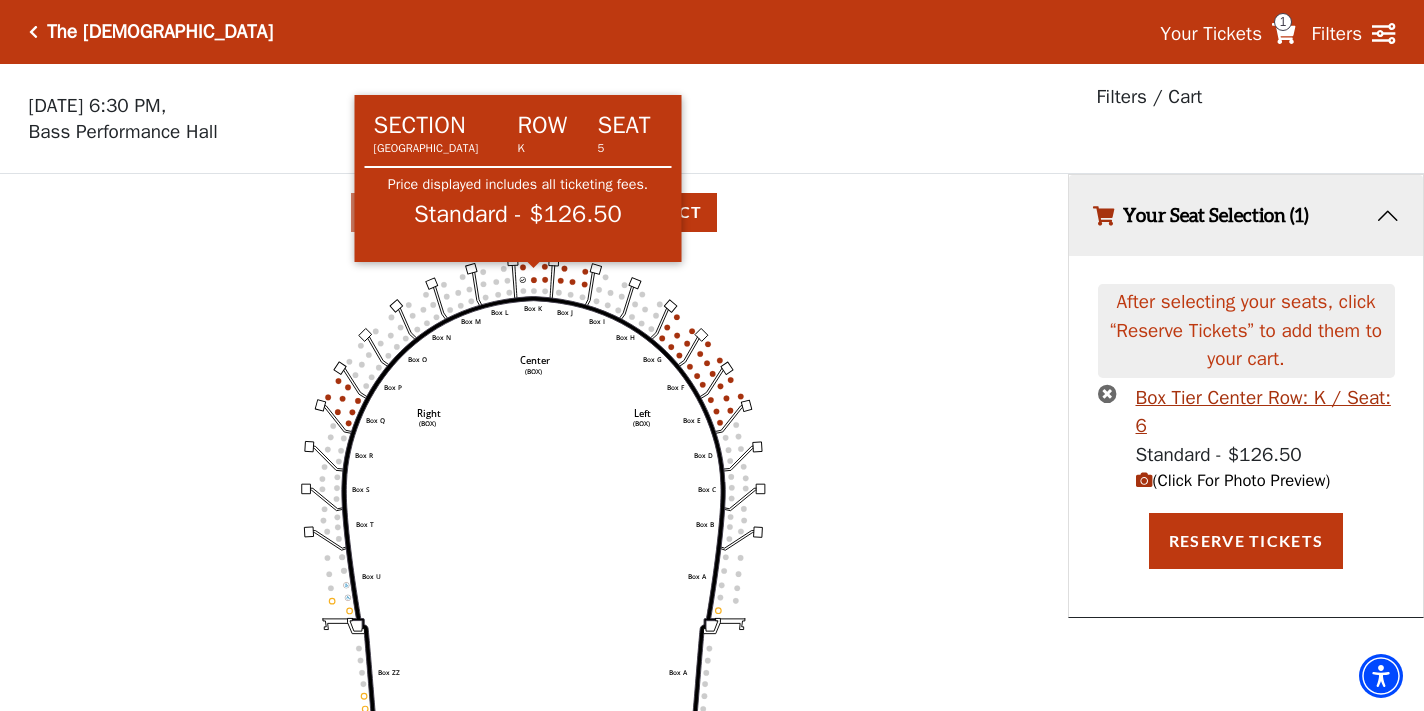 click 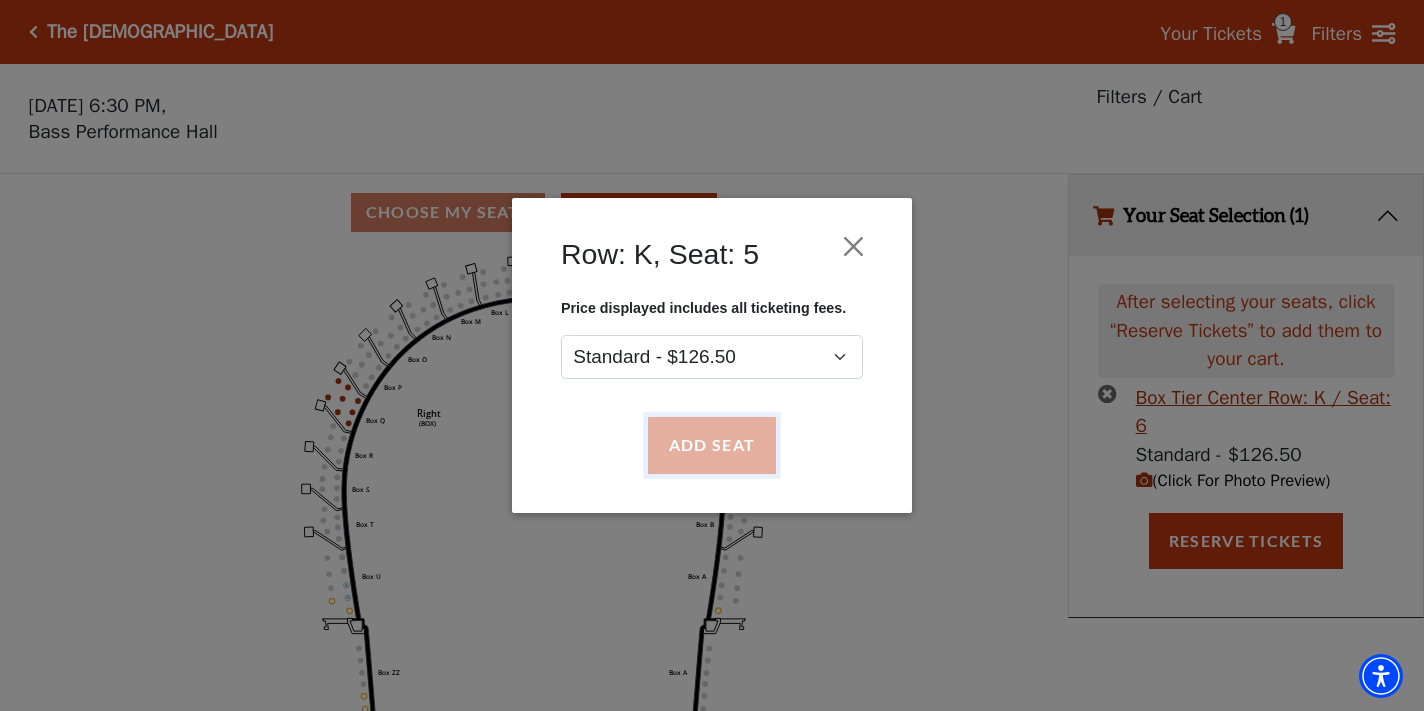 click on "Add Seat" at bounding box center (712, 446) 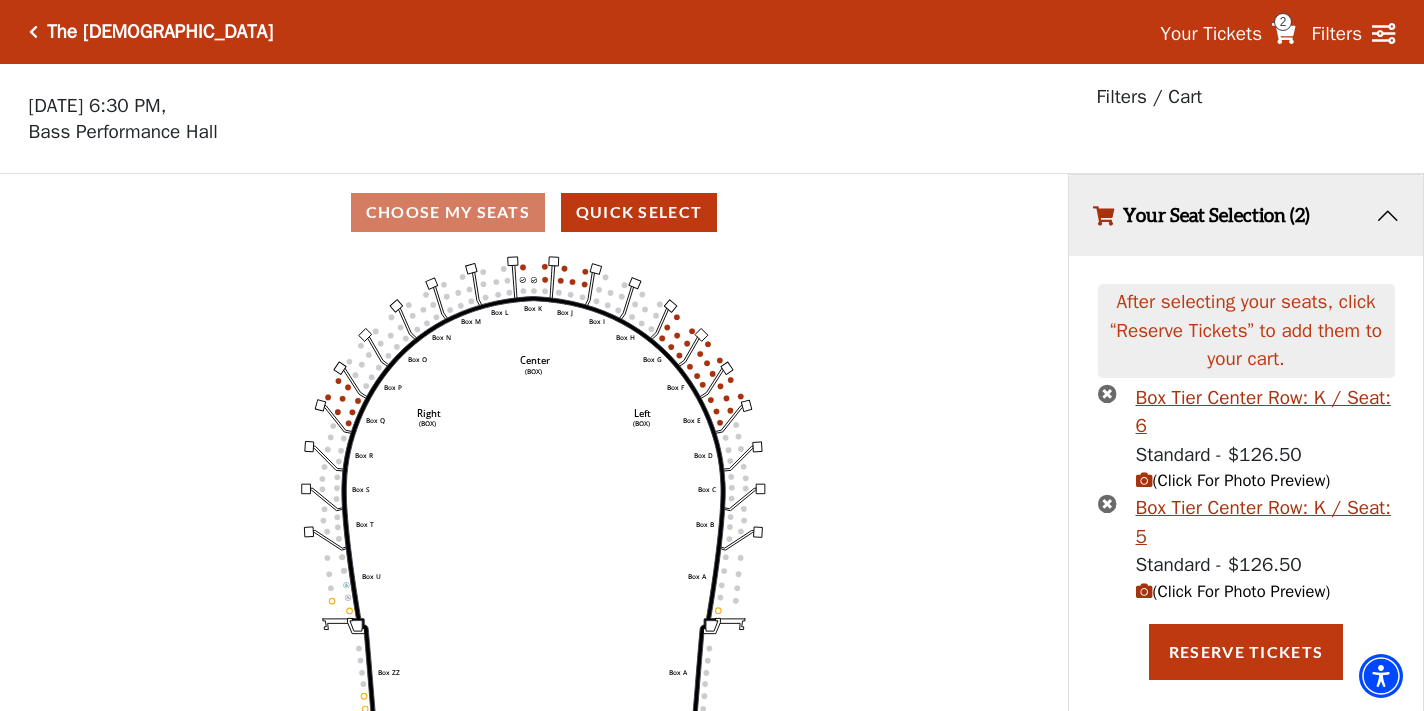 scroll, scrollTop: 42, scrollLeft: 0, axis: vertical 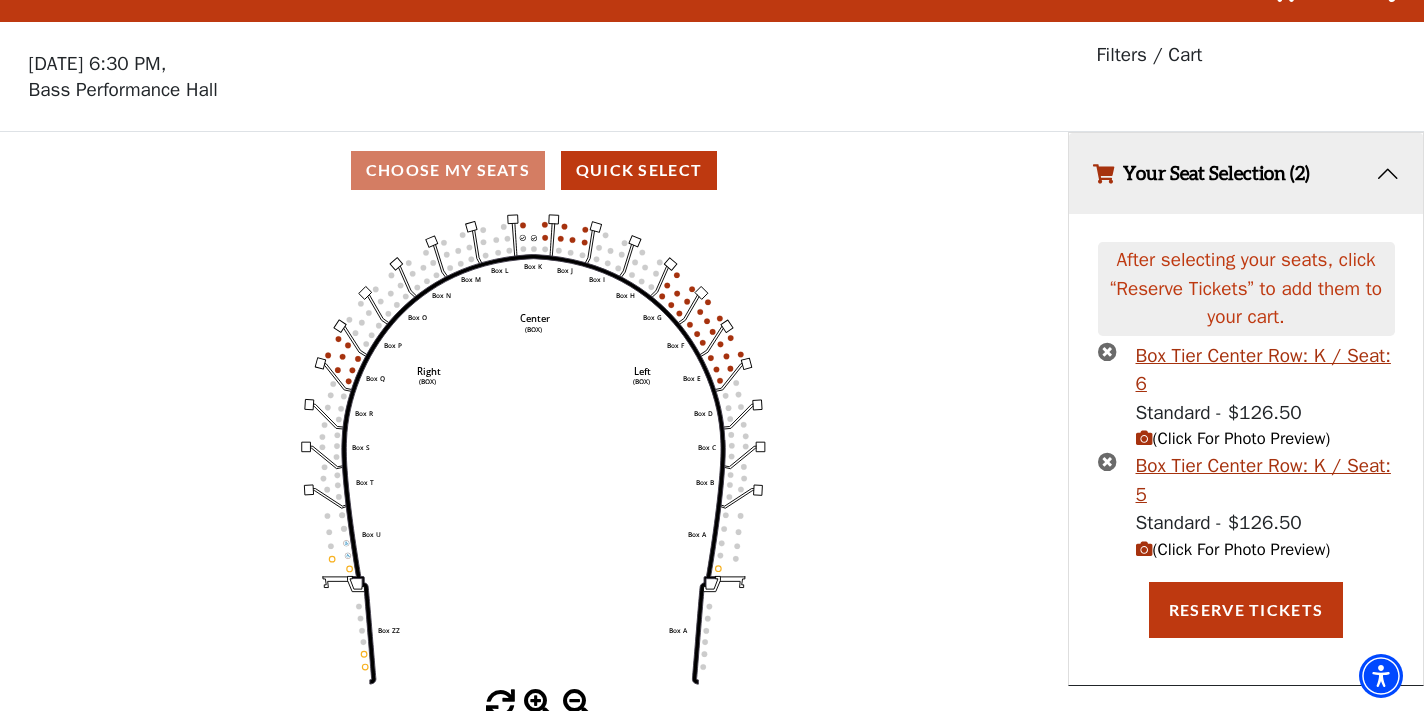 click at bounding box center [1144, 438] 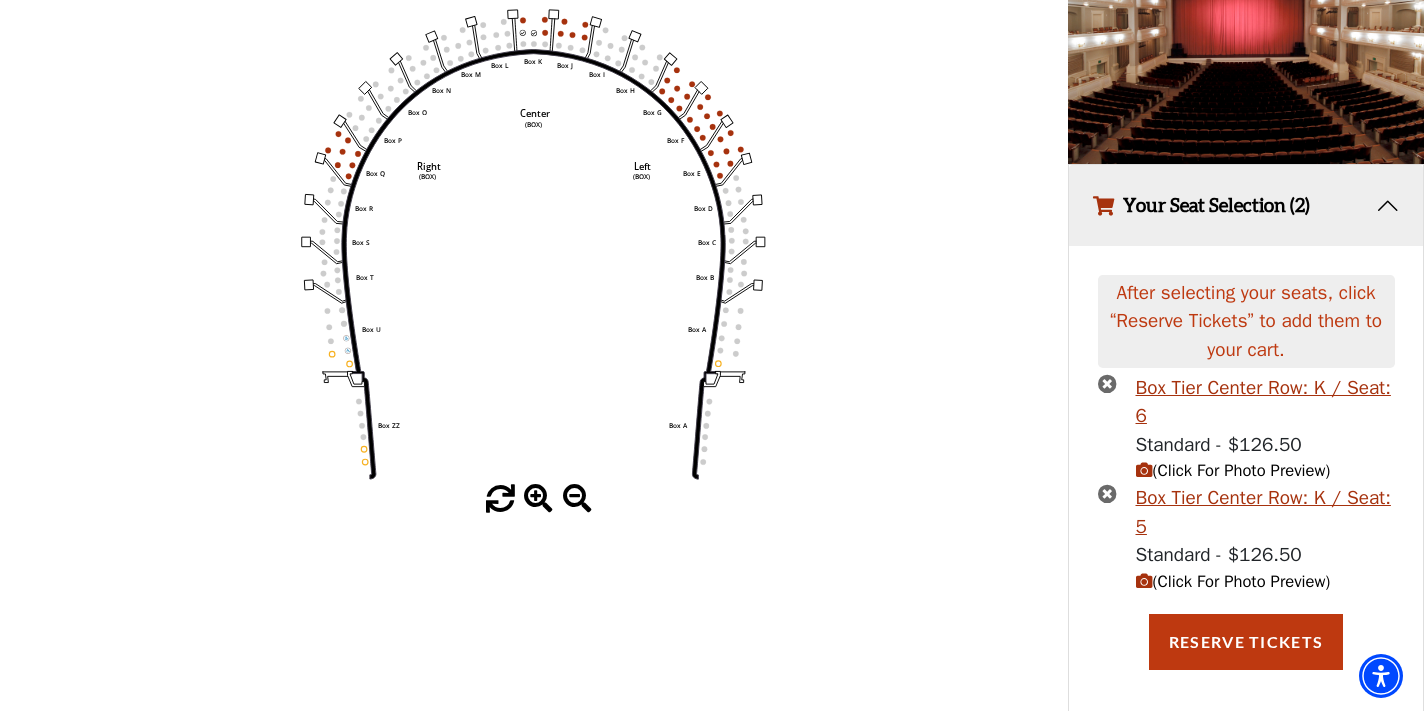 scroll, scrollTop: 0, scrollLeft: 0, axis: both 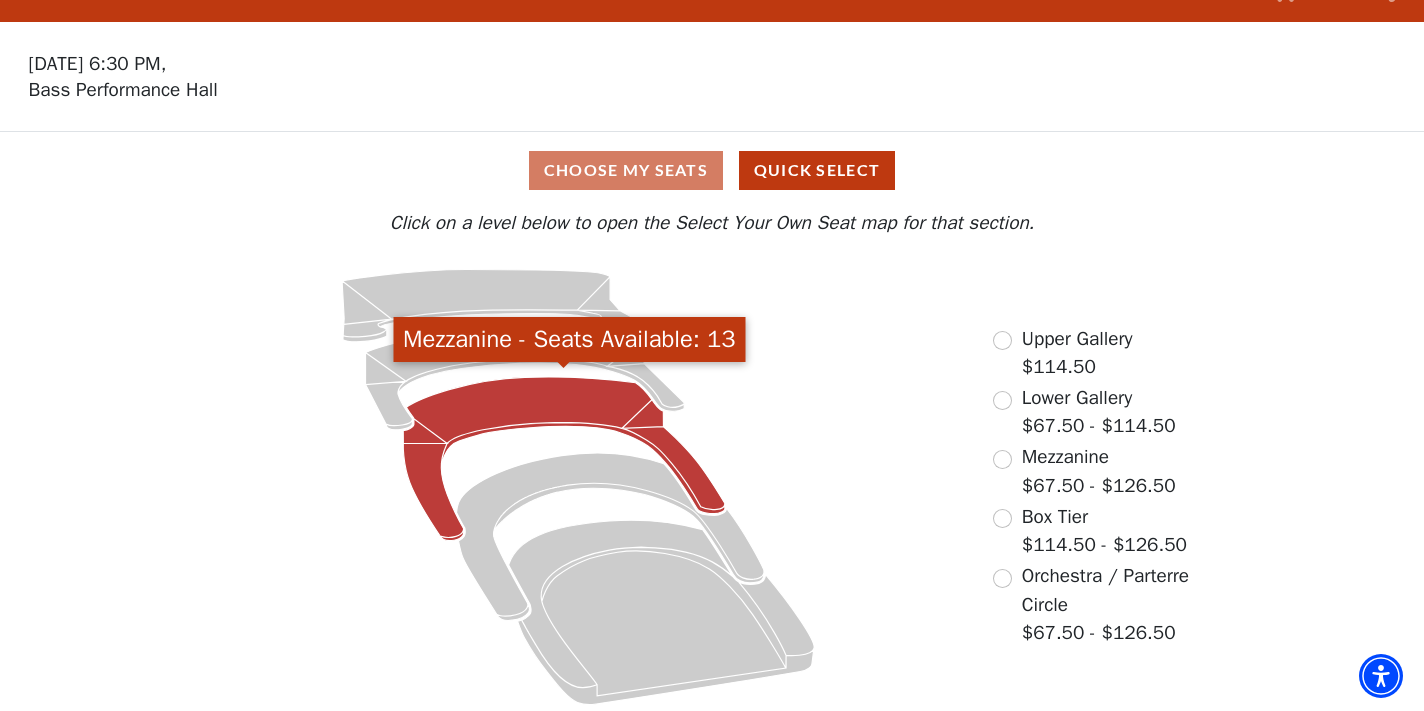 click 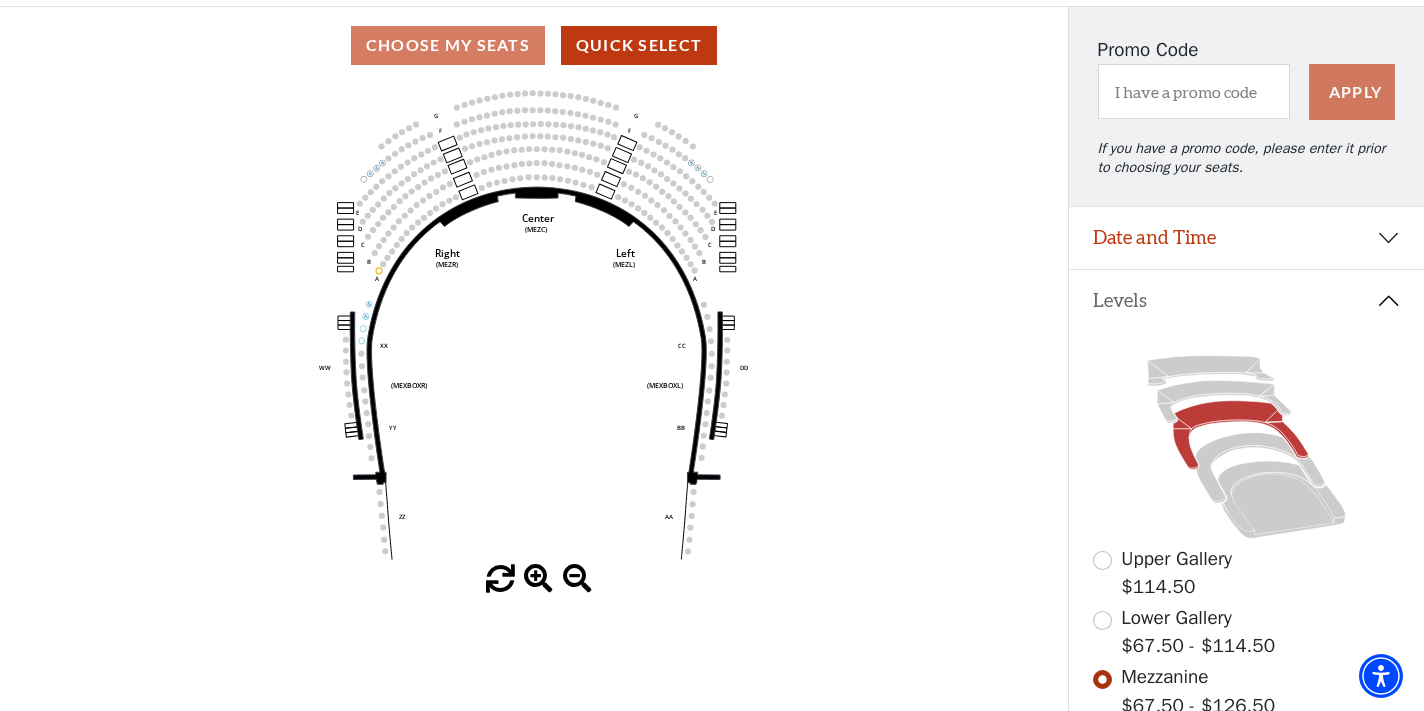 scroll, scrollTop: 239, scrollLeft: 0, axis: vertical 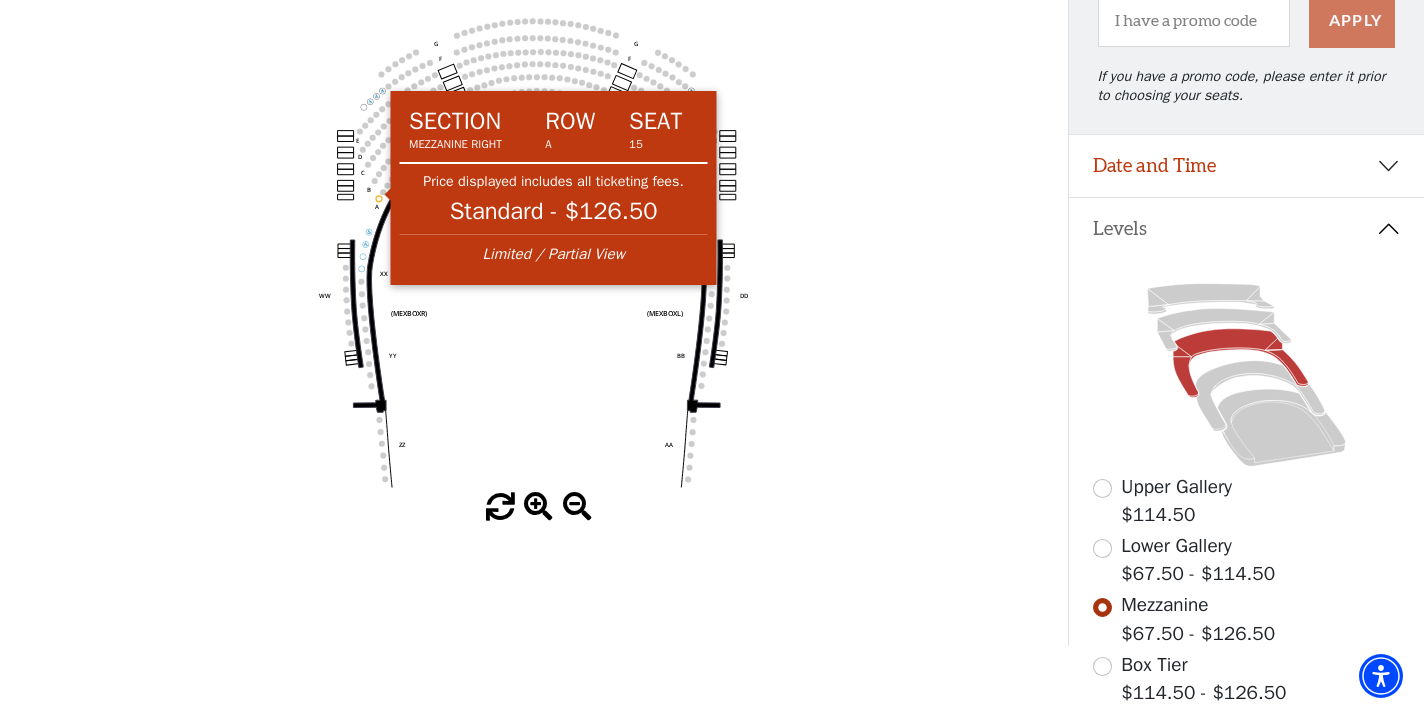 click 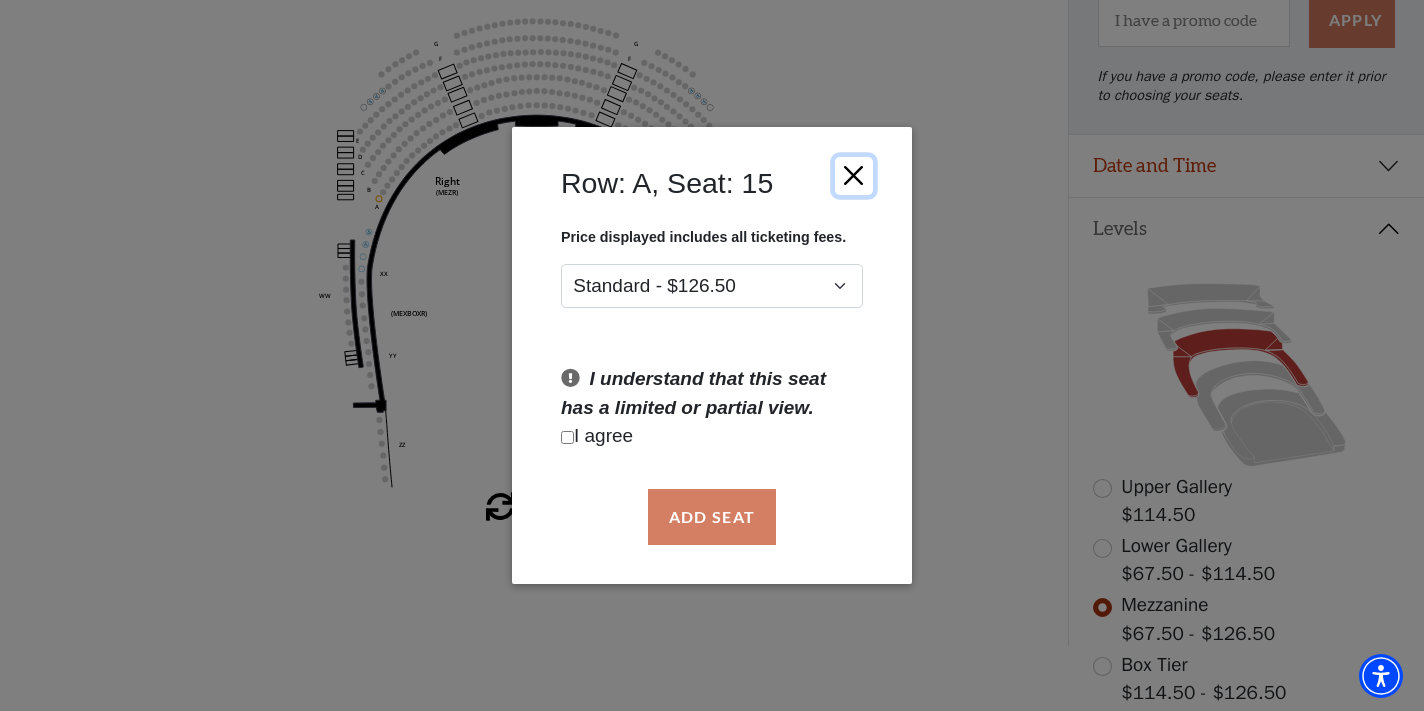 click at bounding box center (854, 175) 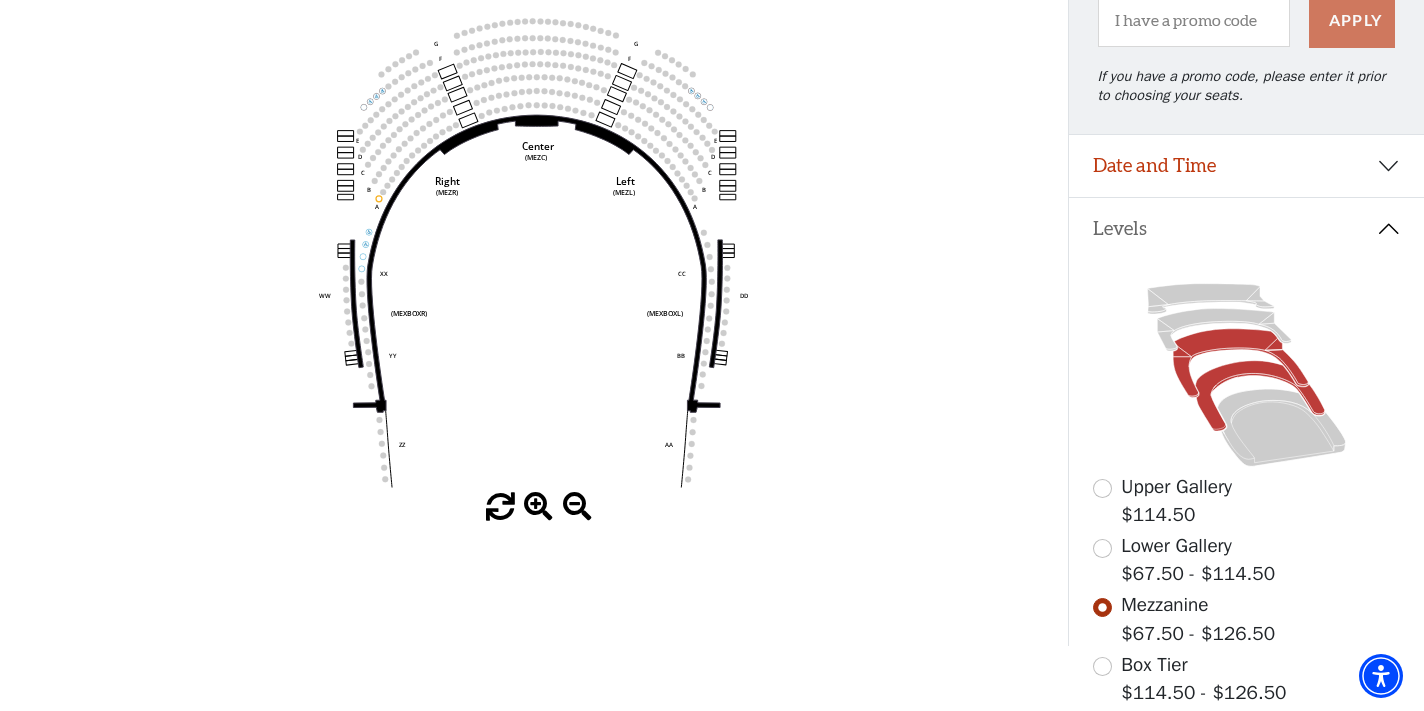 click 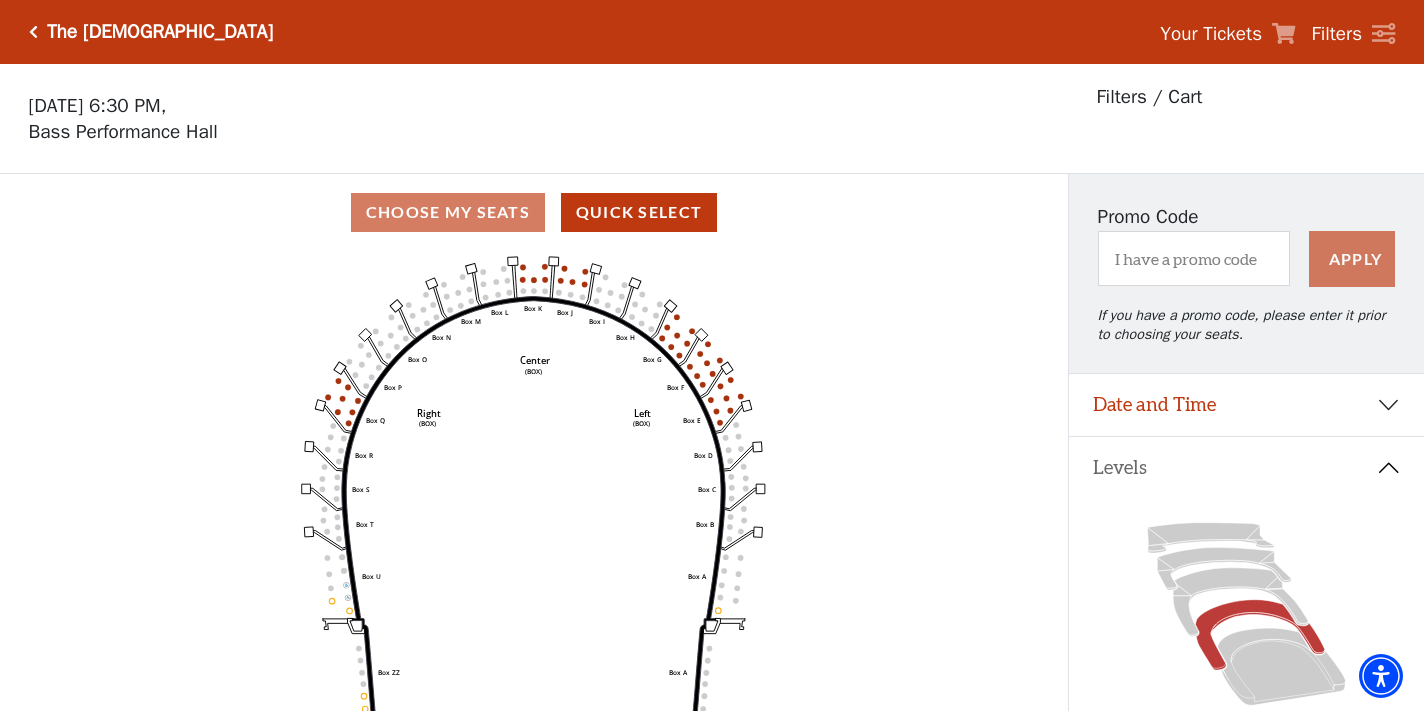 scroll, scrollTop: 92, scrollLeft: 0, axis: vertical 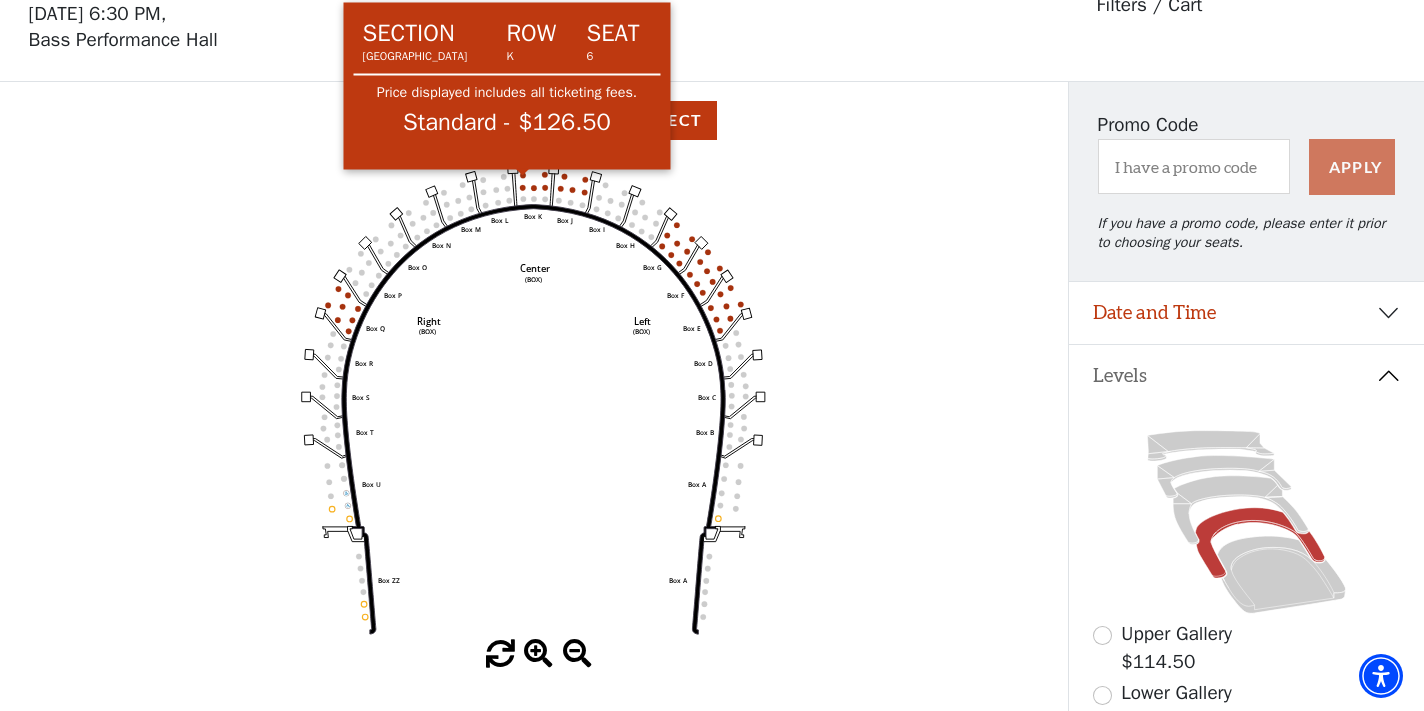 click 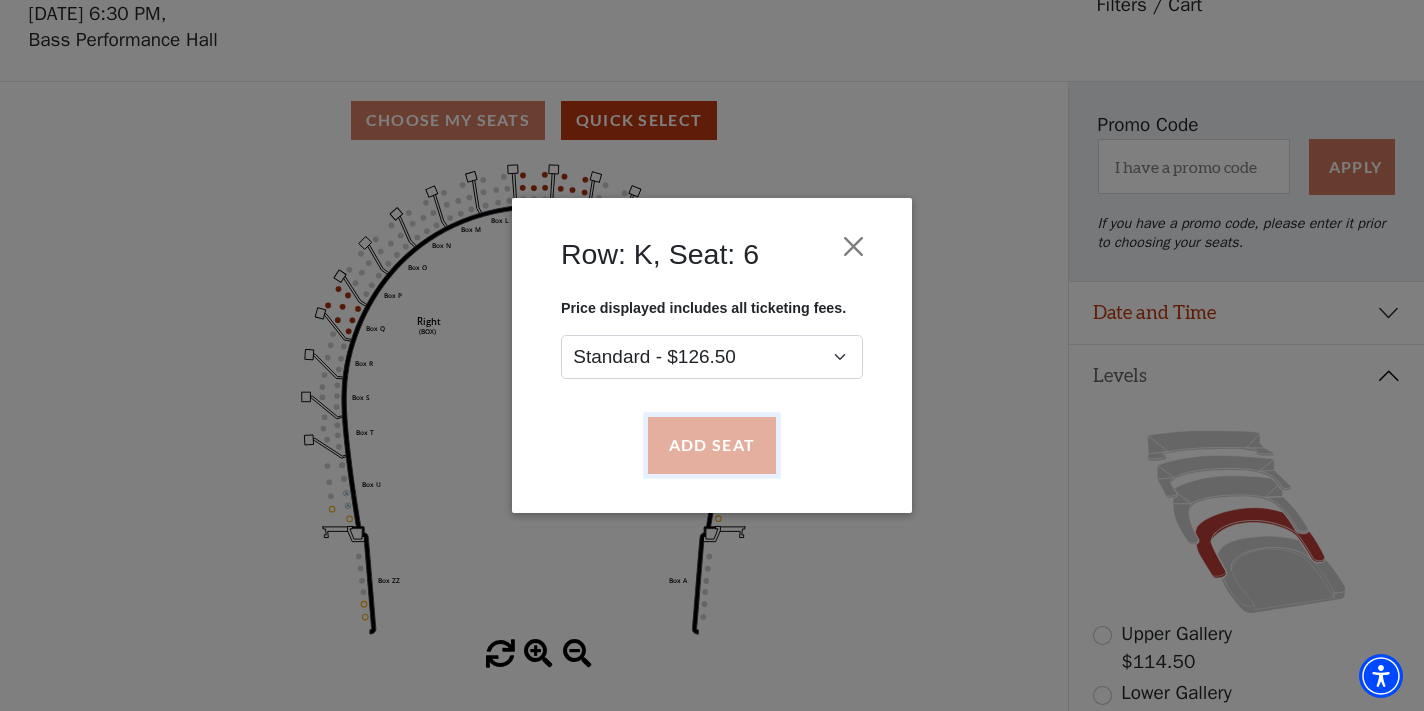click on "Add Seat" at bounding box center (712, 446) 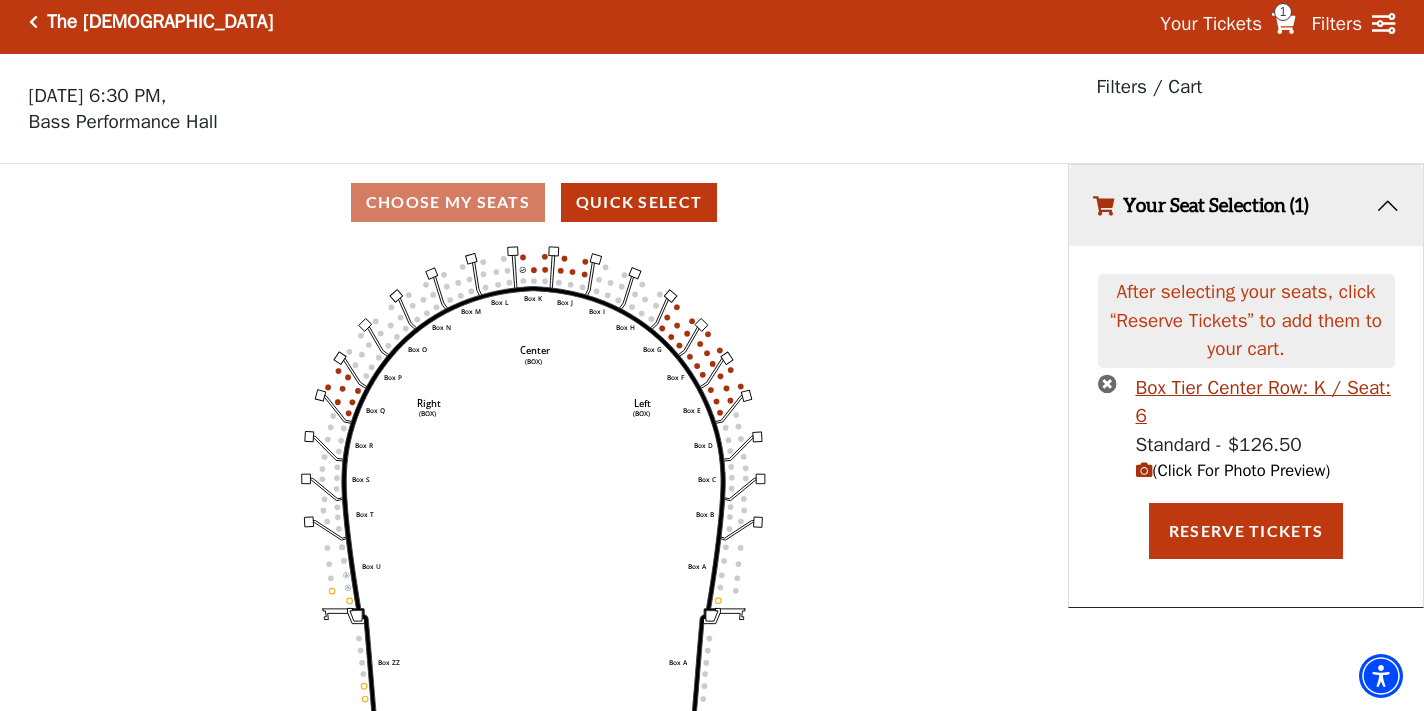 scroll, scrollTop: 0, scrollLeft: 0, axis: both 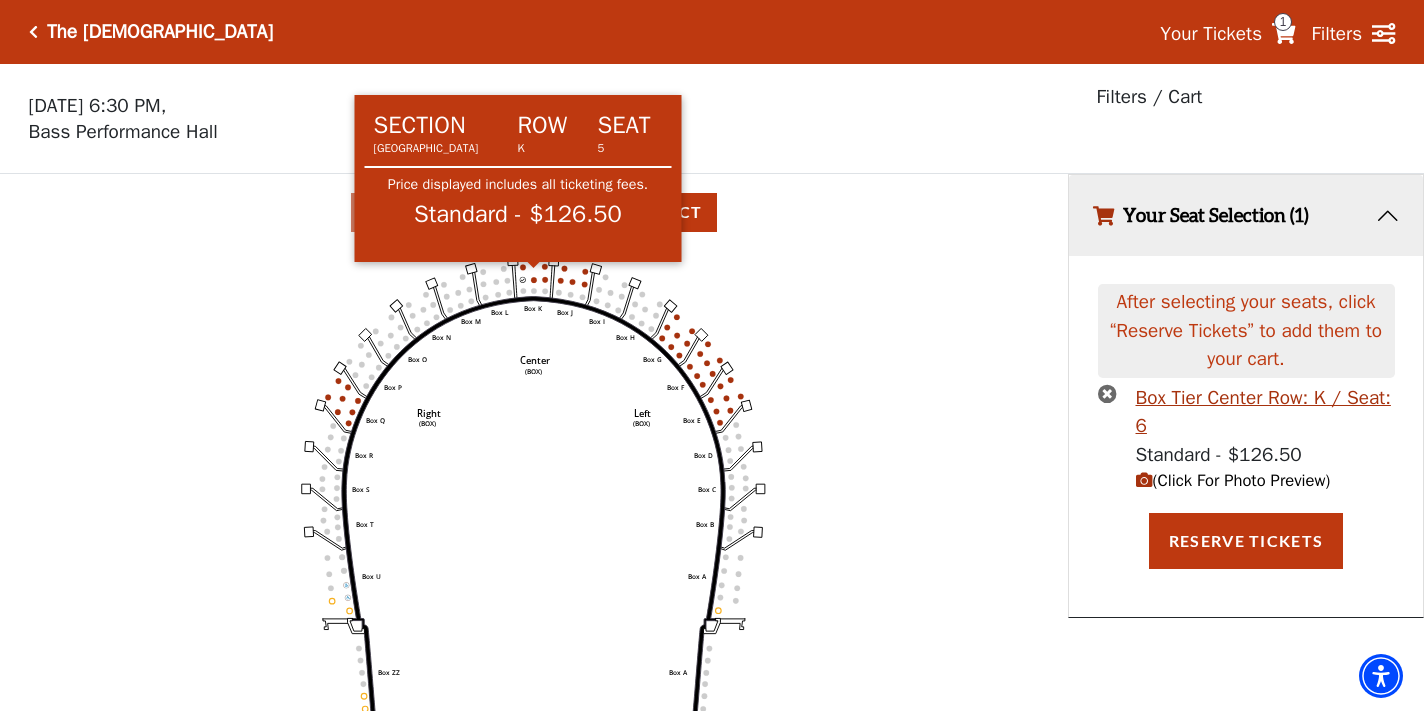 click 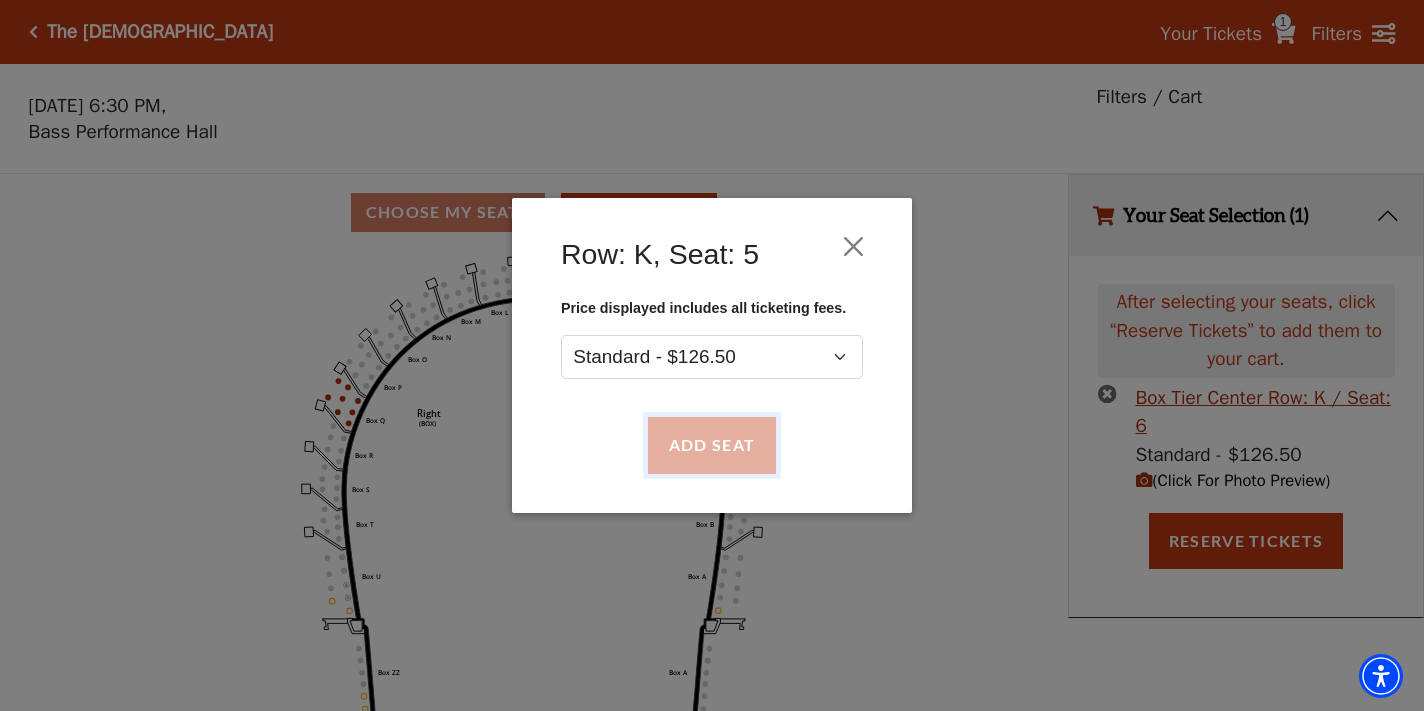 click on "Add Seat" at bounding box center (712, 446) 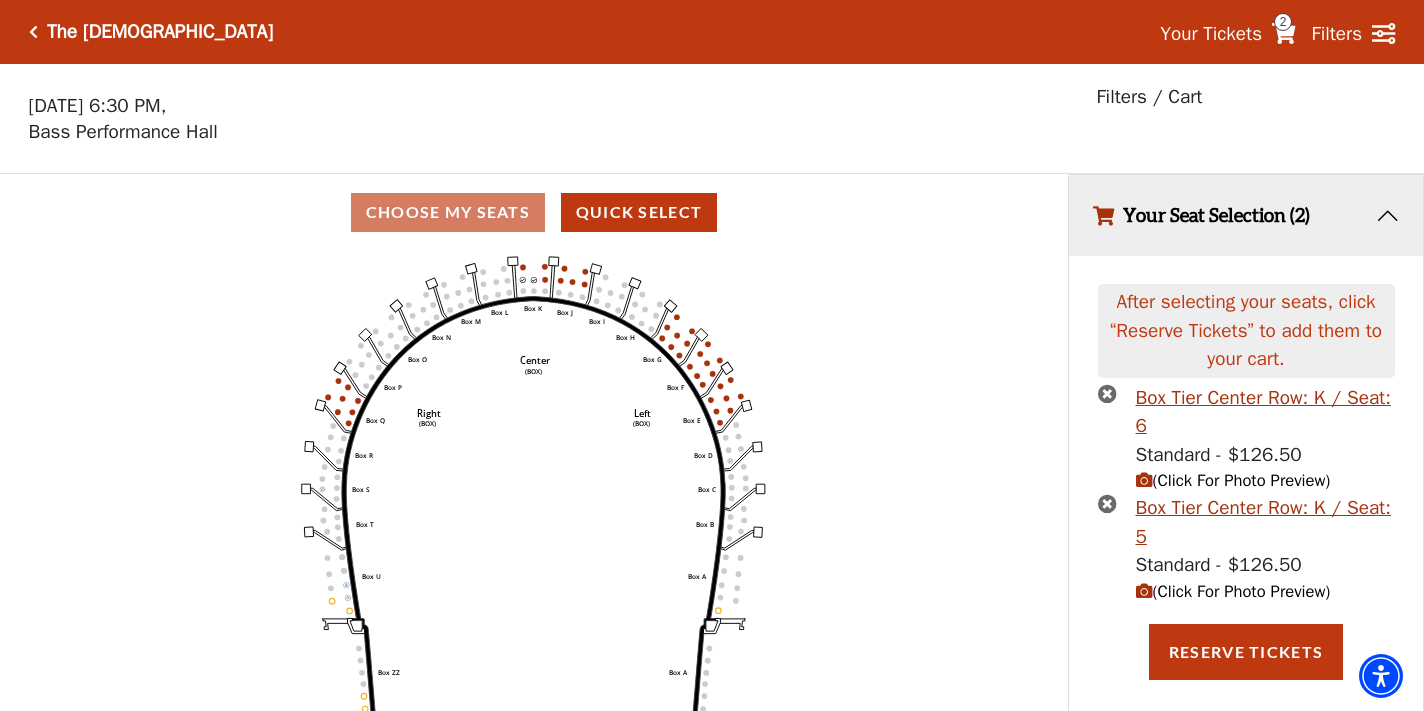 scroll, scrollTop: 42, scrollLeft: 0, axis: vertical 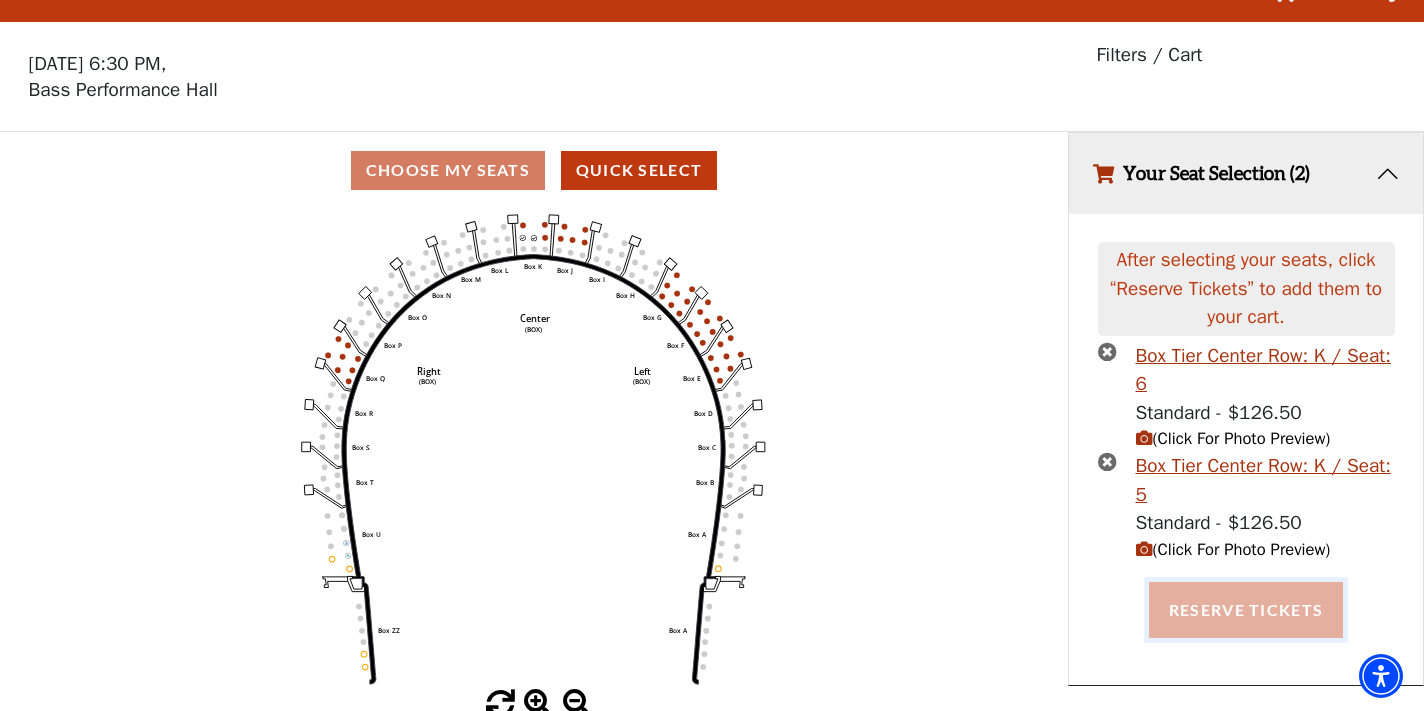 click on "Reserve Tickets" at bounding box center [1246, 610] 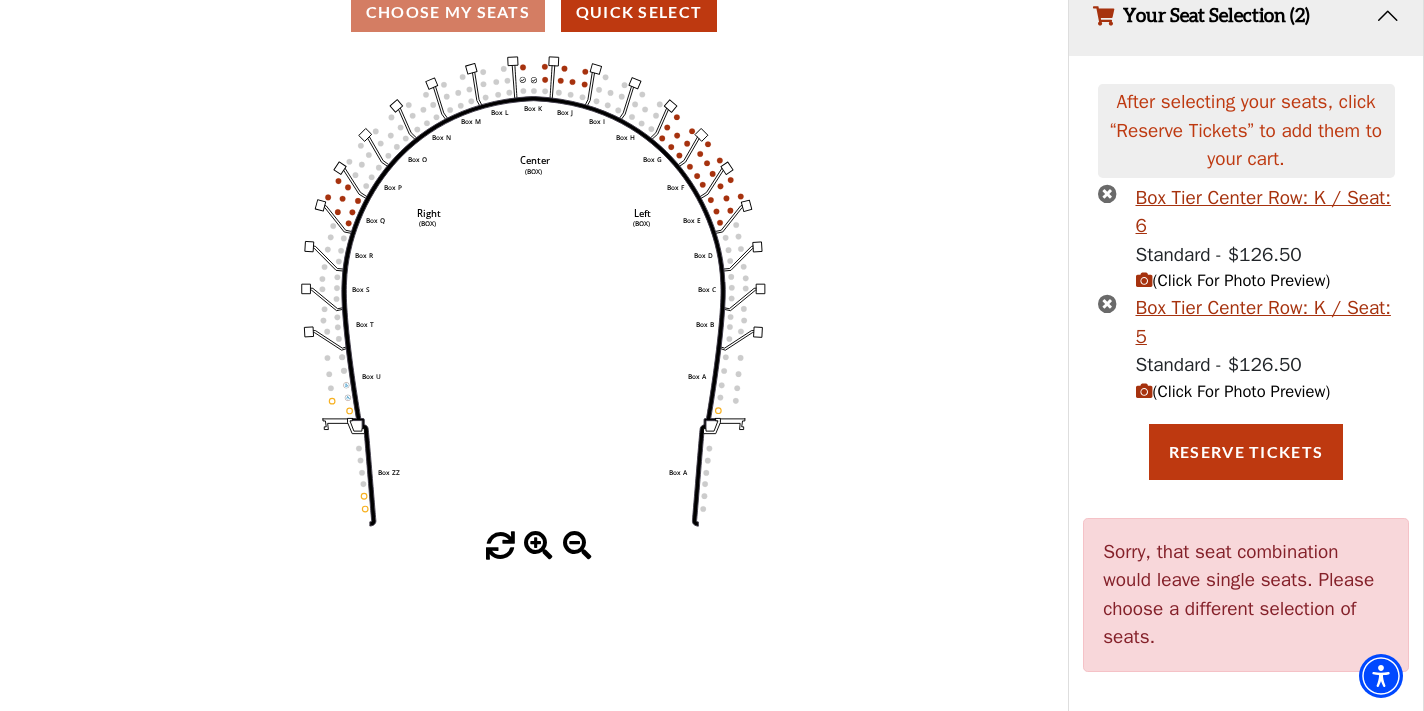 scroll, scrollTop: 42, scrollLeft: 0, axis: vertical 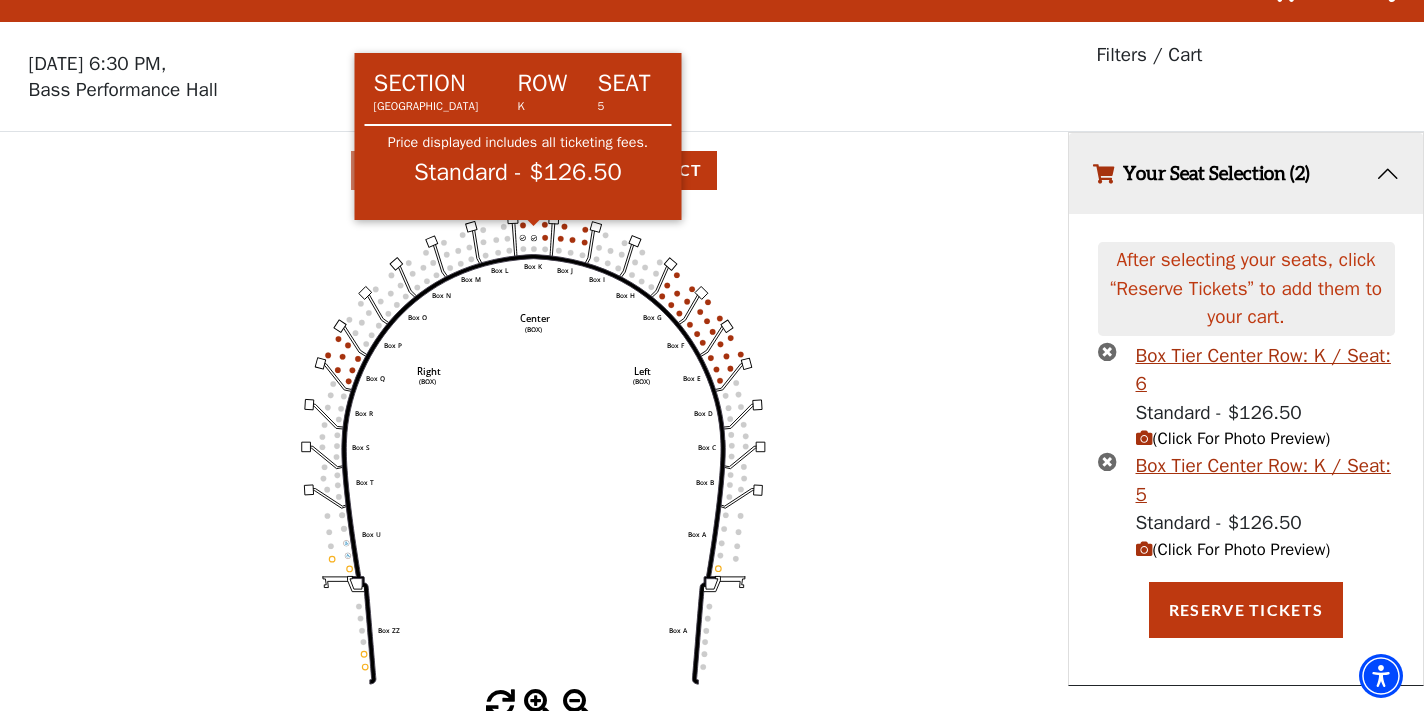 click 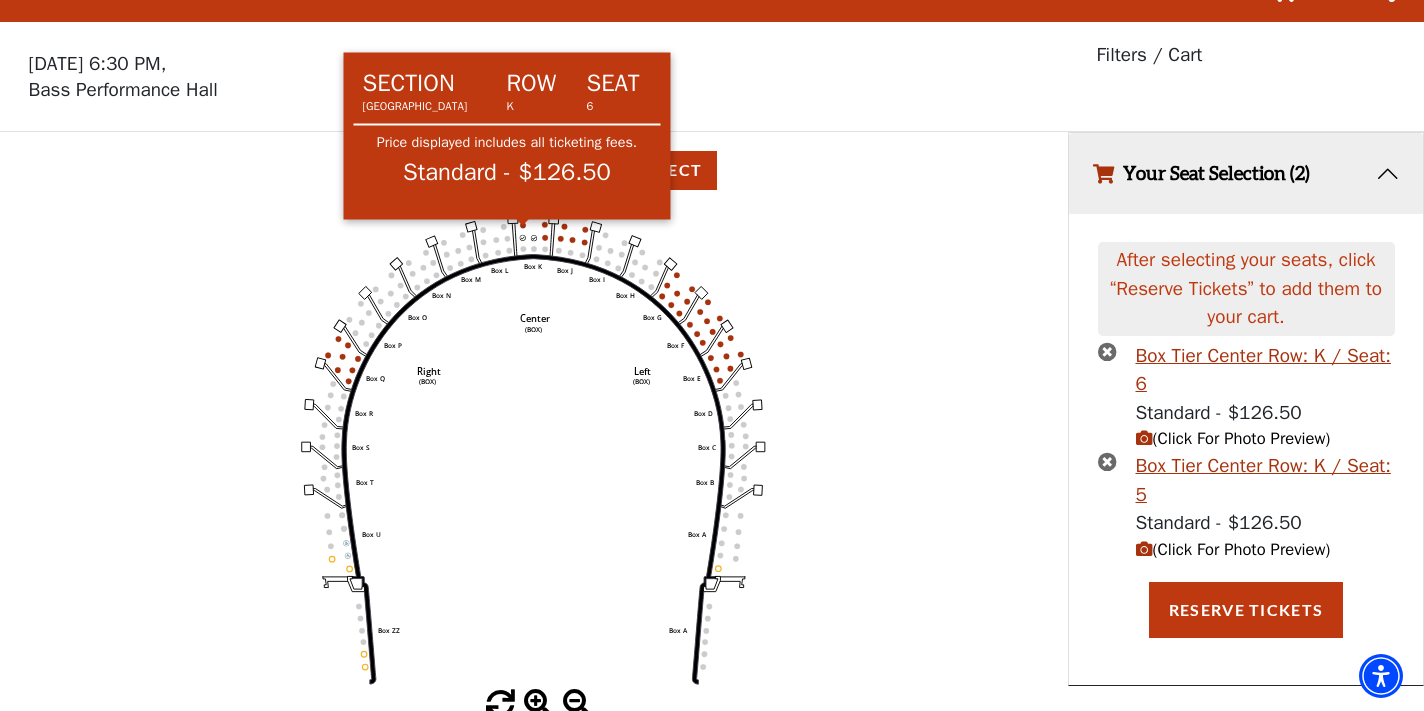 click 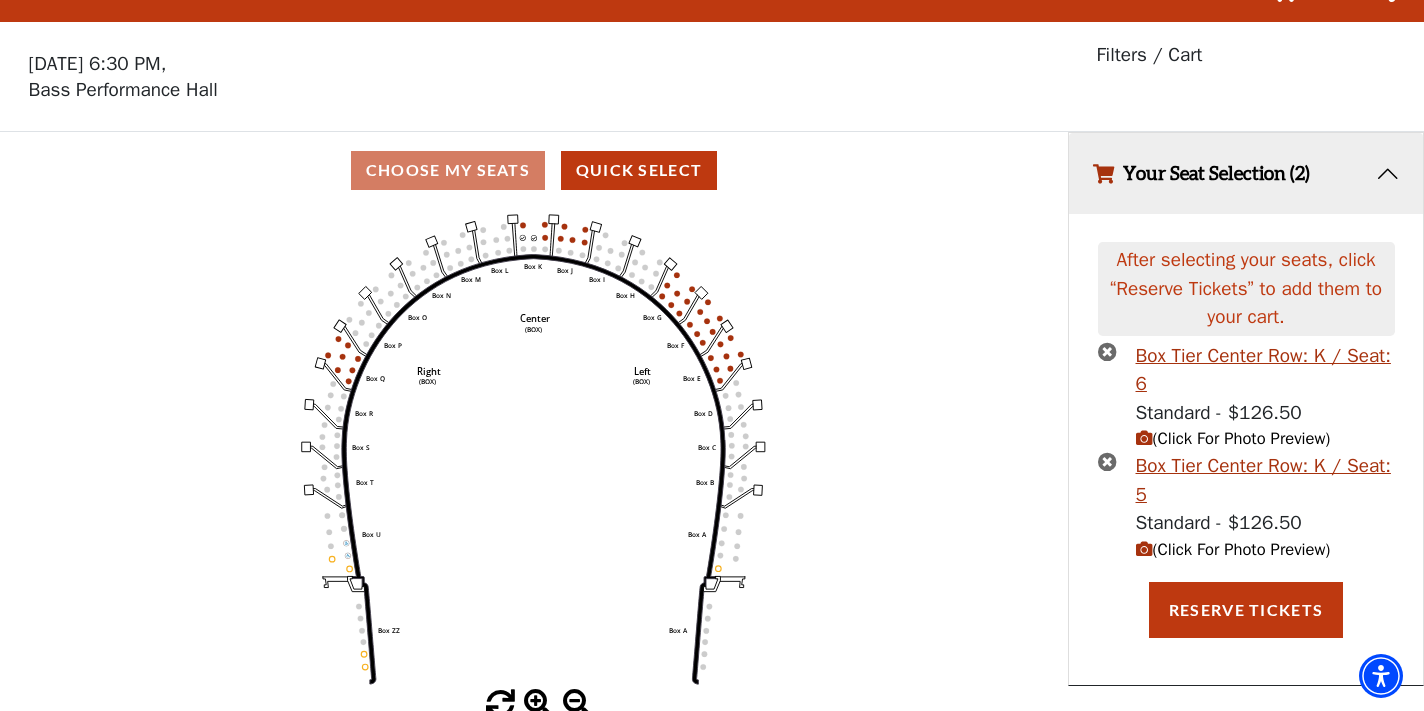 click at bounding box center [1107, 351] 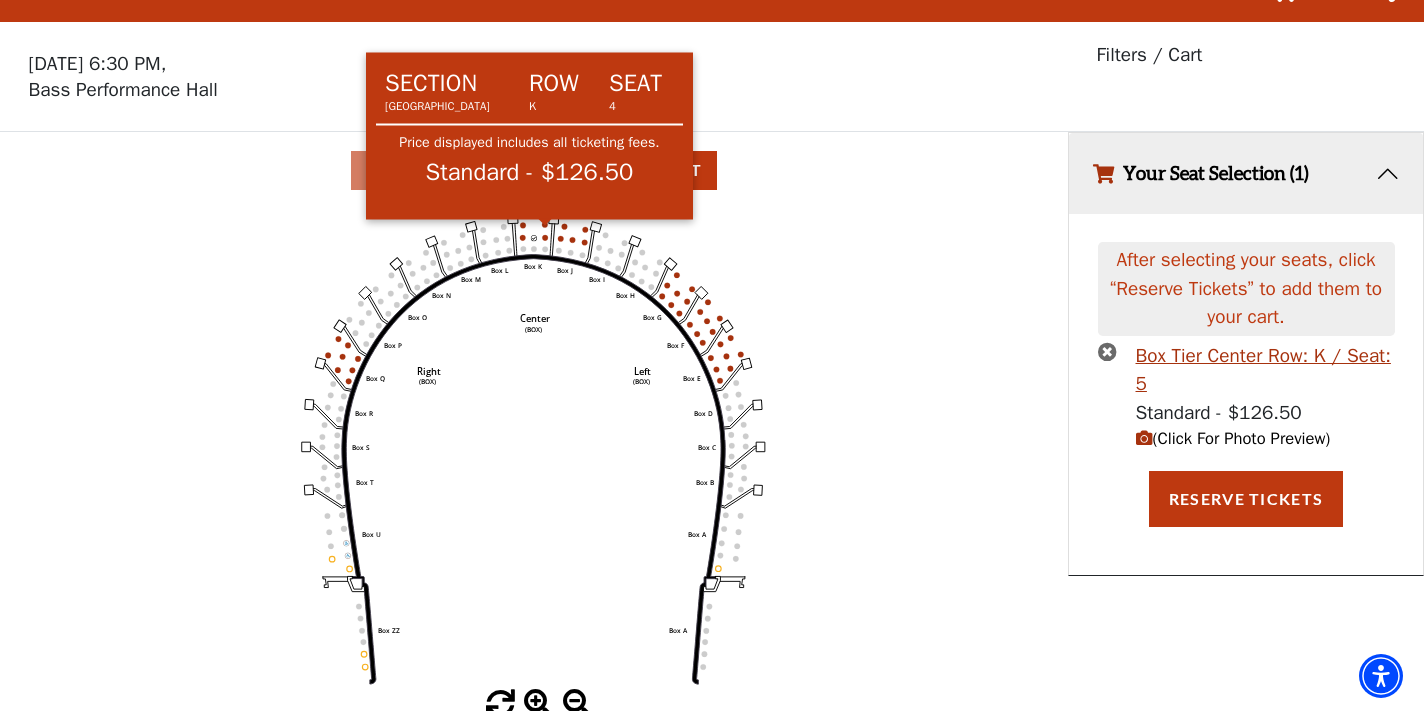 click 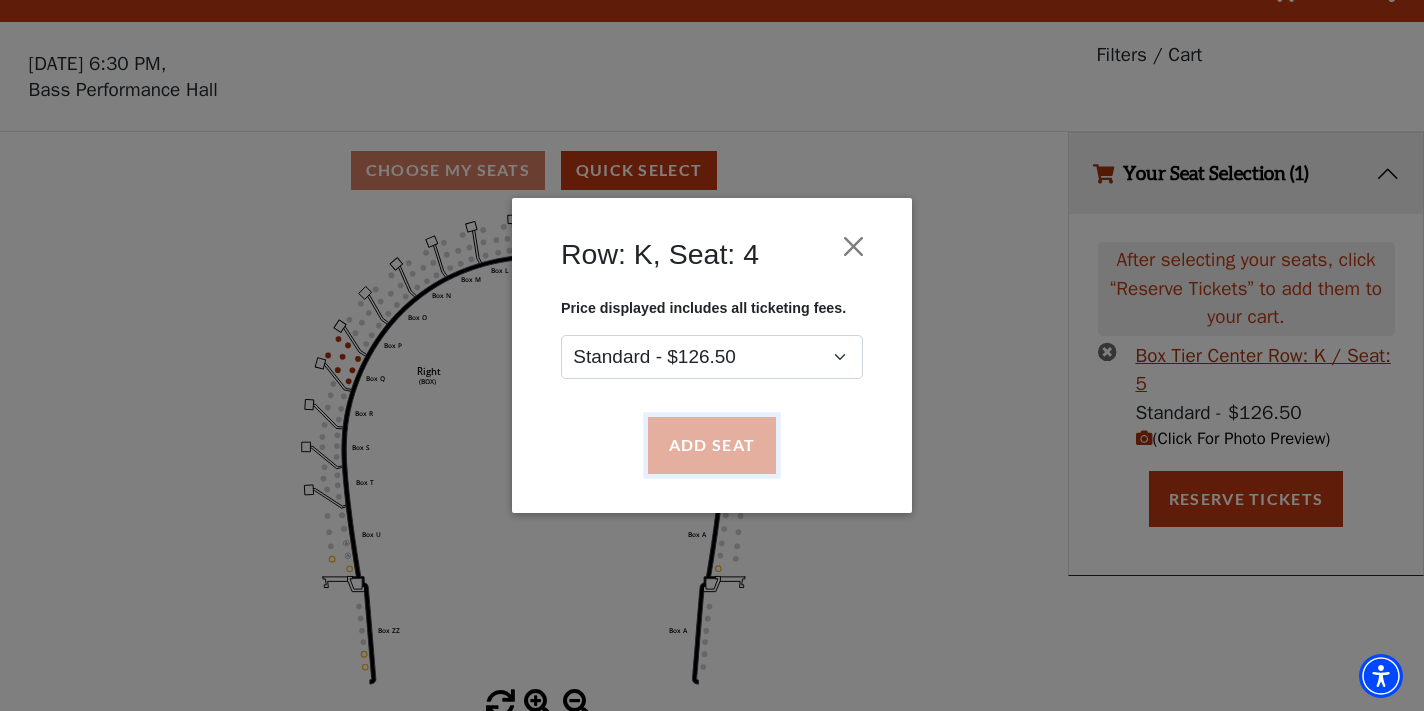 click on "Add Seat" at bounding box center [712, 446] 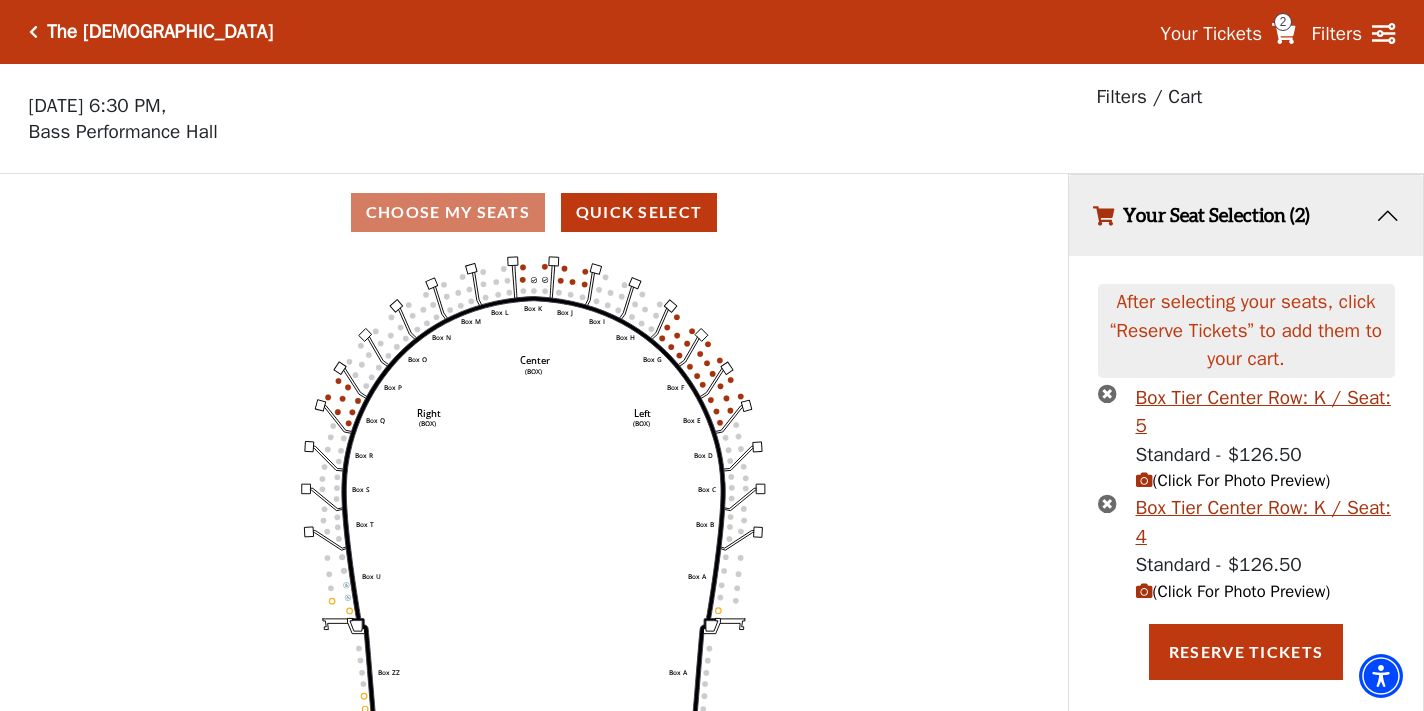scroll, scrollTop: 42, scrollLeft: 0, axis: vertical 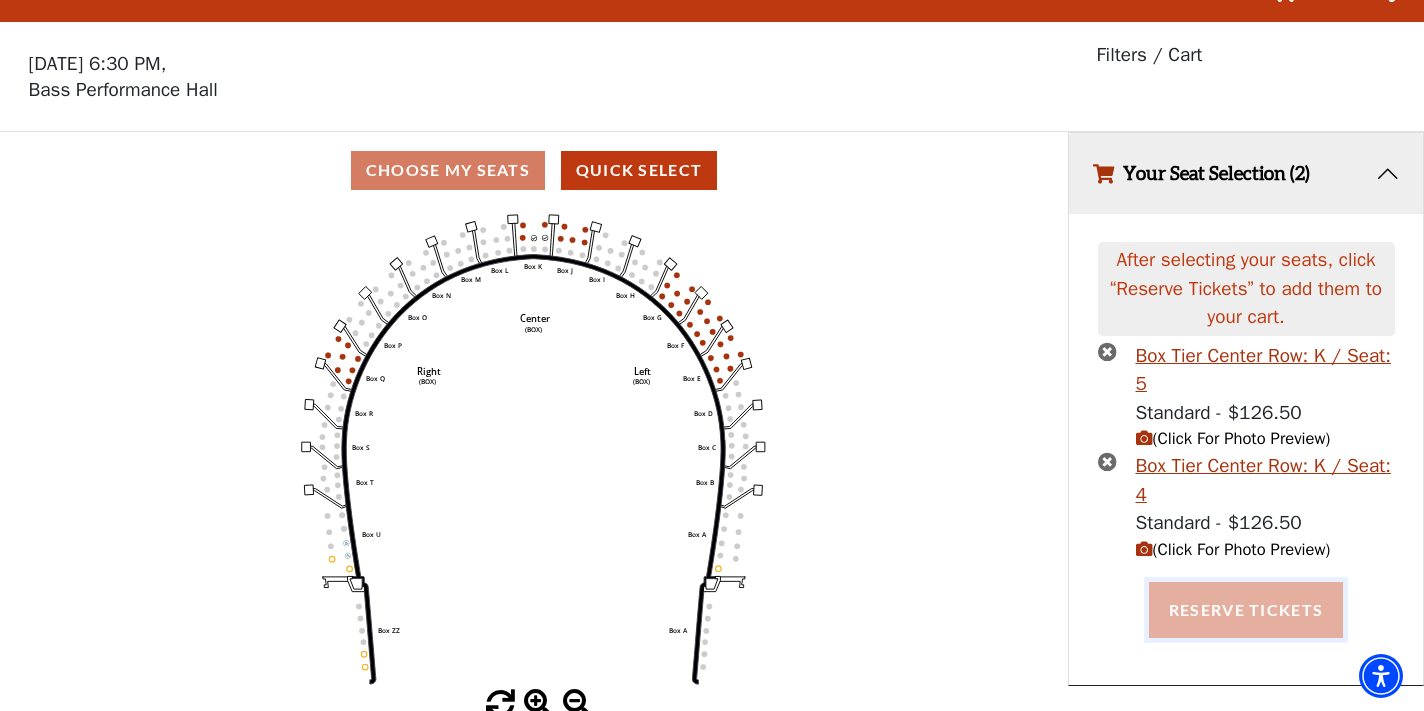 click on "Reserve Tickets" at bounding box center (1246, 610) 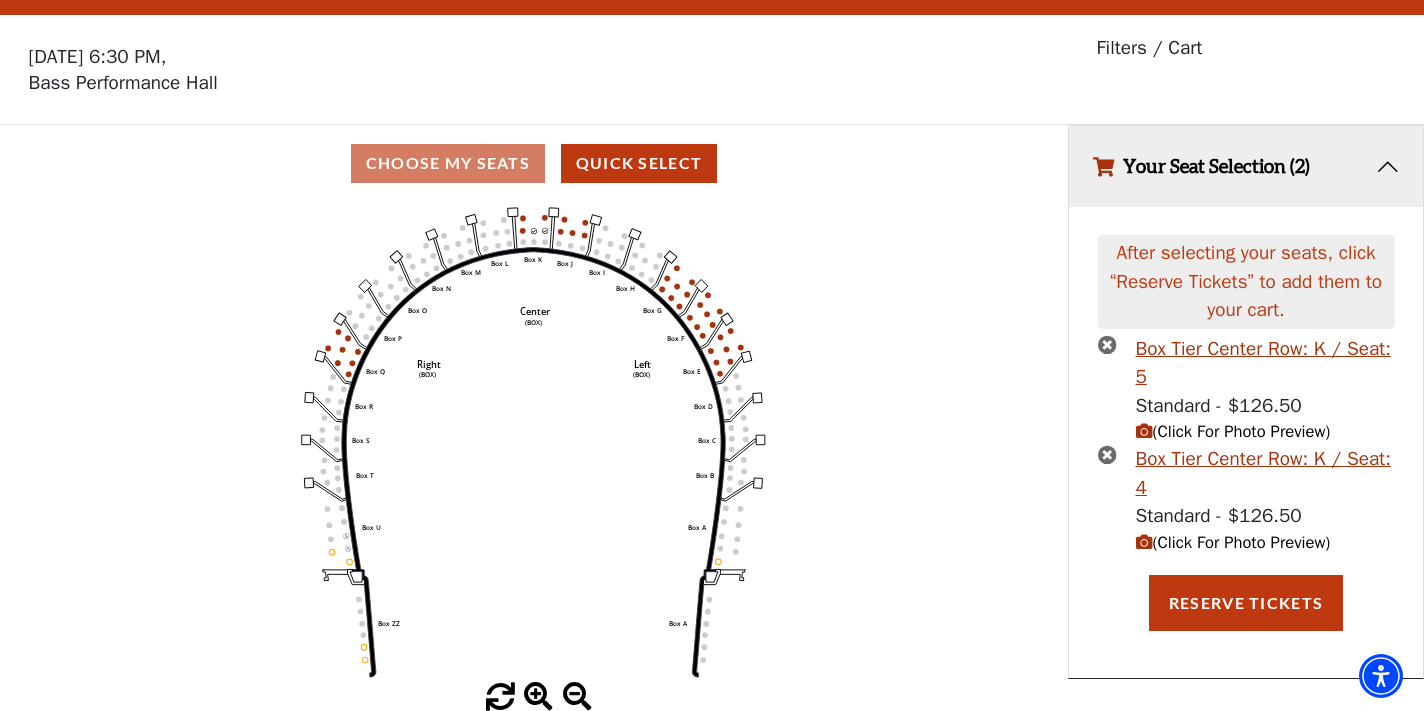 scroll, scrollTop: 42, scrollLeft: 0, axis: vertical 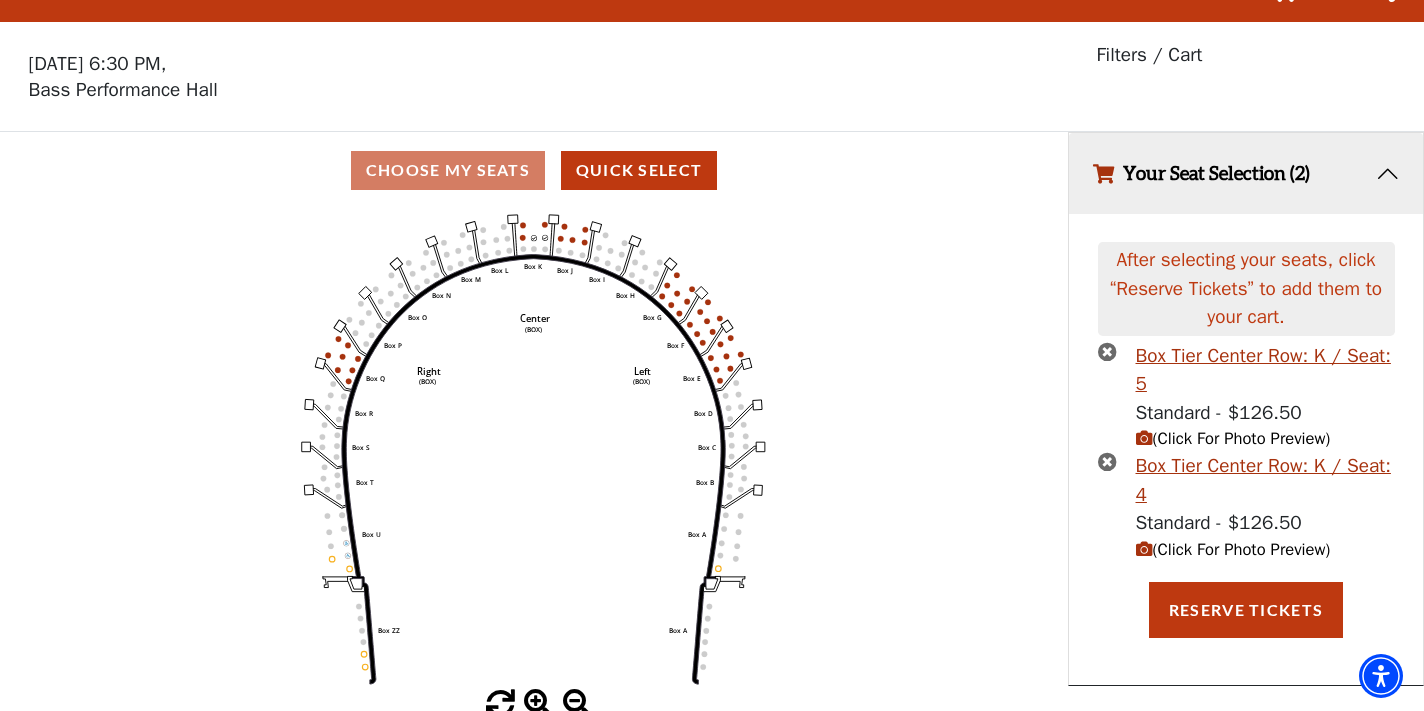 click at bounding box center (1107, 461) 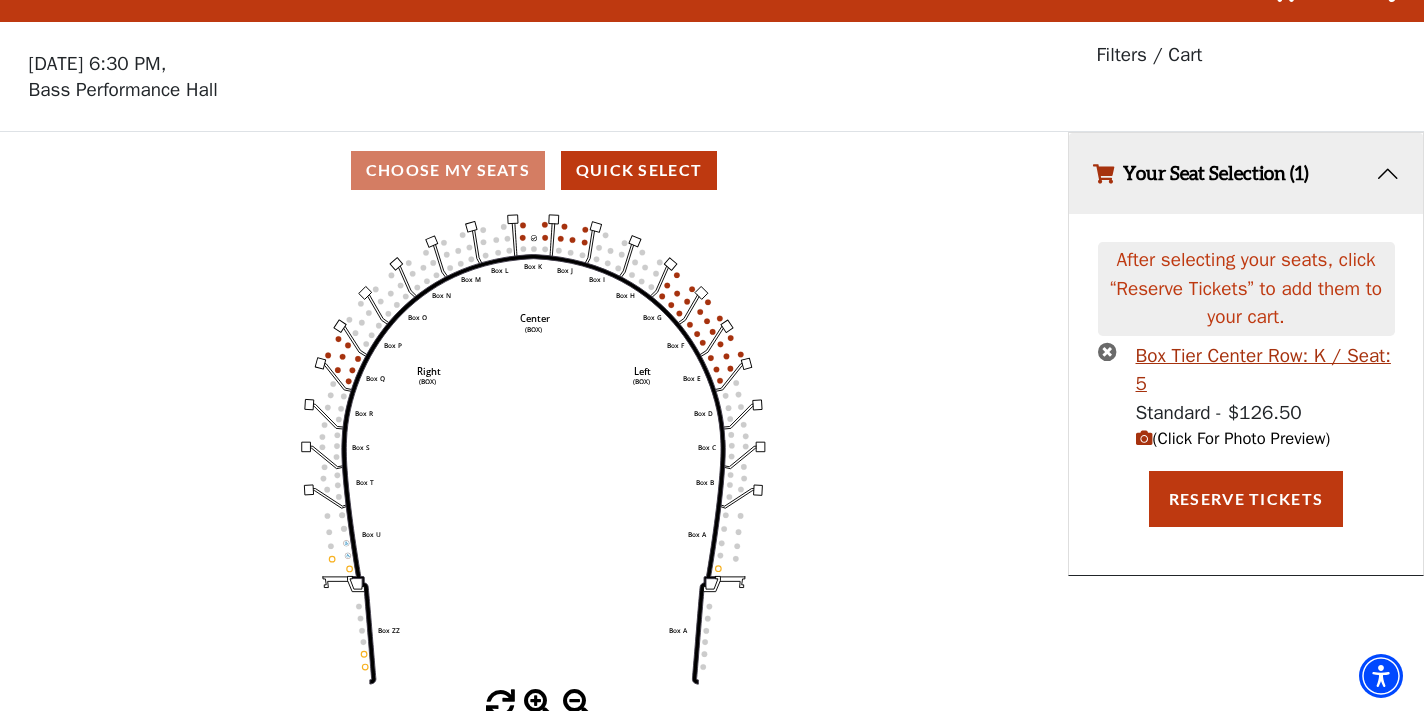 click at bounding box center [1107, 351] 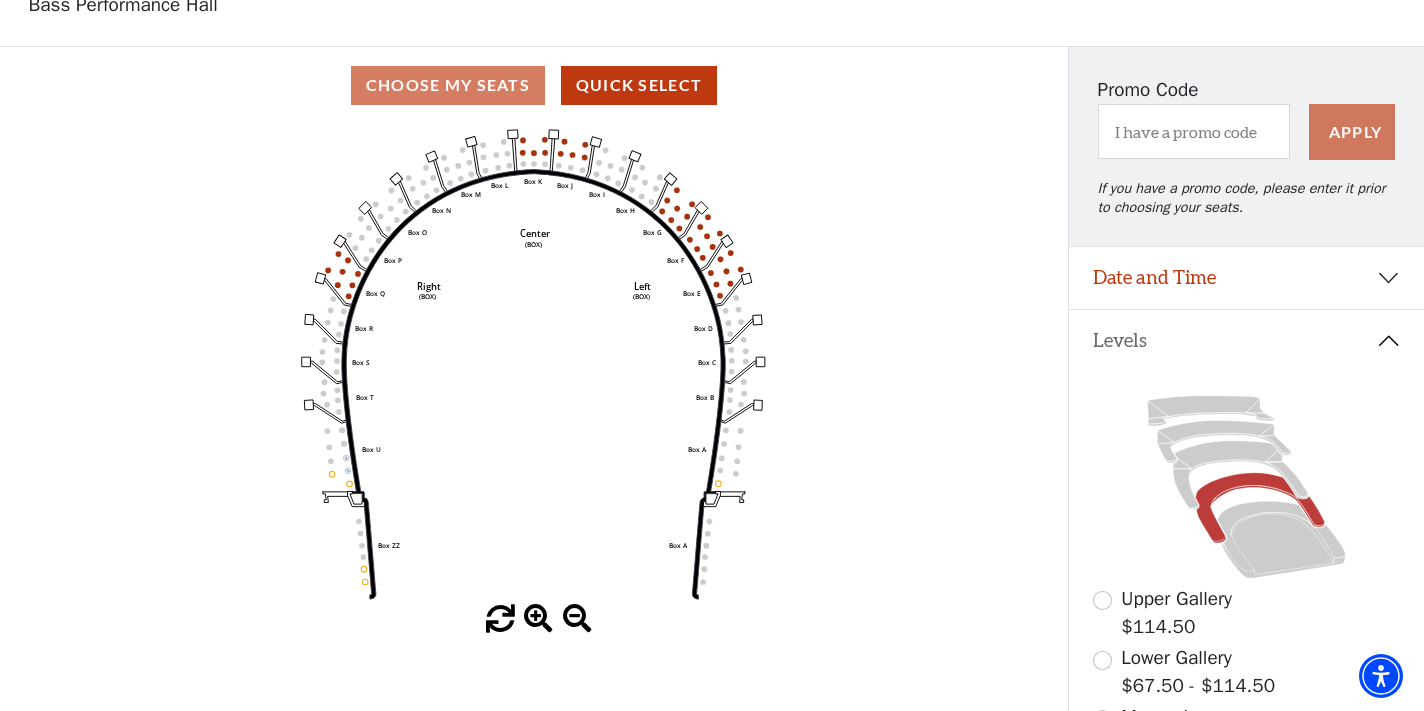 scroll, scrollTop: 125, scrollLeft: 0, axis: vertical 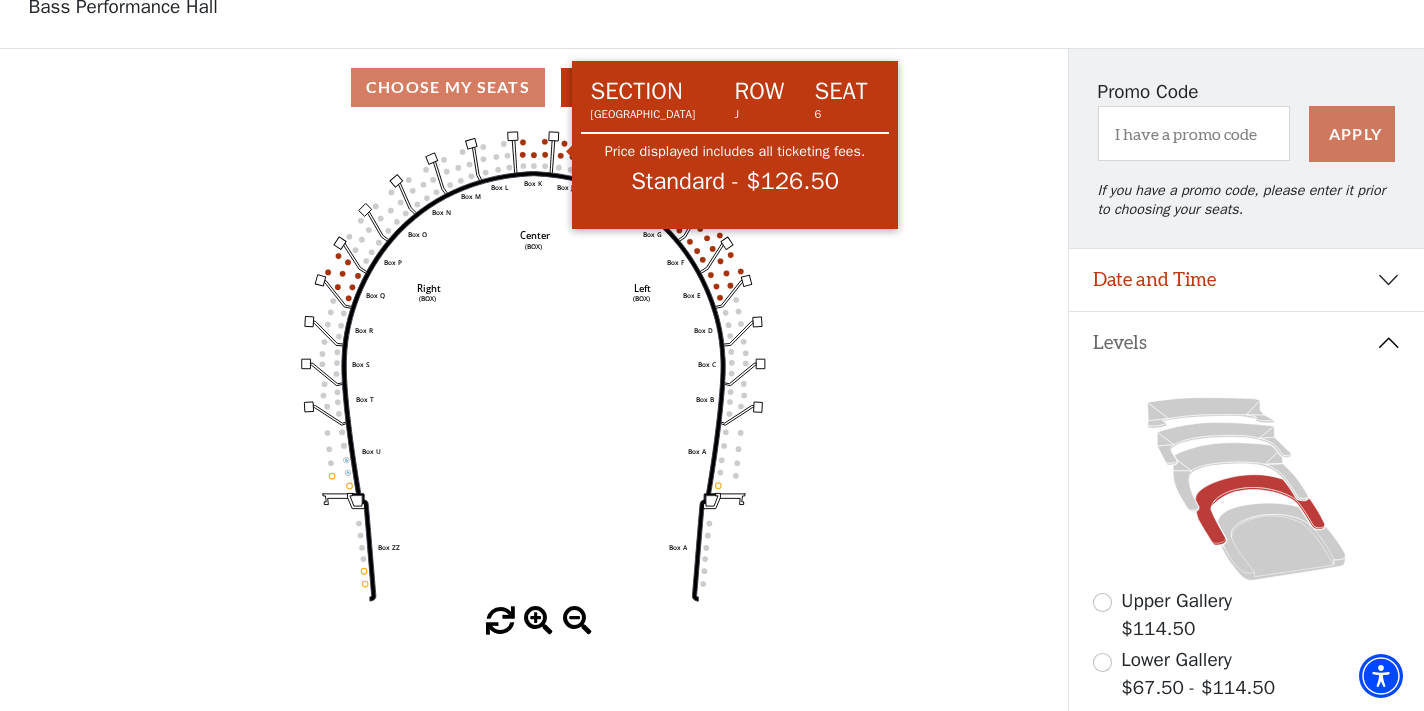 click 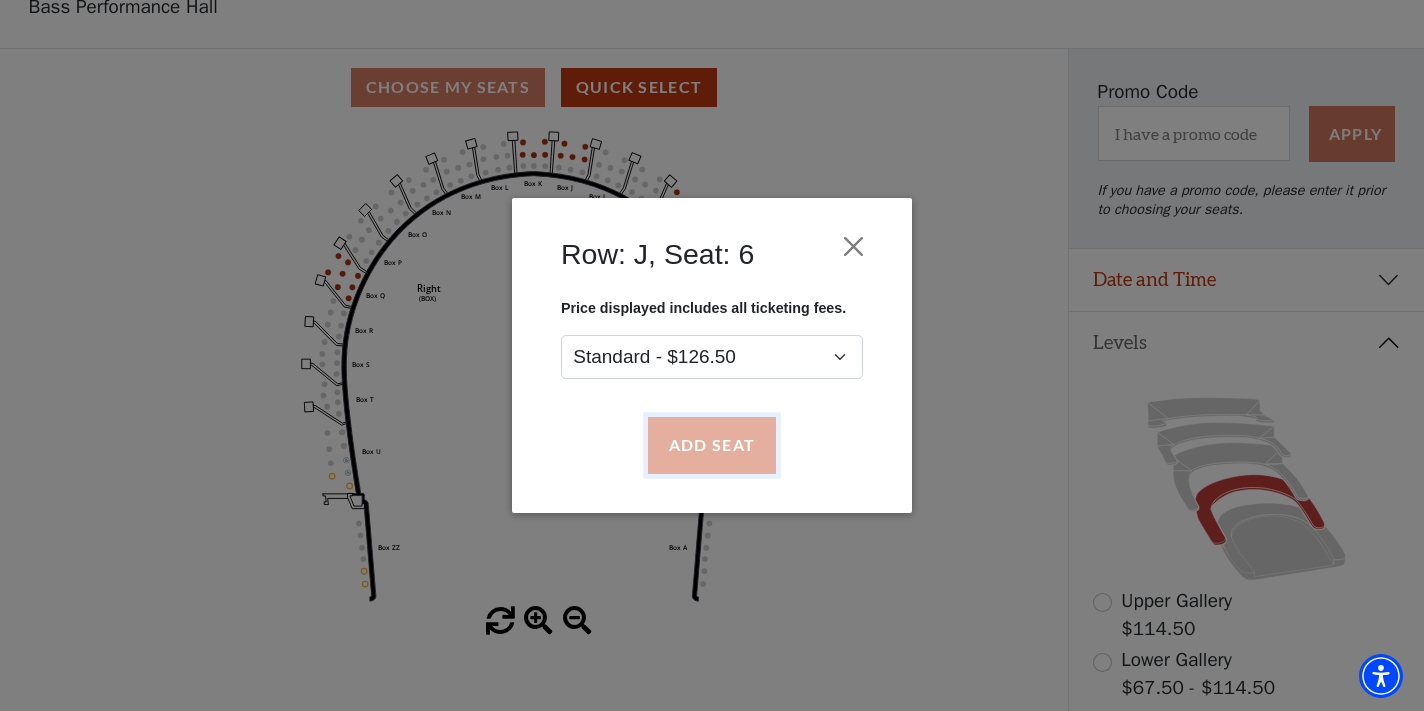 click on "Add Seat" at bounding box center [712, 446] 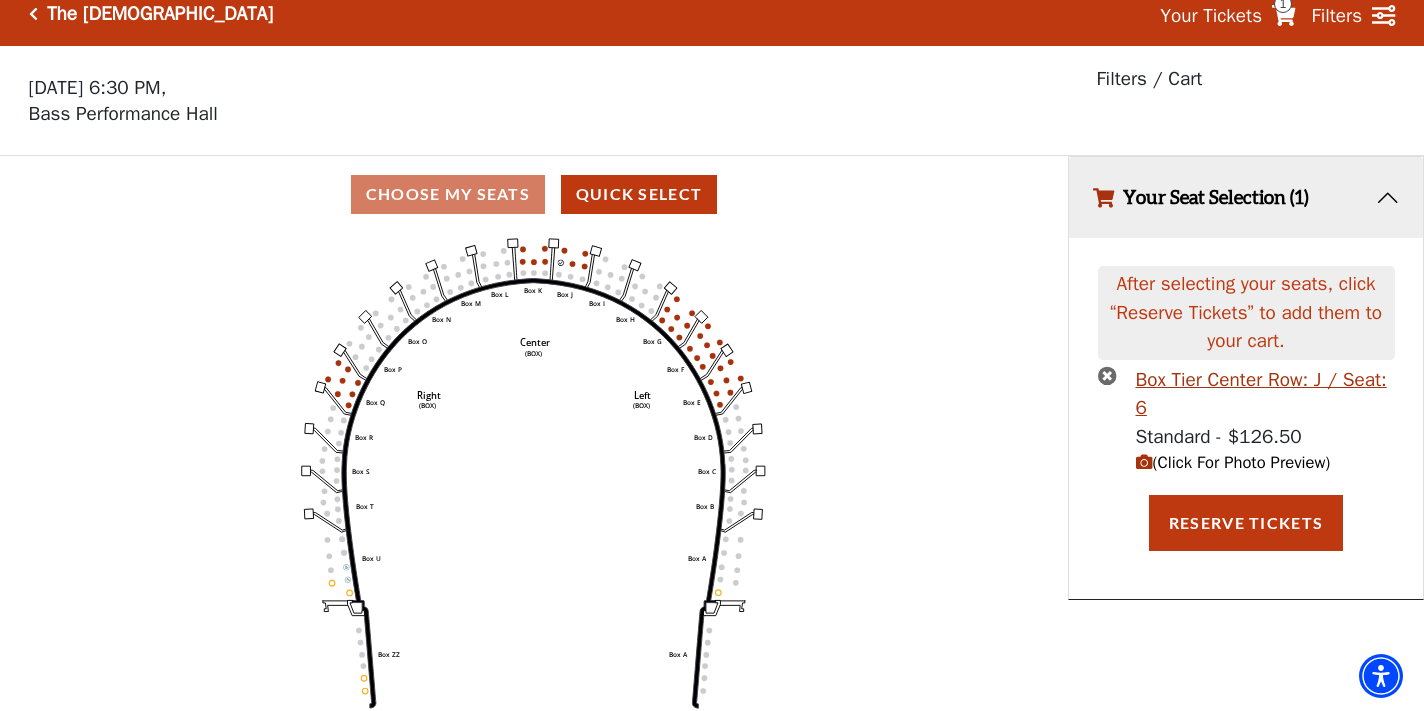 scroll, scrollTop: 0, scrollLeft: 0, axis: both 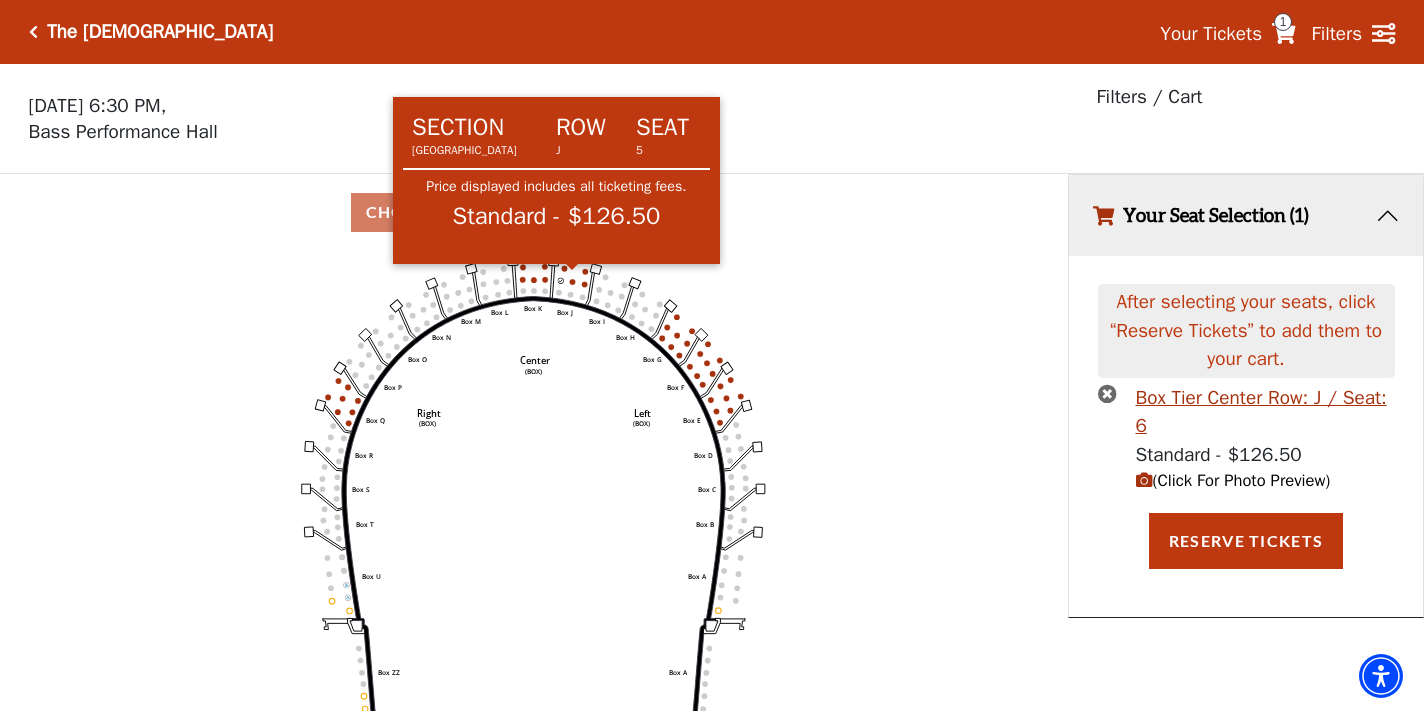 click 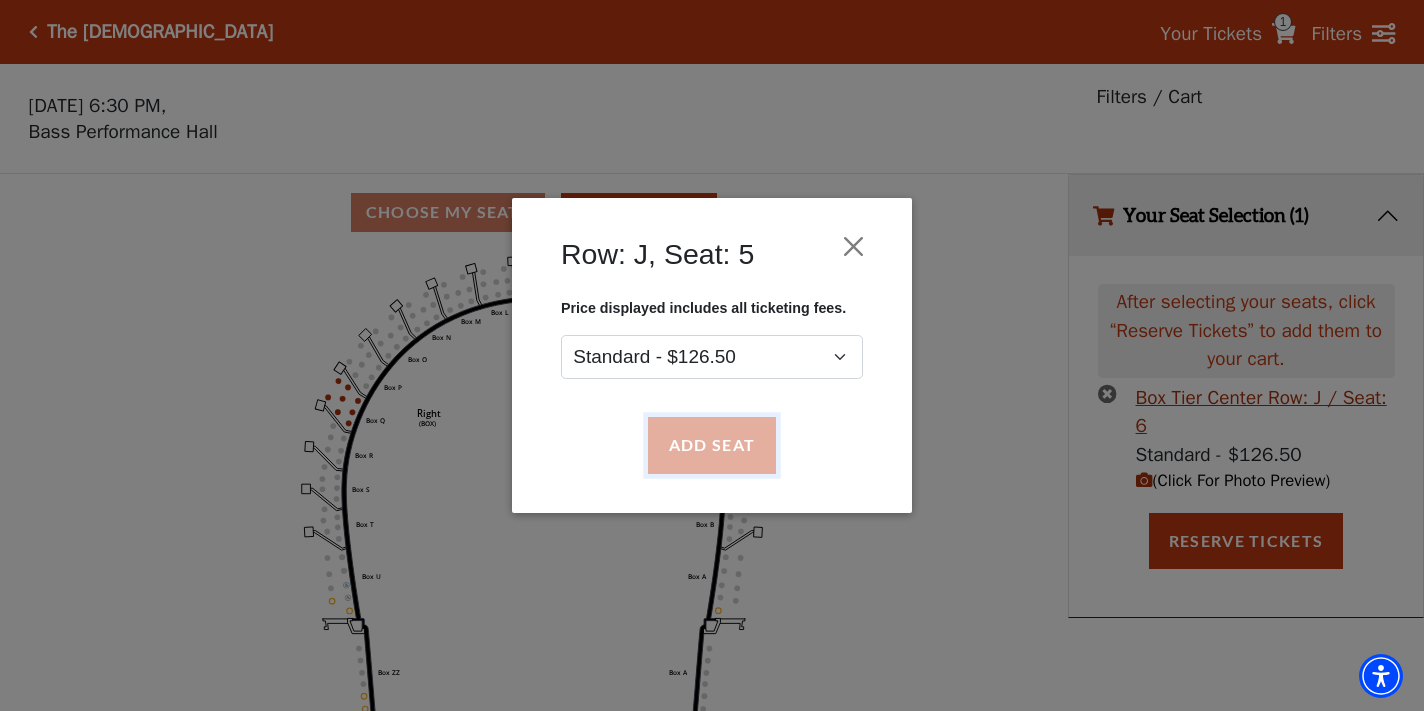 click on "Add Seat" at bounding box center [712, 446] 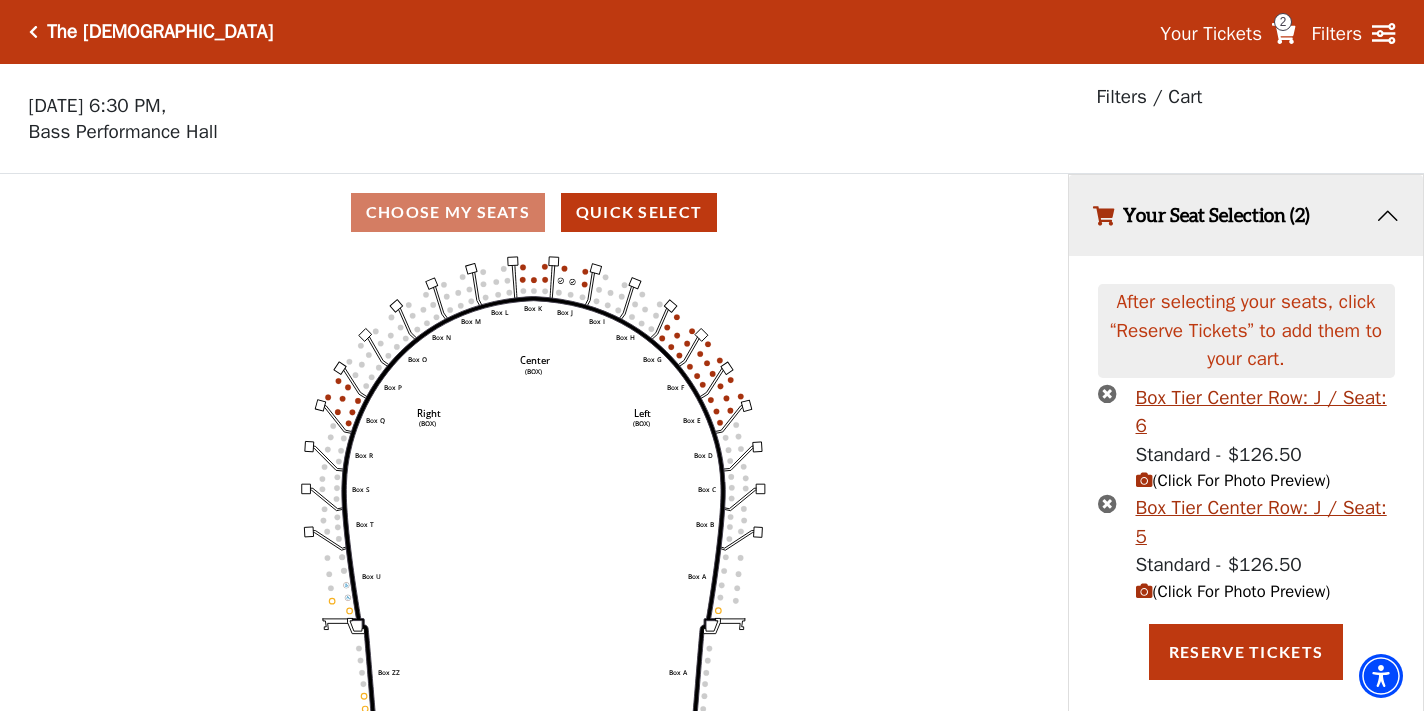 scroll, scrollTop: 42, scrollLeft: 0, axis: vertical 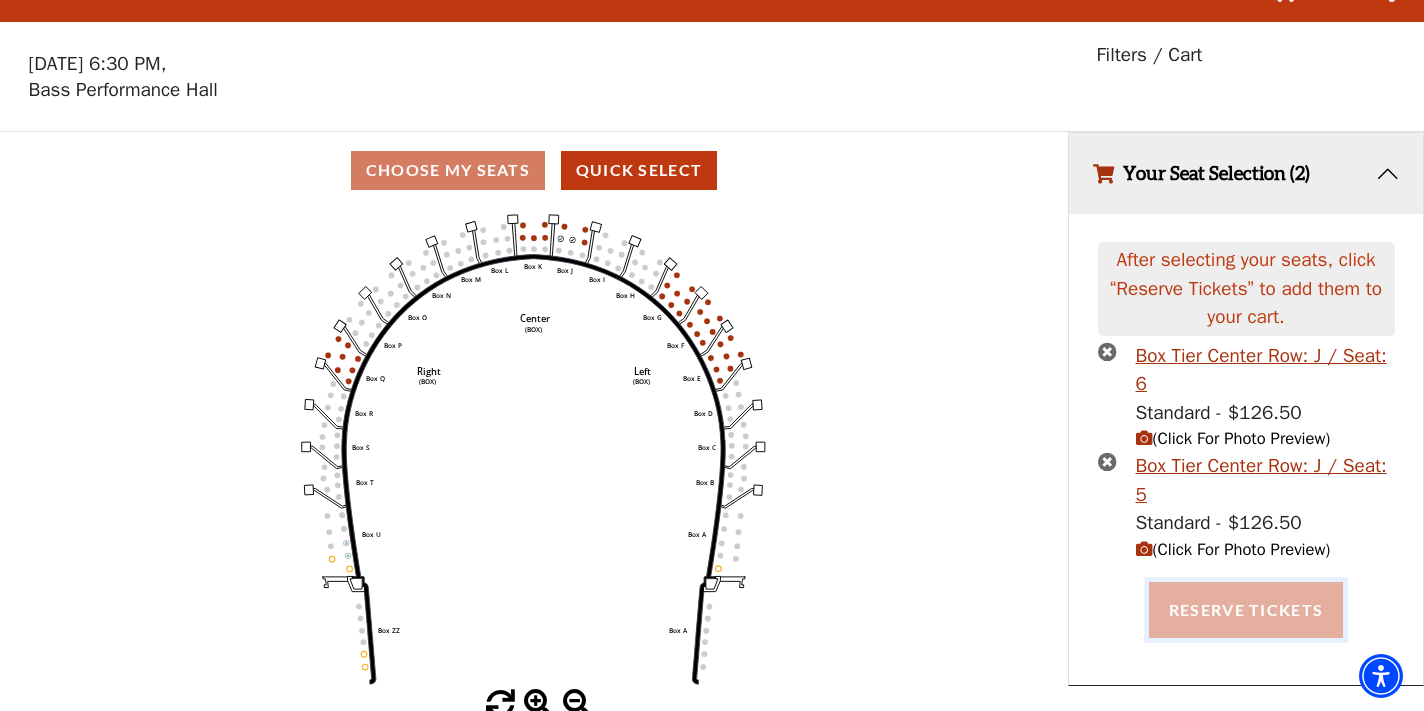 click on "Reserve Tickets" at bounding box center (1246, 610) 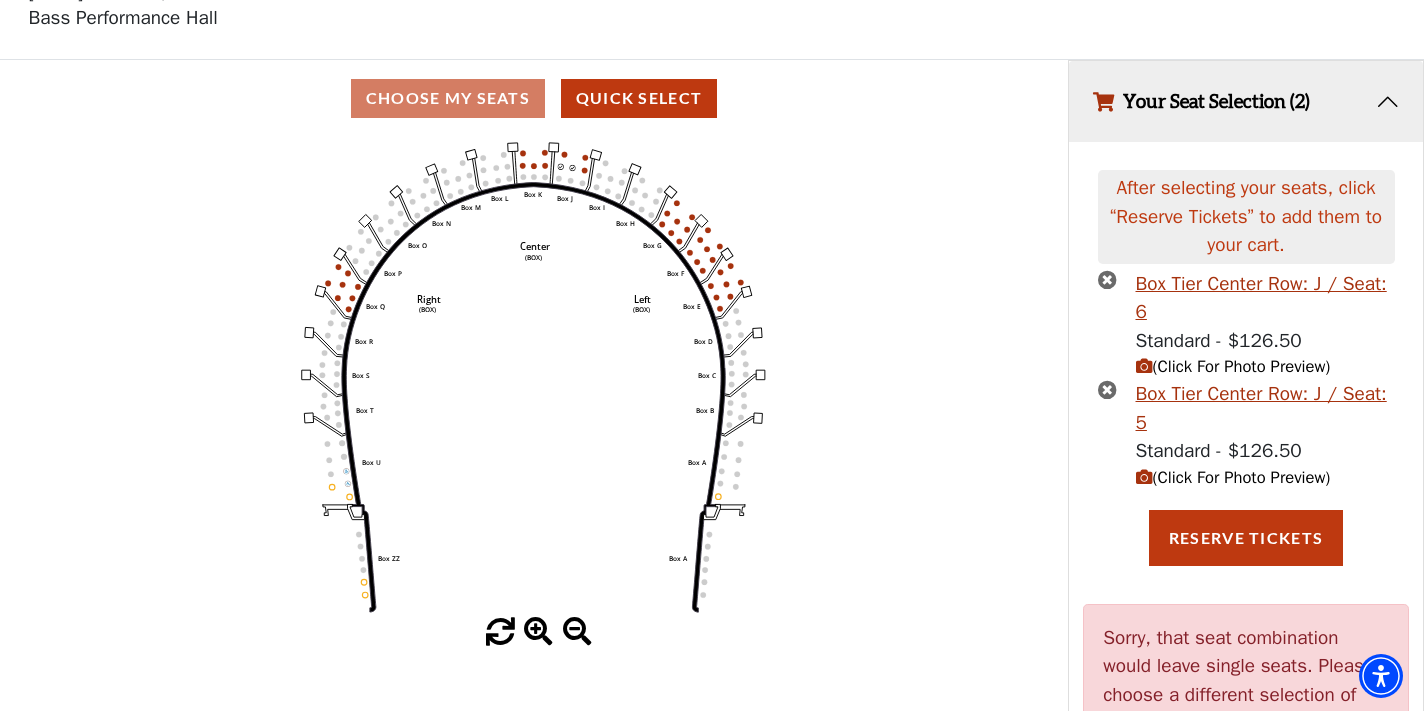 scroll, scrollTop: 117, scrollLeft: 0, axis: vertical 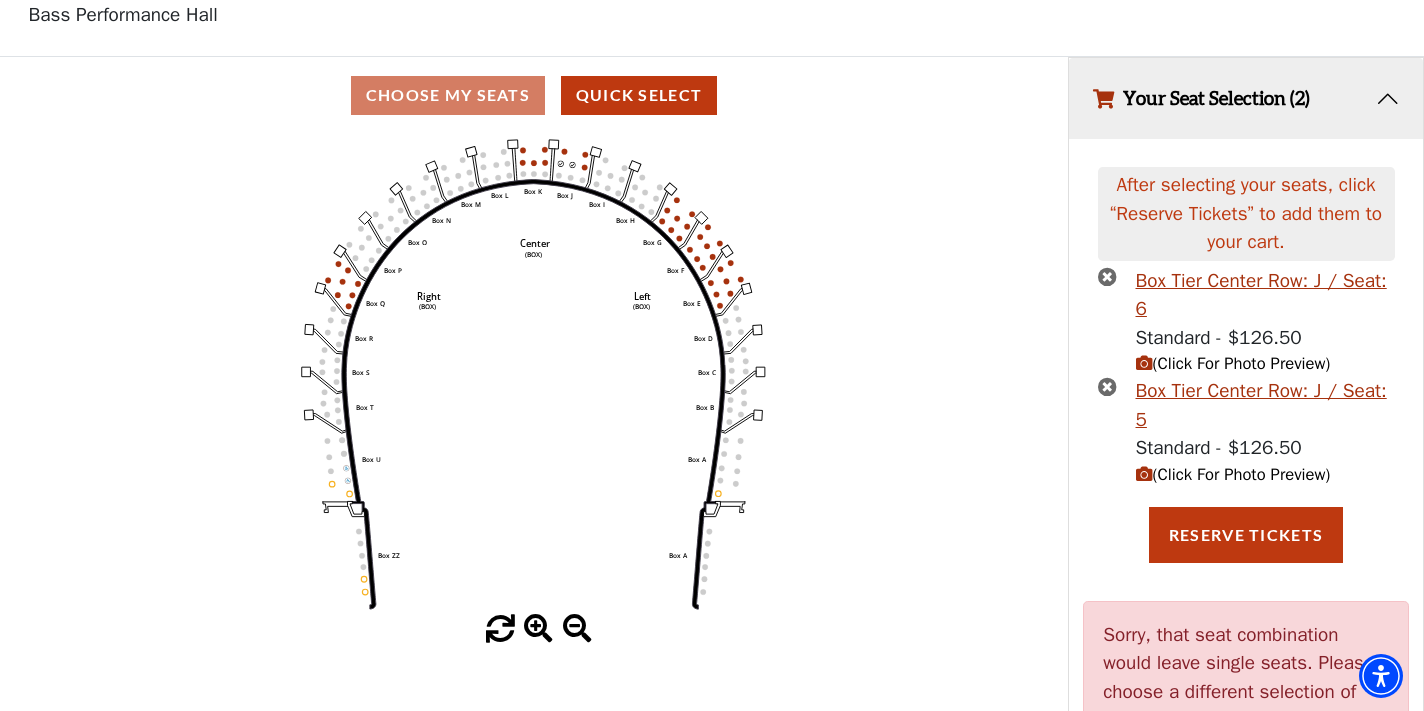 click at bounding box center (1107, 386) 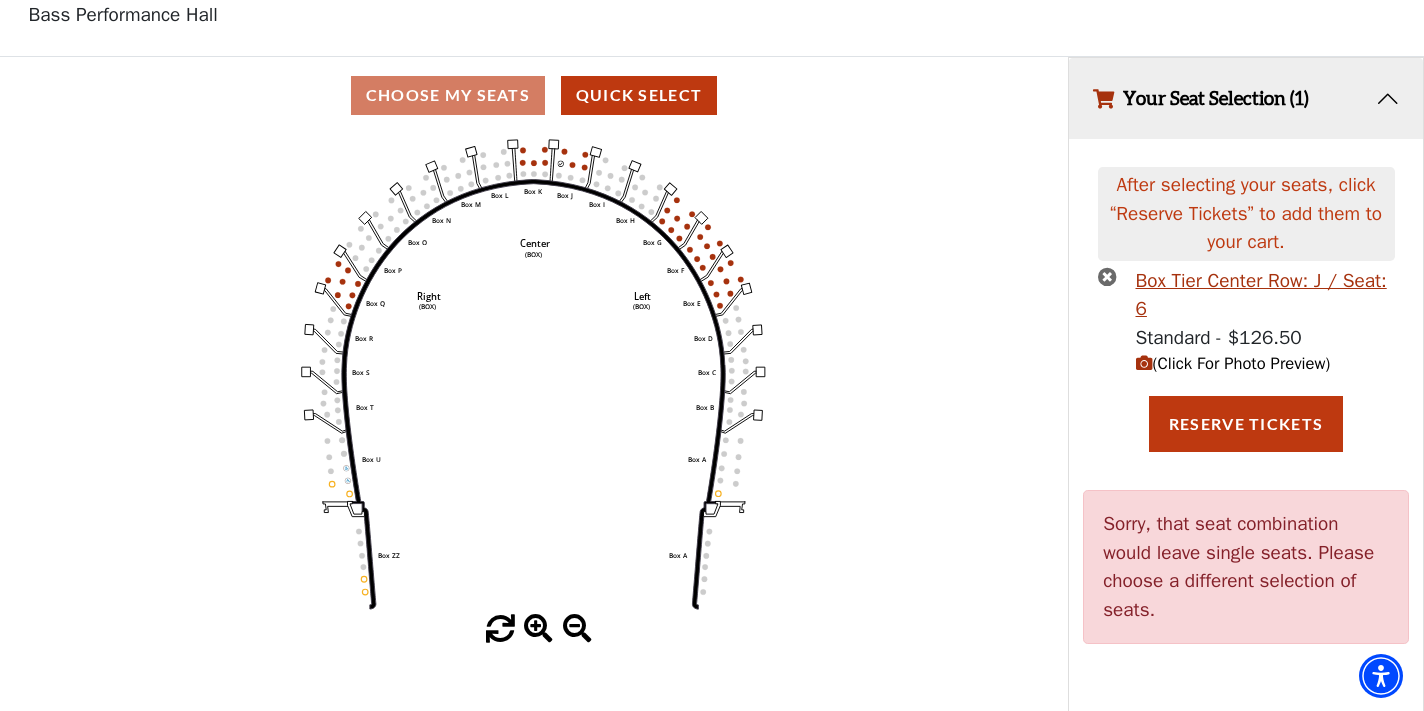 scroll, scrollTop: 111, scrollLeft: 0, axis: vertical 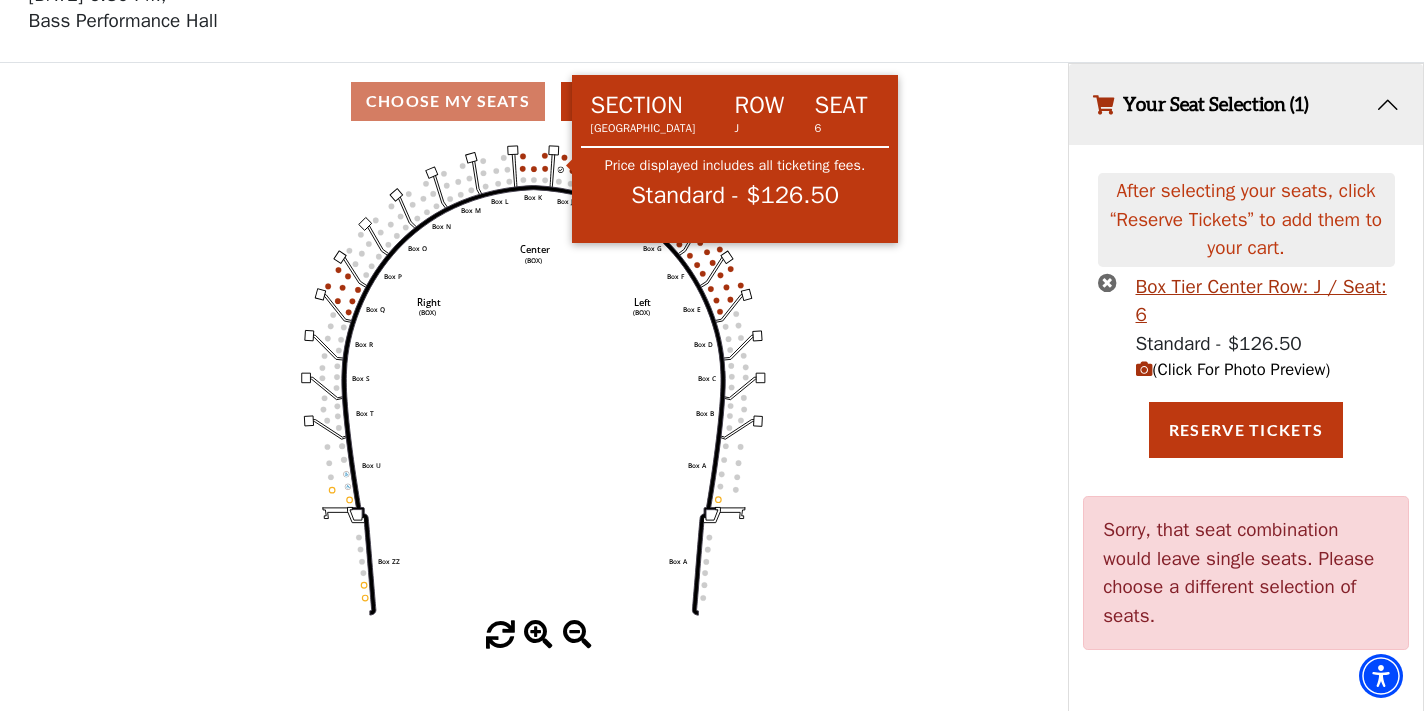 click 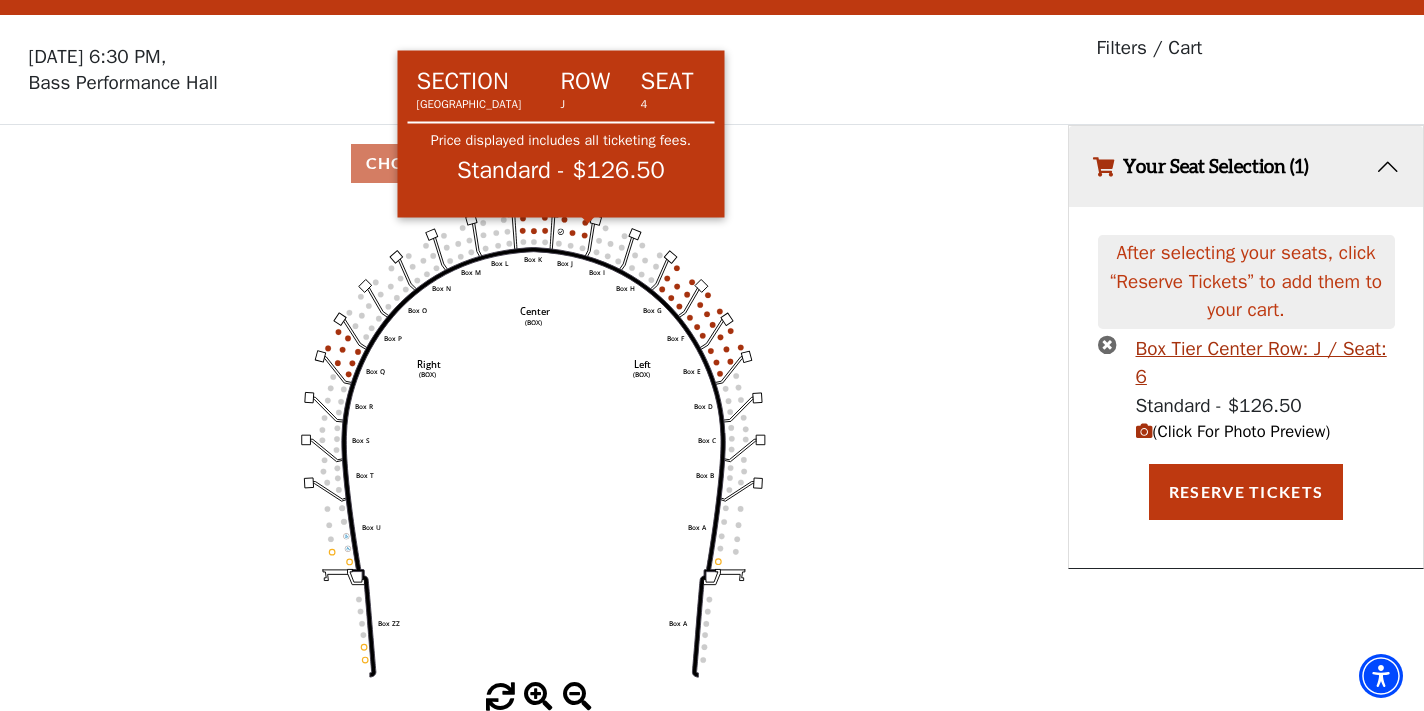 scroll, scrollTop: 42, scrollLeft: 0, axis: vertical 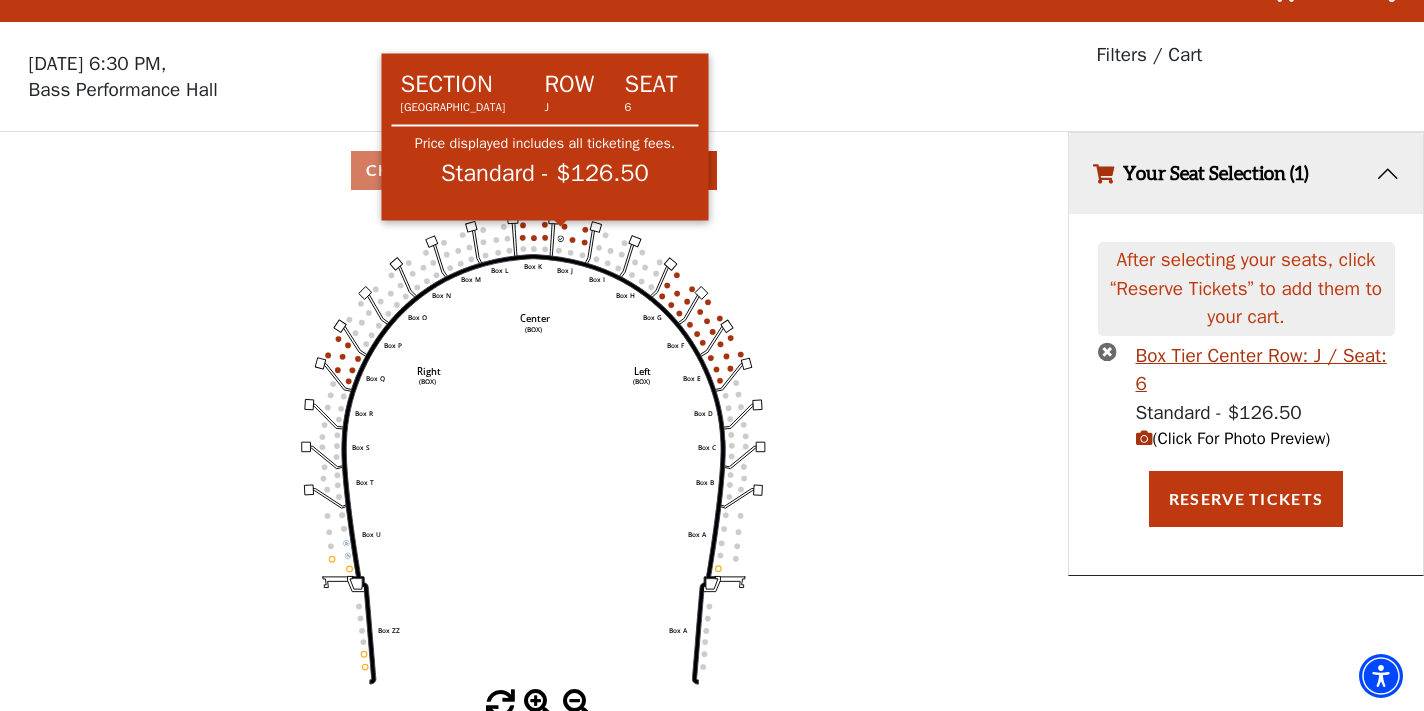 click 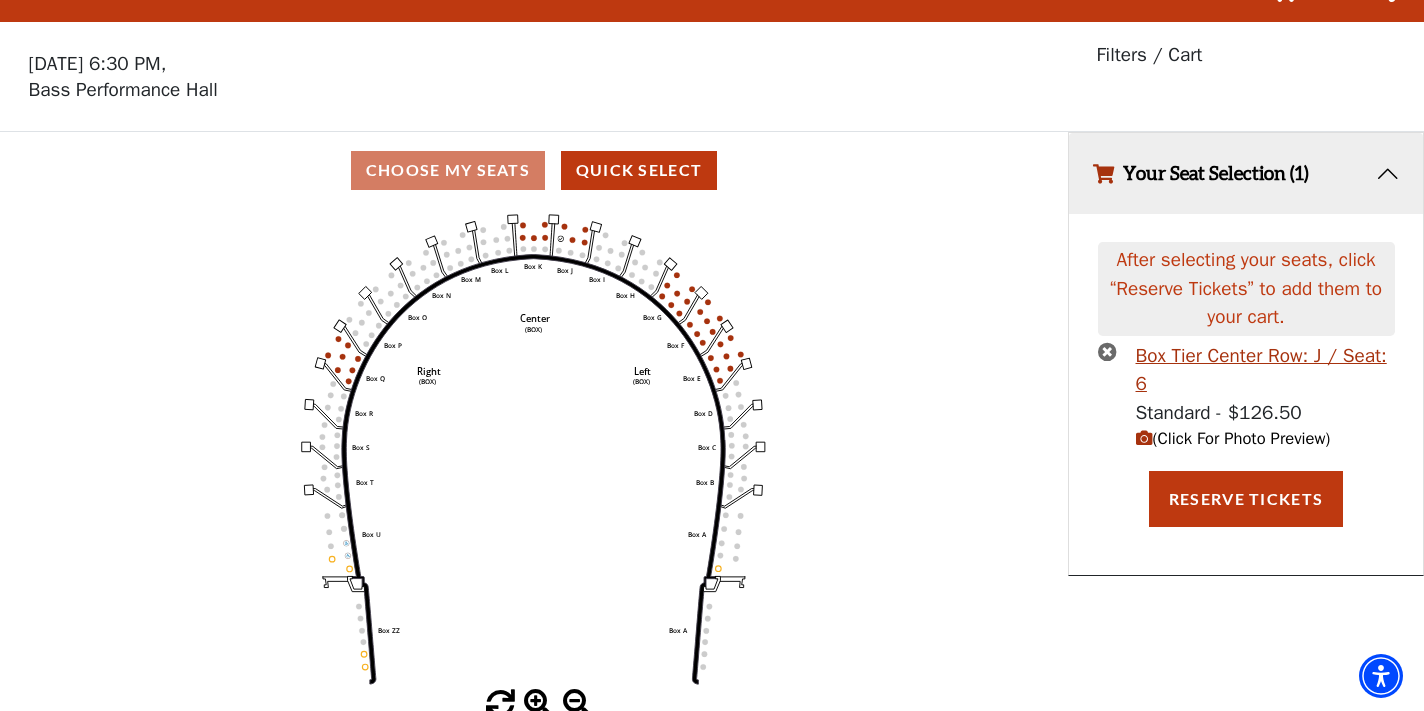 click on "Left   (BOX)   Right   (BOX)   Center   (BOX)   Box ZZ   Box U   Box T   Box S   Box R   Box Q   Box P   Box O   Box N   Box M   Box L   Box A   Box A   Box B   Box C   Box D   Box E   Box F   Box G   Box H   Box I   Box J   Box K" 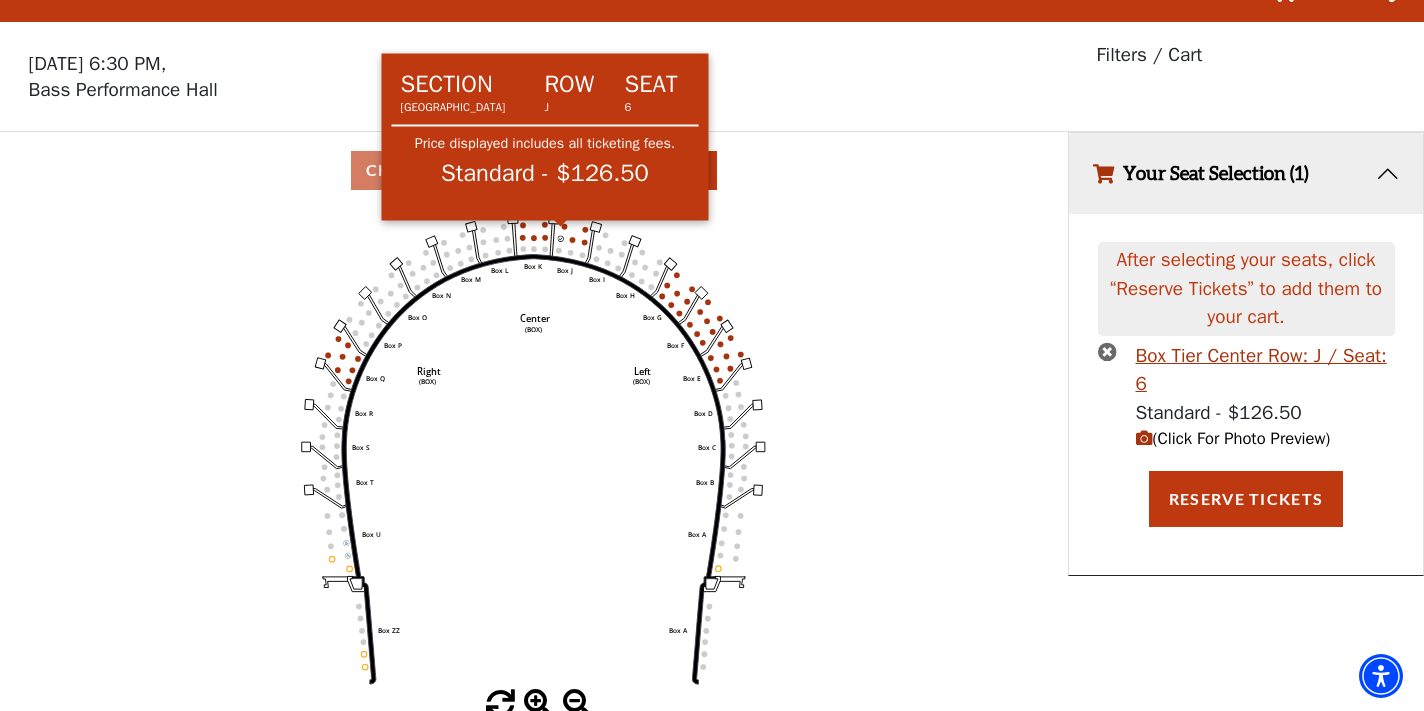click 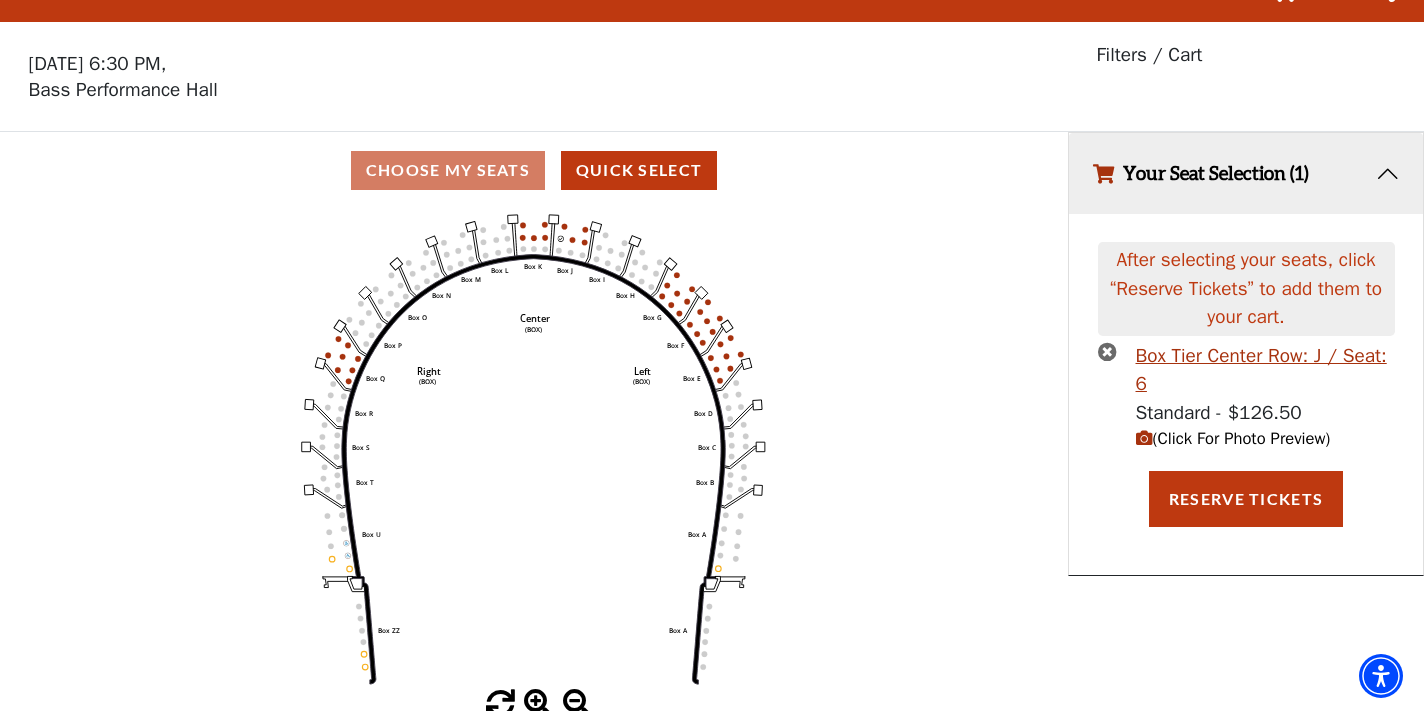 click at bounding box center (1107, 351) 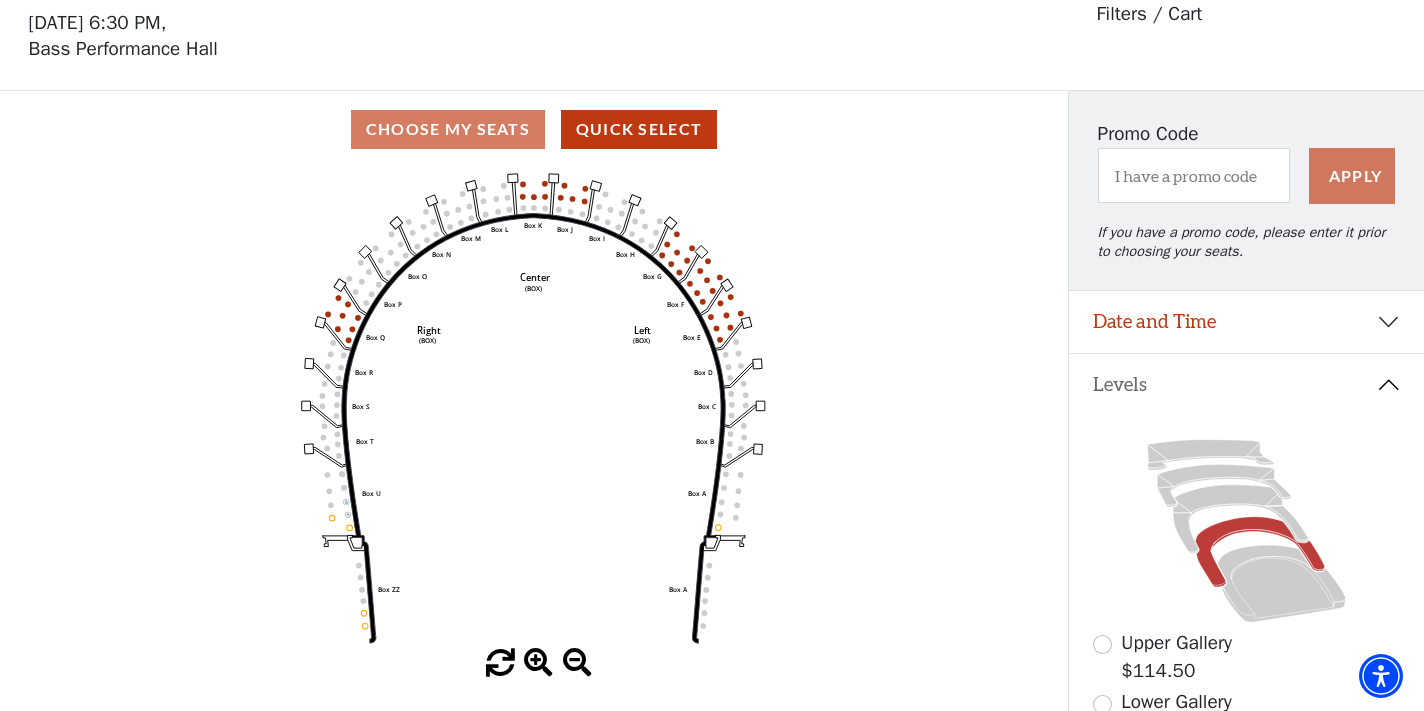 scroll, scrollTop: 77, scrollLeft: 0, axis: vertical 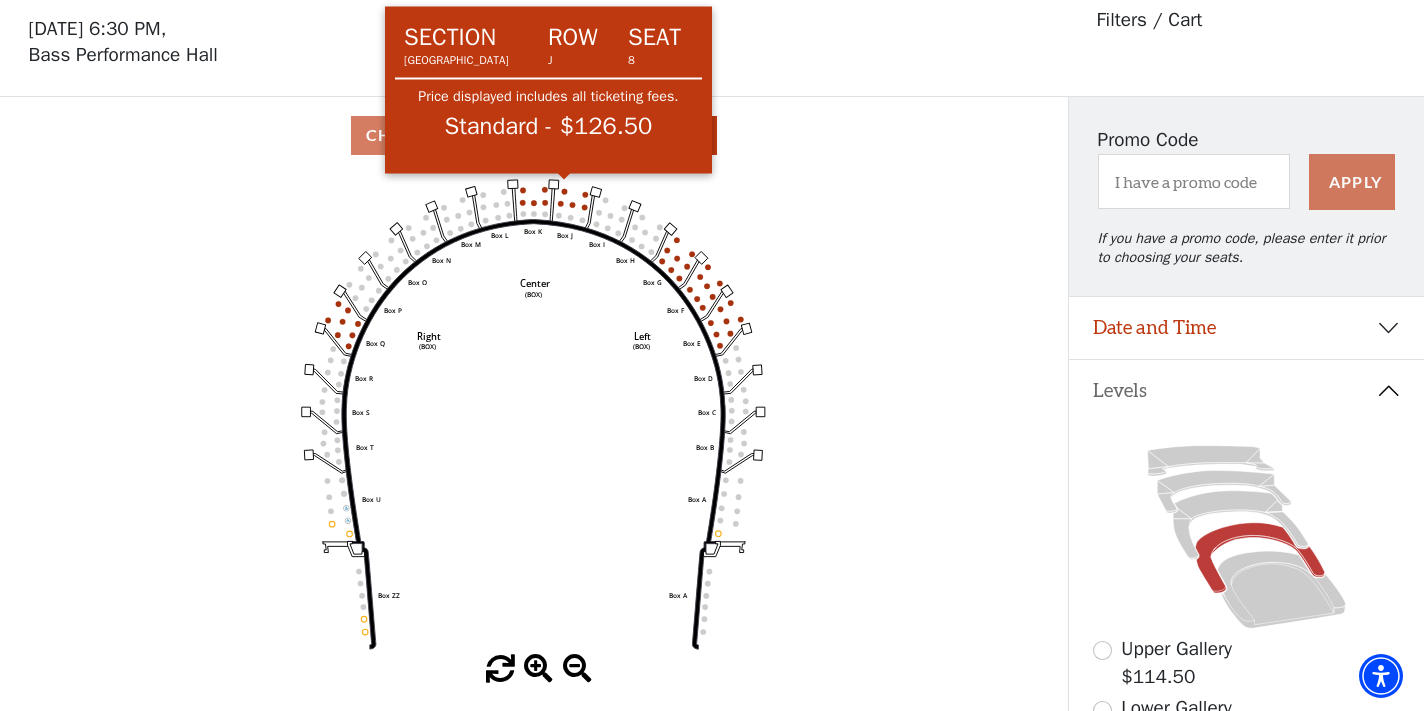 click 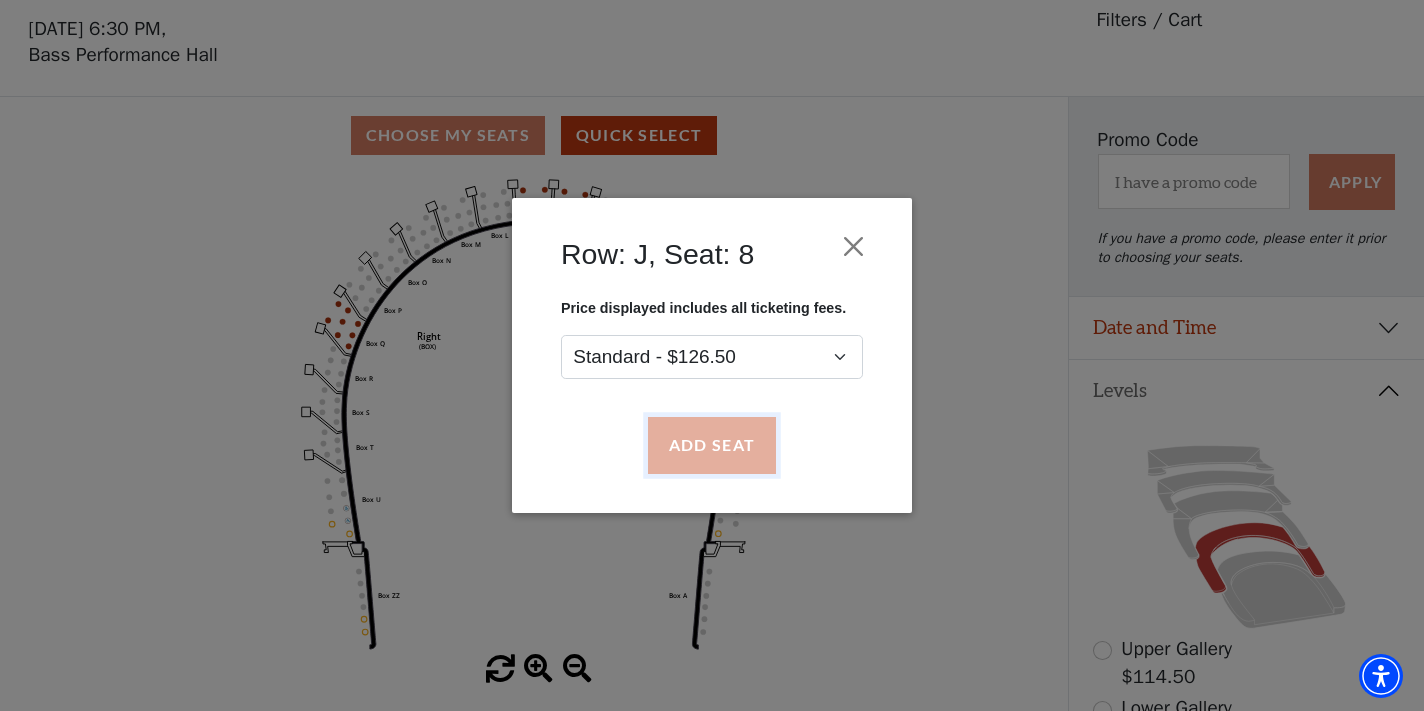 click on "Add Seat" at bounding box center [712, 446] 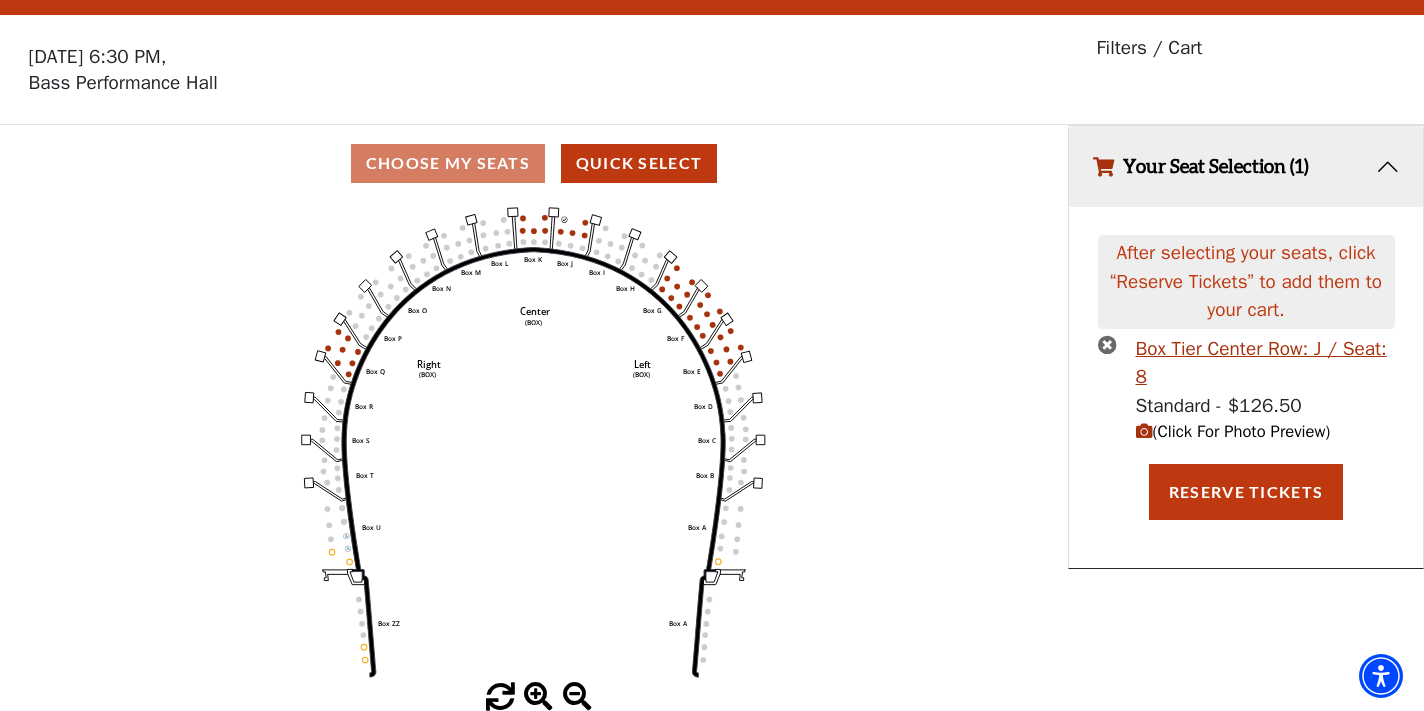 scroll, scrollTop: 0, scrollLeft: 0, axis: both 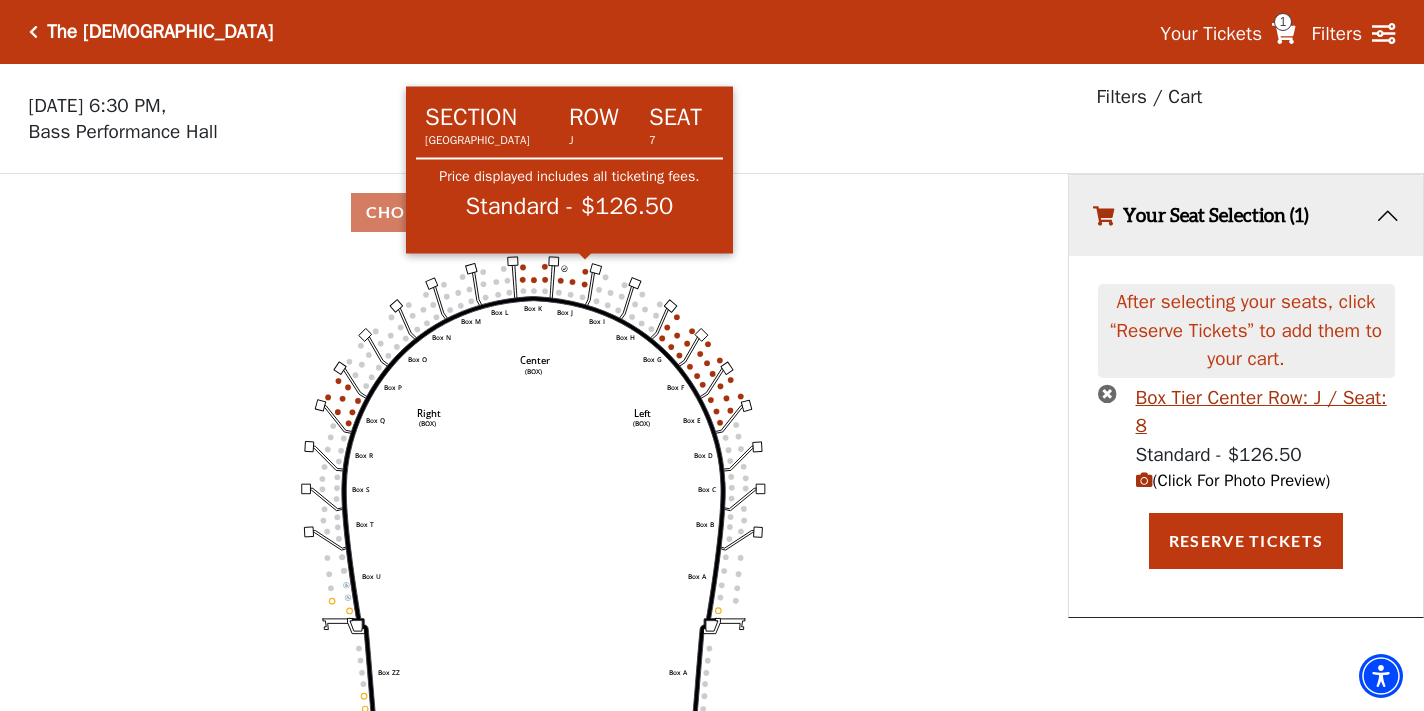click 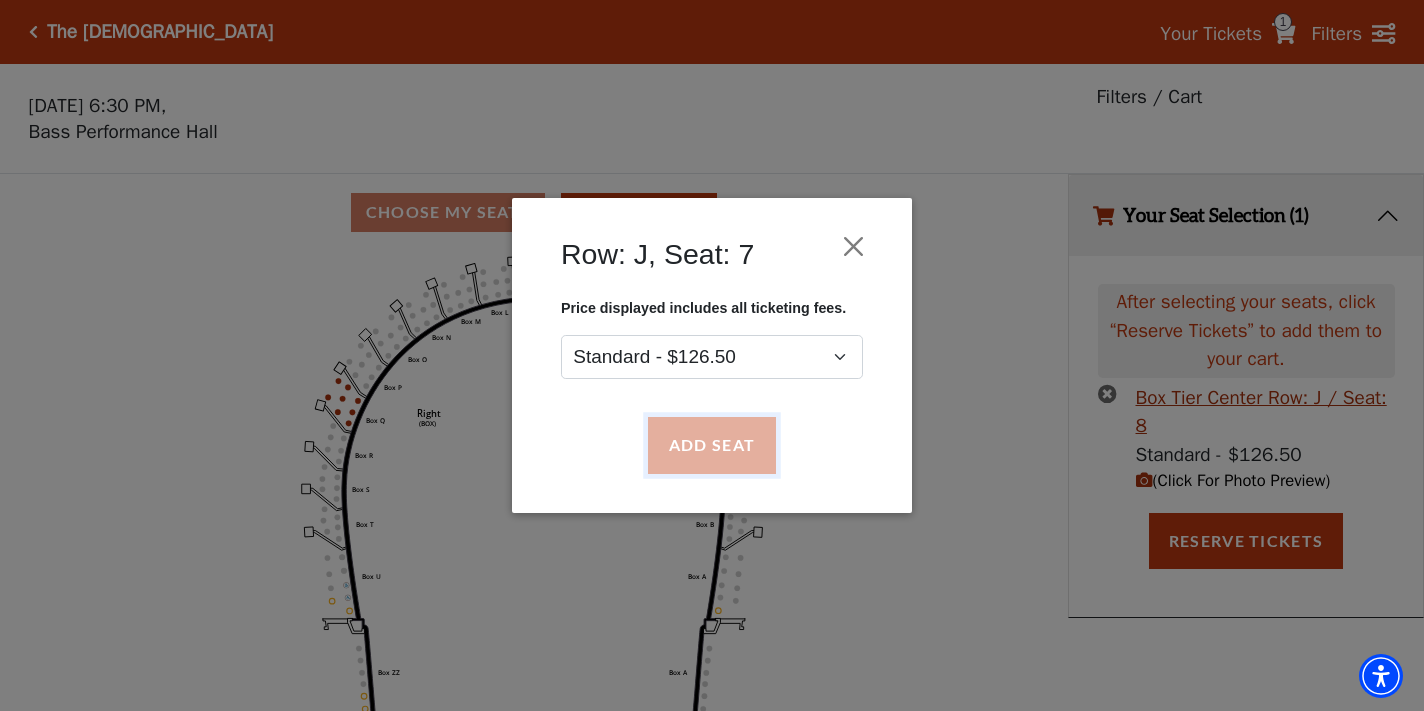 click on "Add Seat" at bounding box center [712, 446] 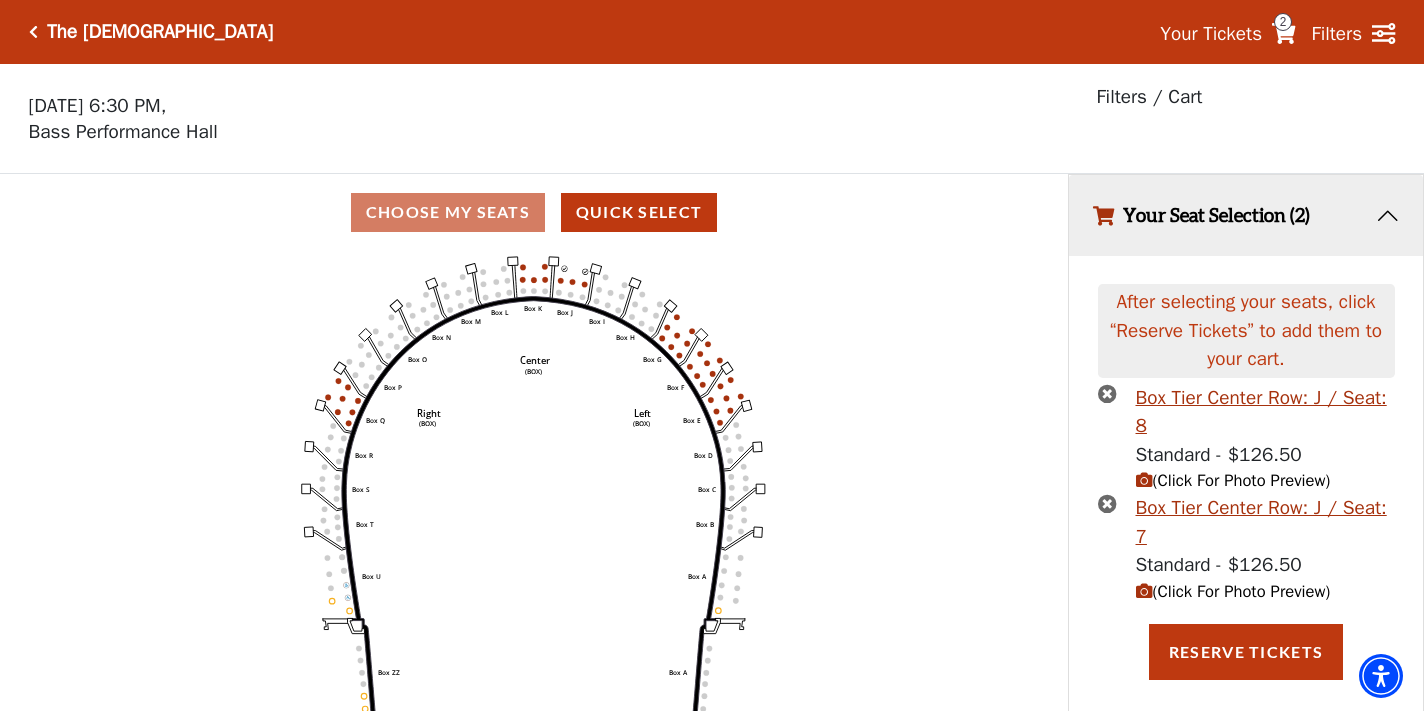 scroll, scrollTop: 42, scrollLeft: 0, axis: vertical 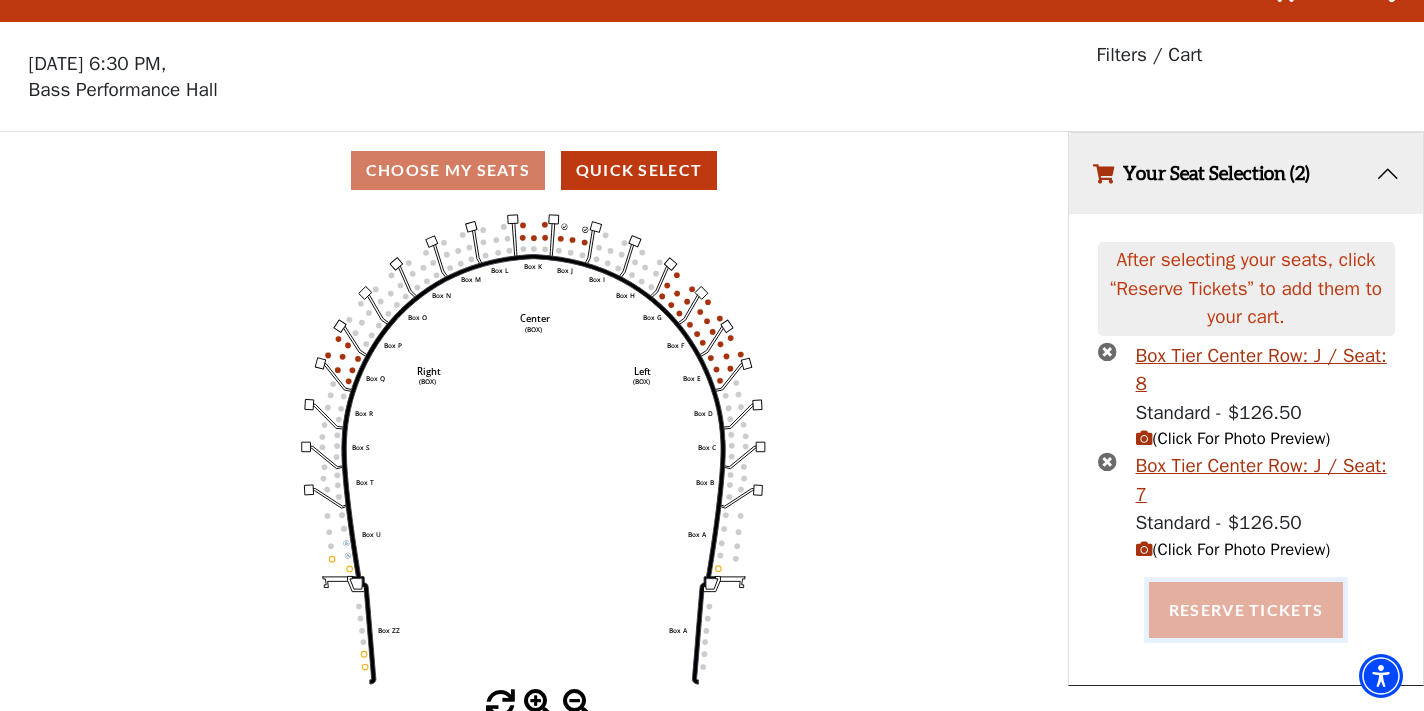 click on "Reserve Tickets" at bounding box center [1246, 610] 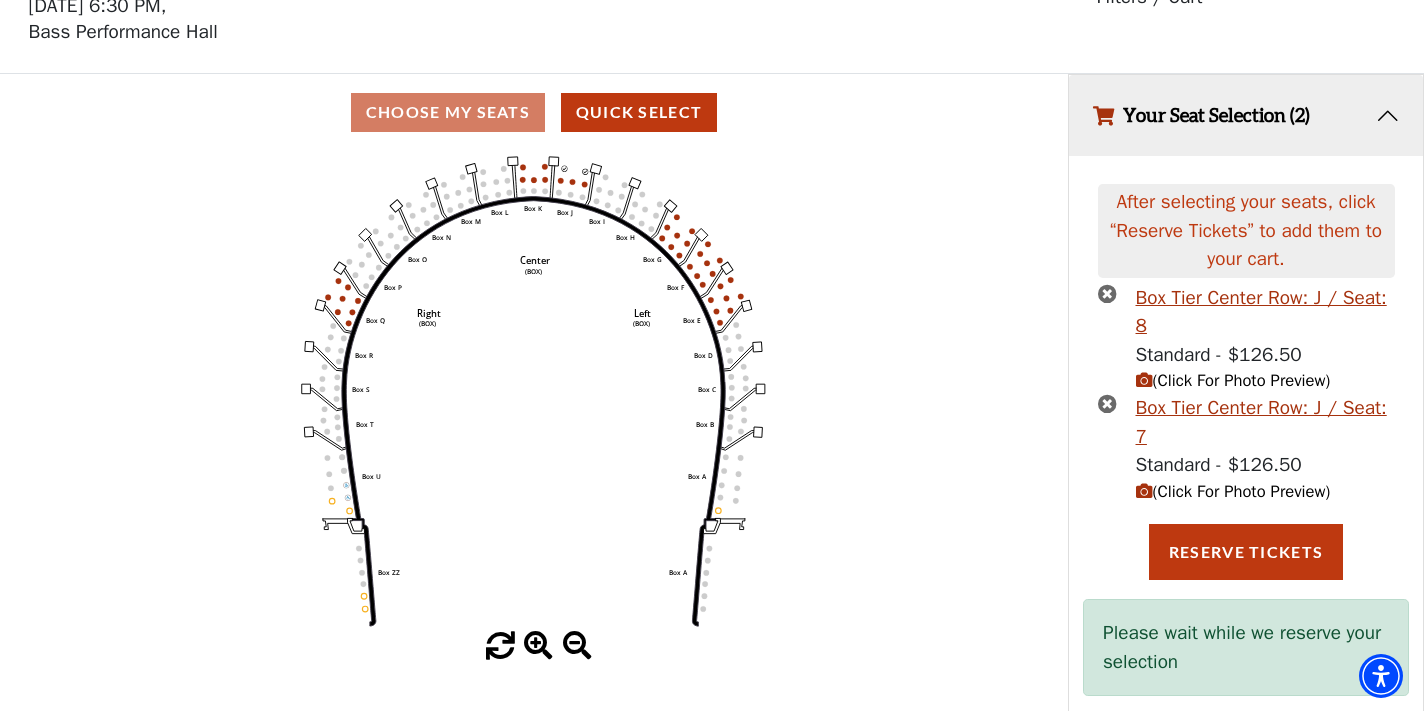 scroll, scrollTop: 126, scrollLeft: 0, axis: vertical 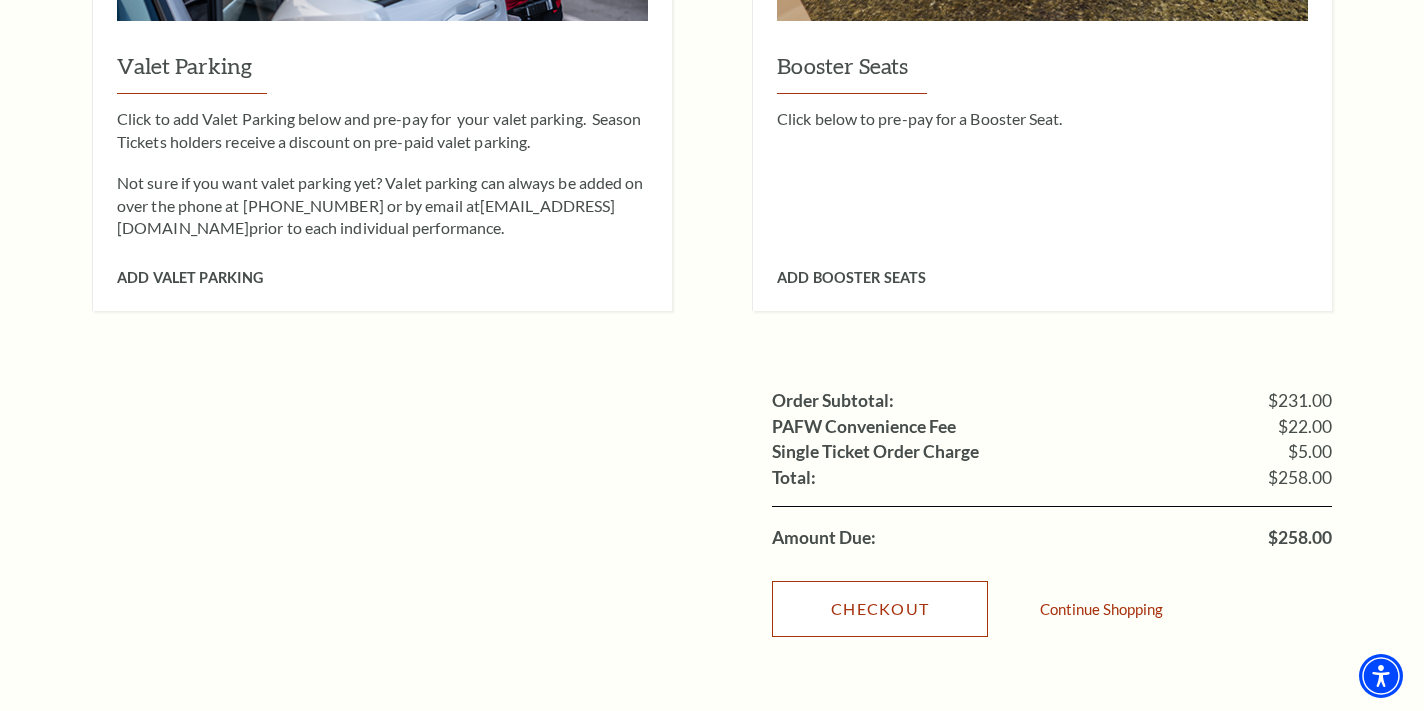 click on "Checkout" at bounding box center [880, 609] 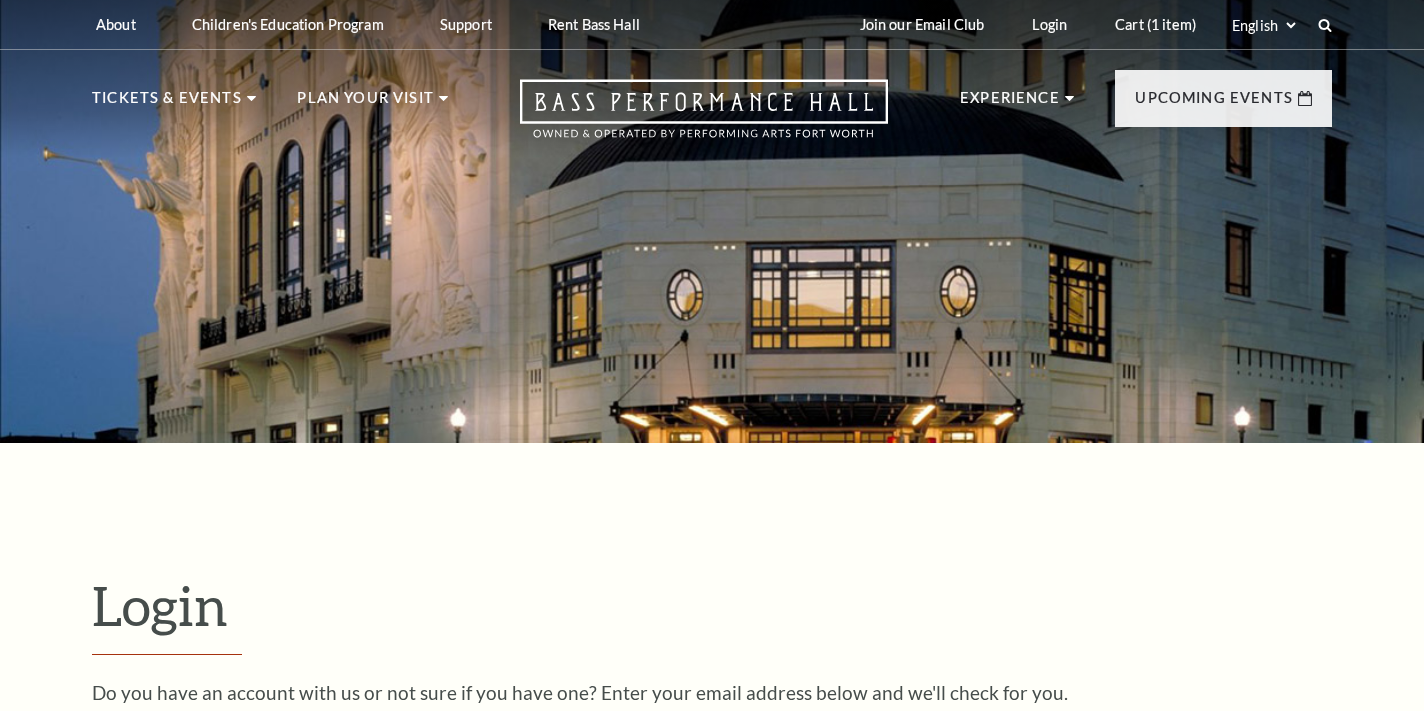 scroll, scrollTop: 458, scrollLeft: 0, axis: vertical 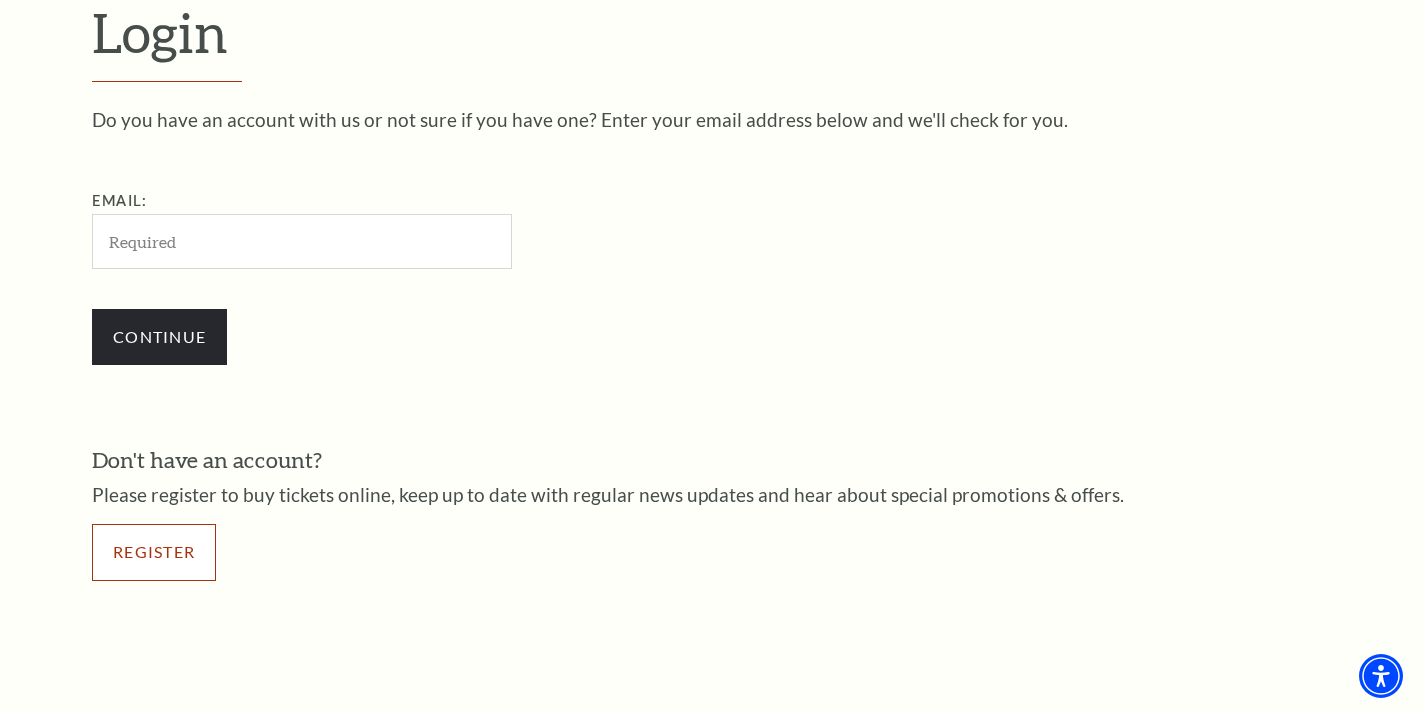 click on "Register" at bounding box center (154, 552) 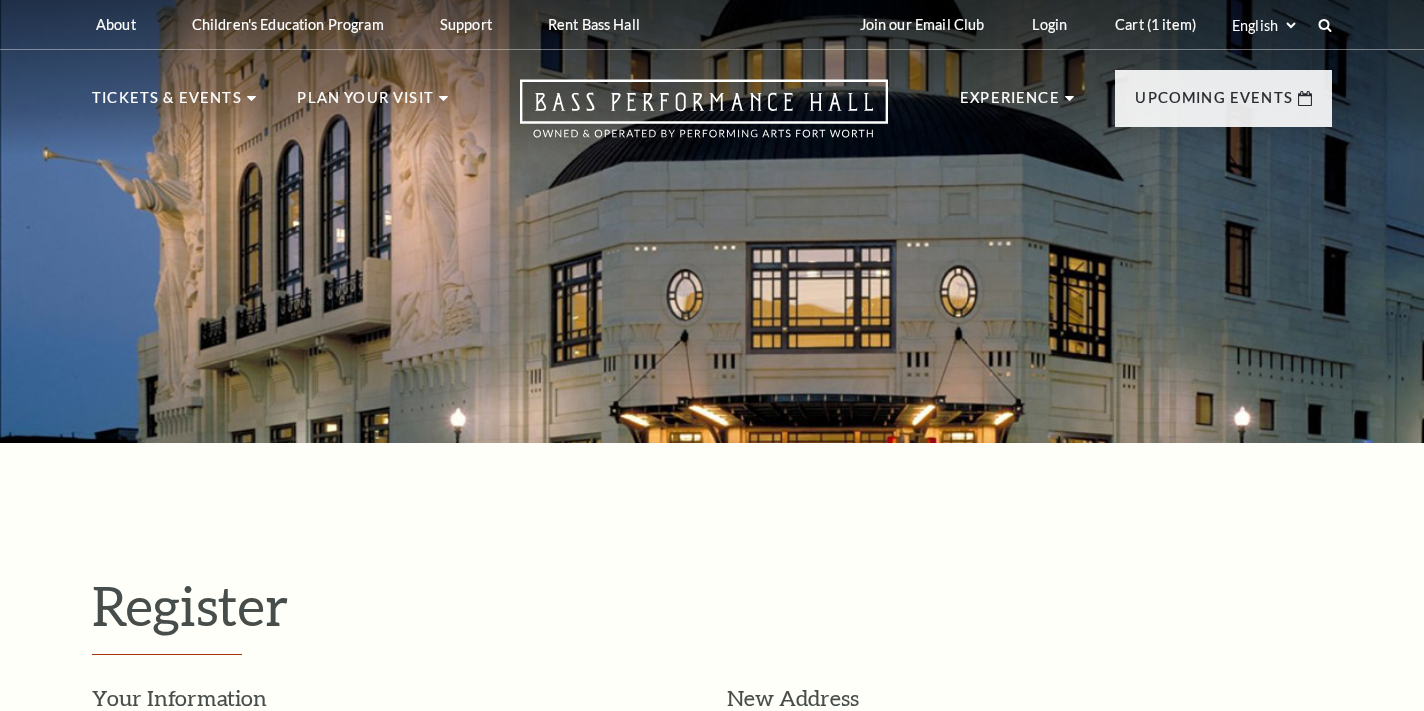 select on "1" 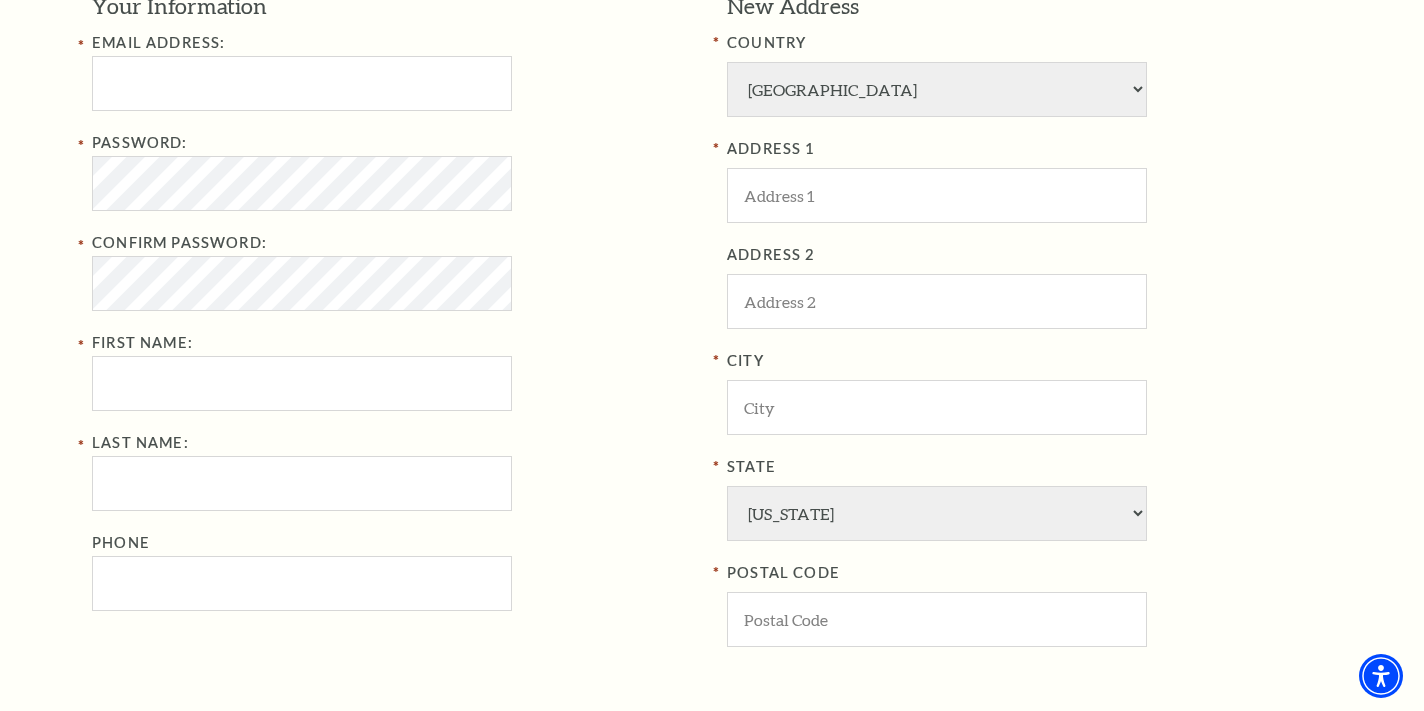 scroll, scrollTop: 620, scrollLeft: 0, axis: vertical 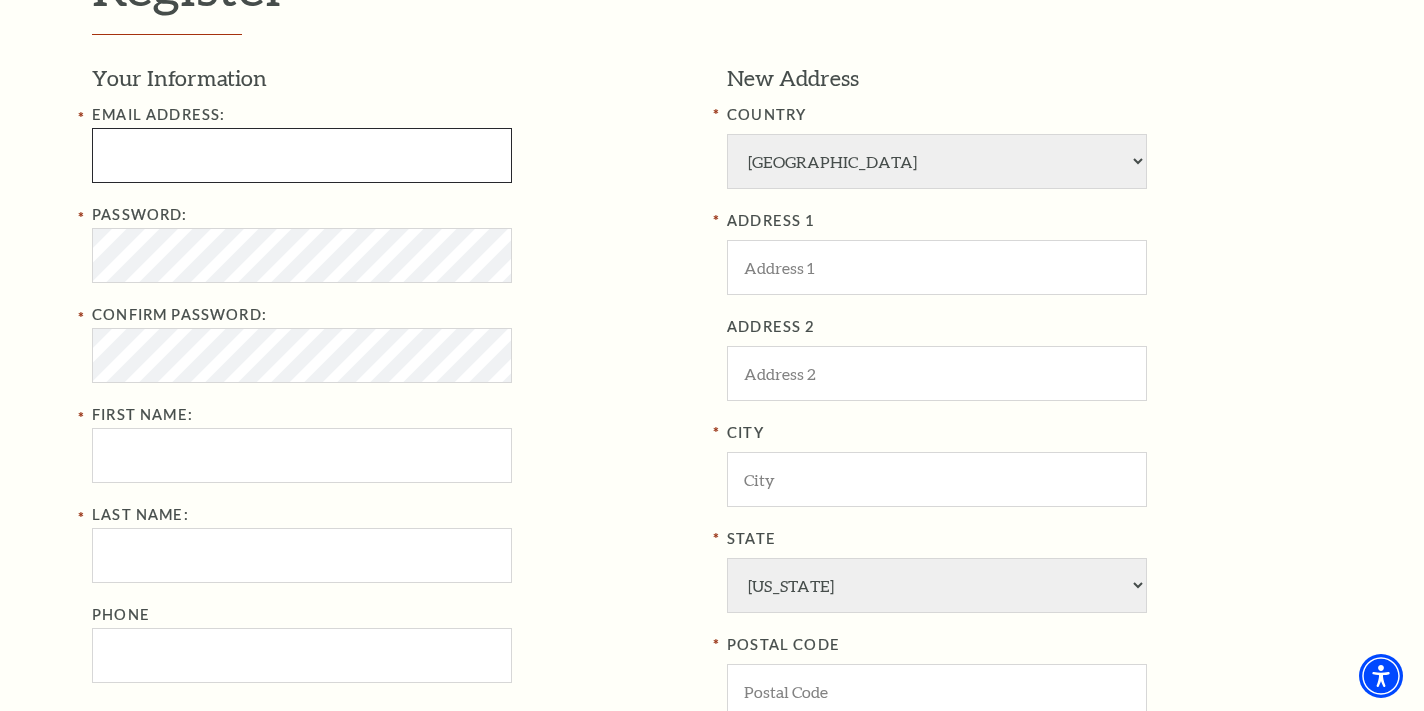 click at bounding box center [302, 155] 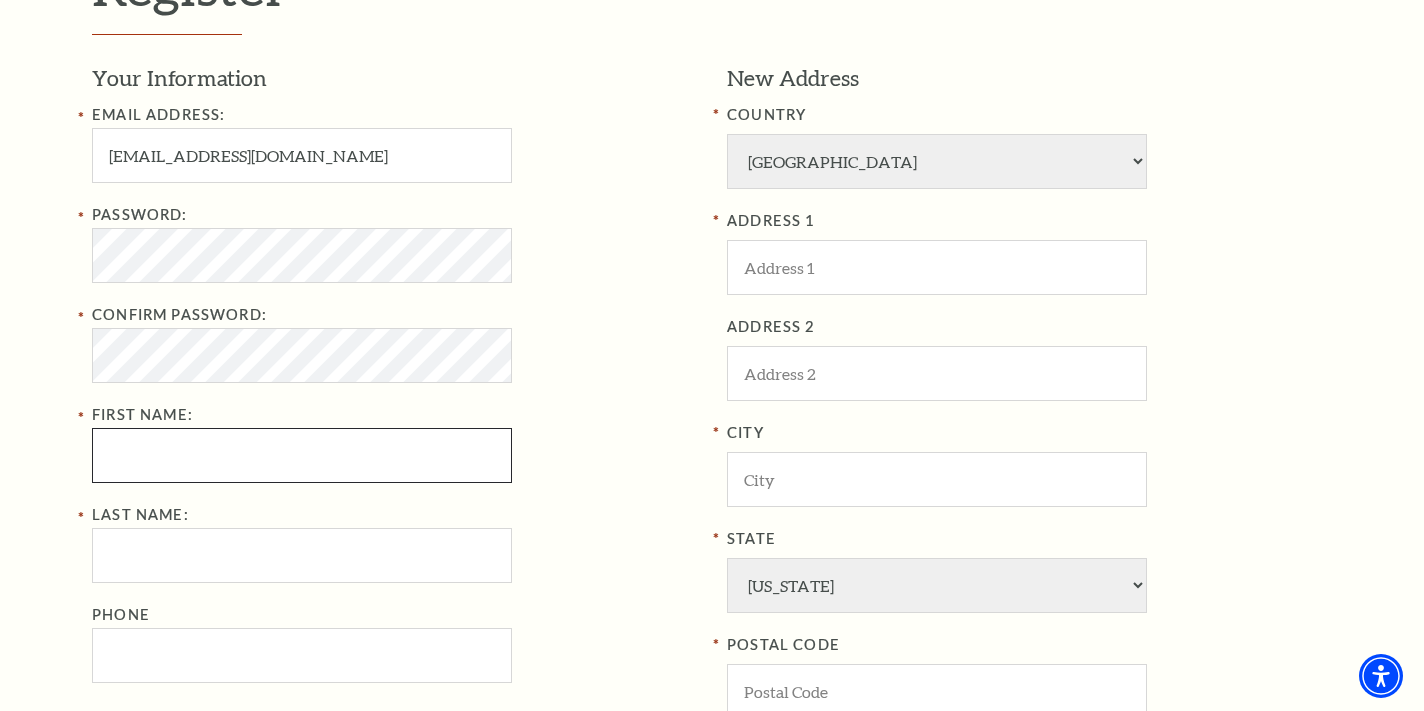 type on "[PERSON_NAME]" 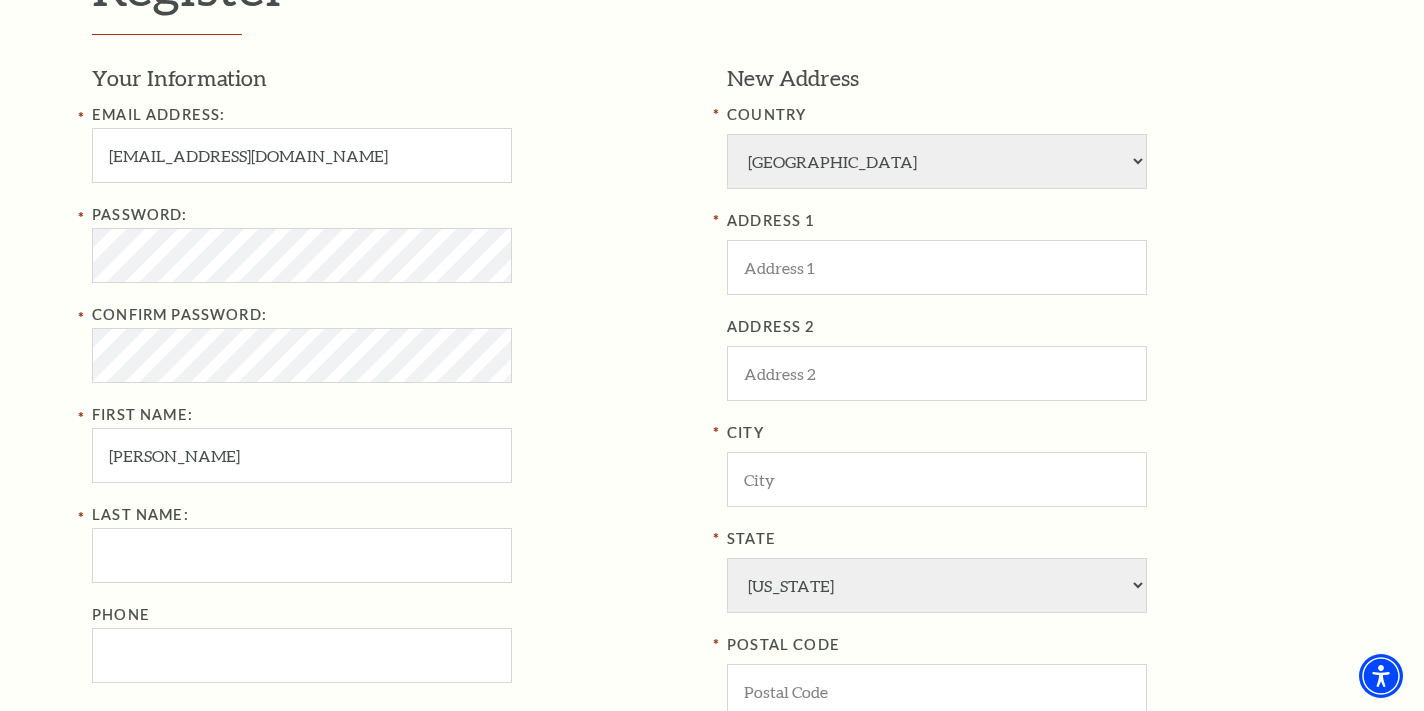 type on "[PERSON_NAME]" 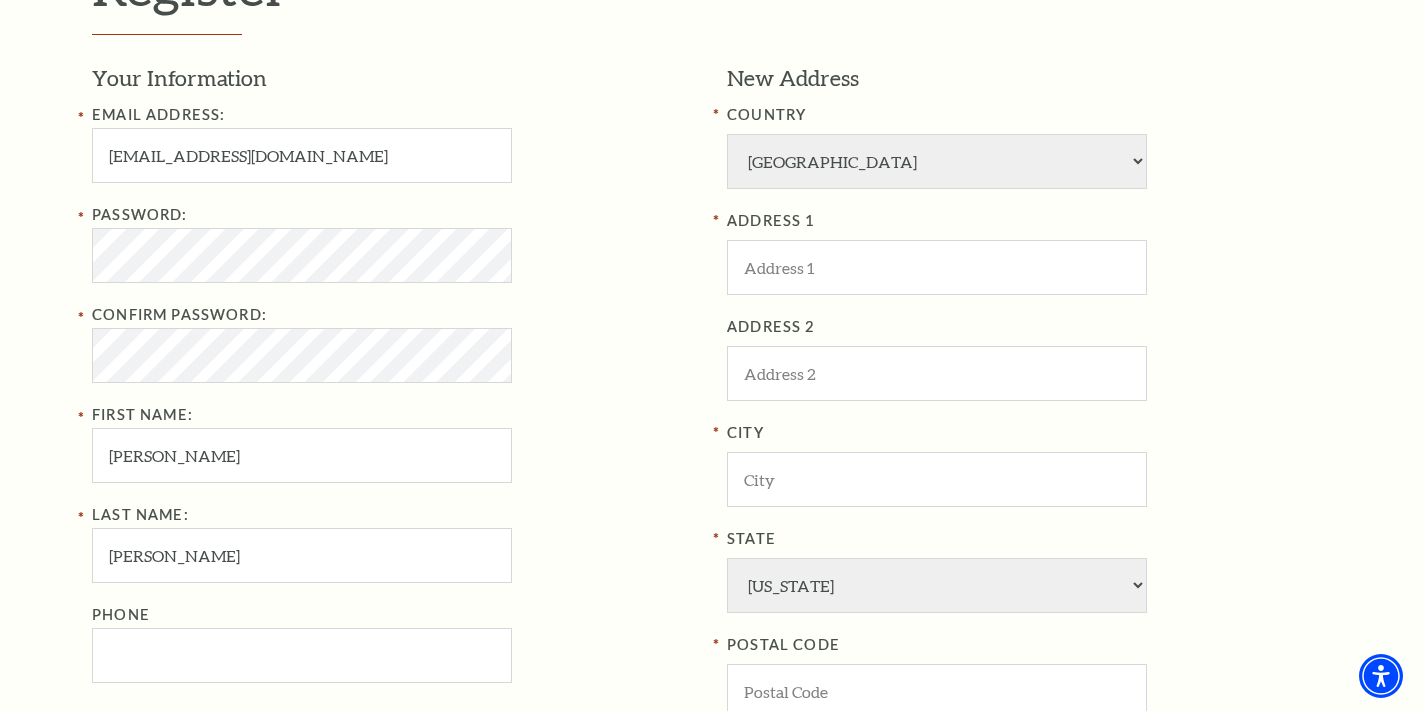 type on "8063168047" 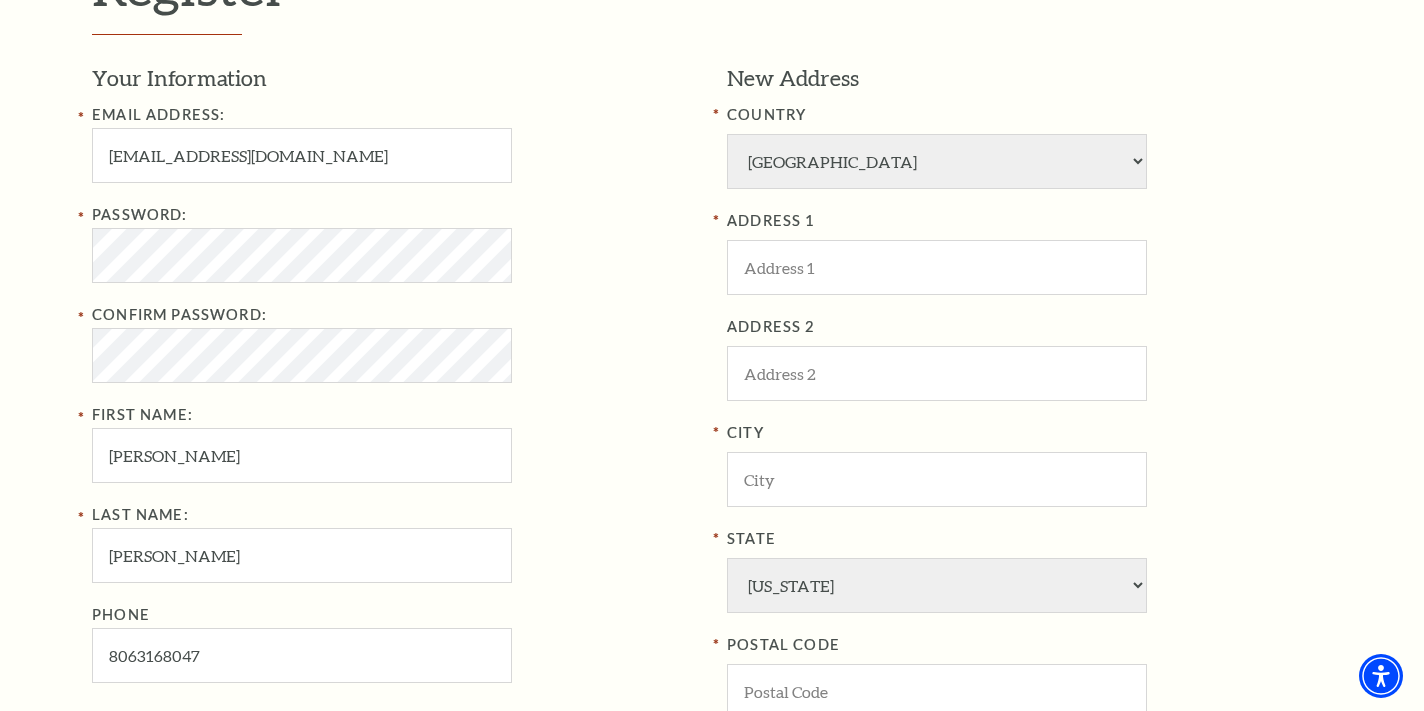 type on "[STREET_ADDRESS]" 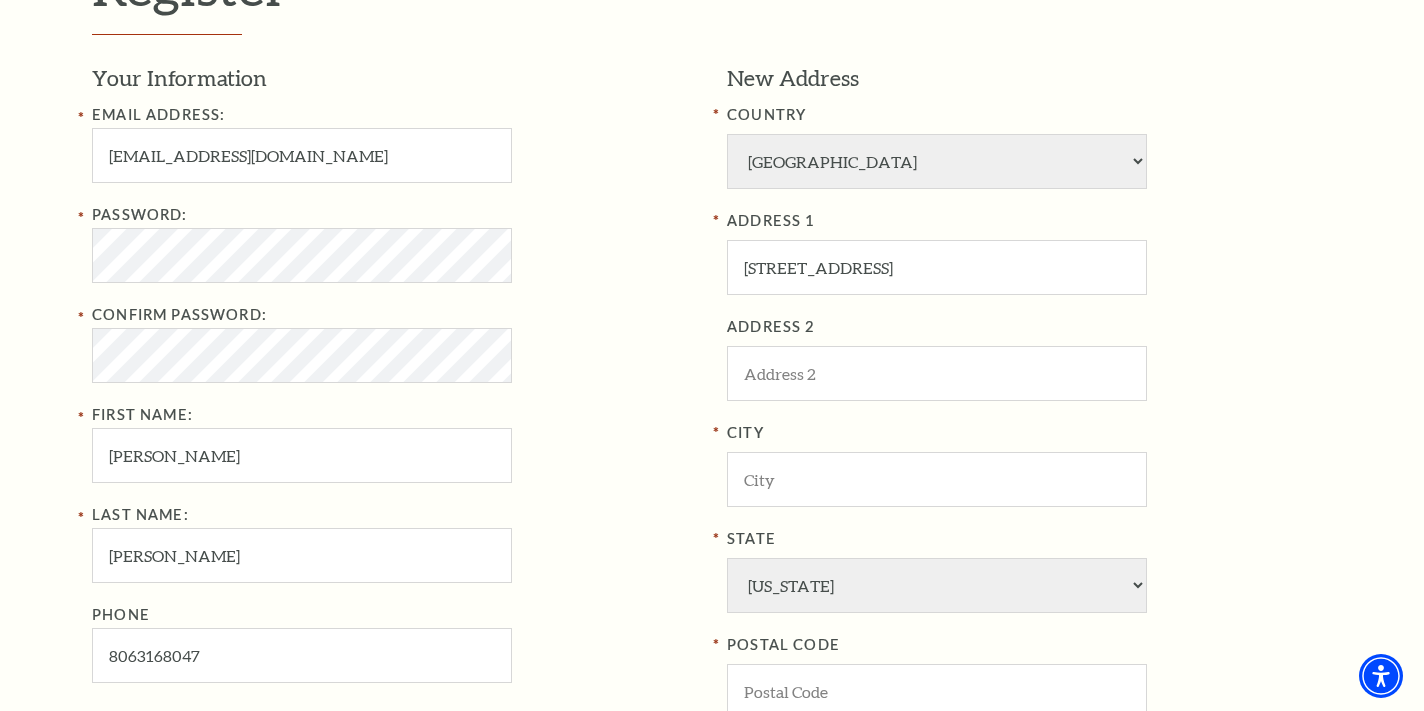 type on "Canyon" 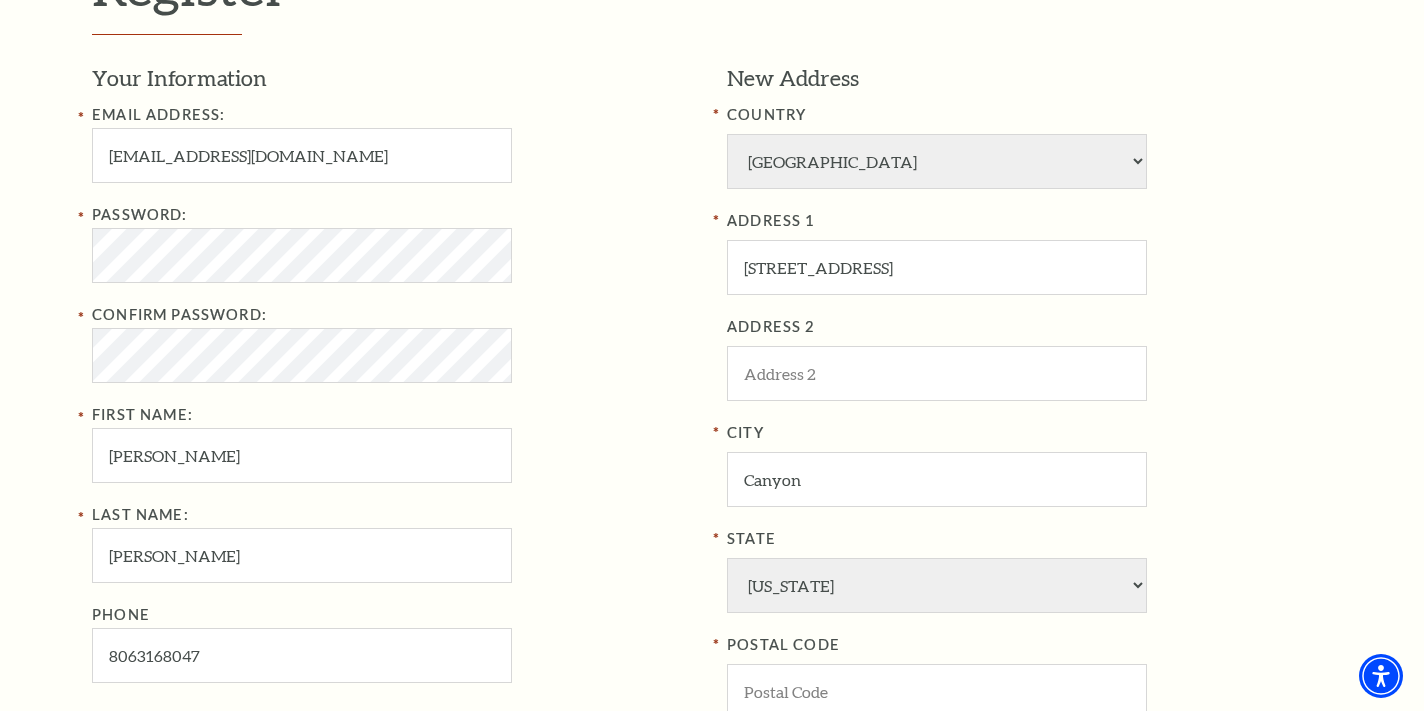 type on "79015" 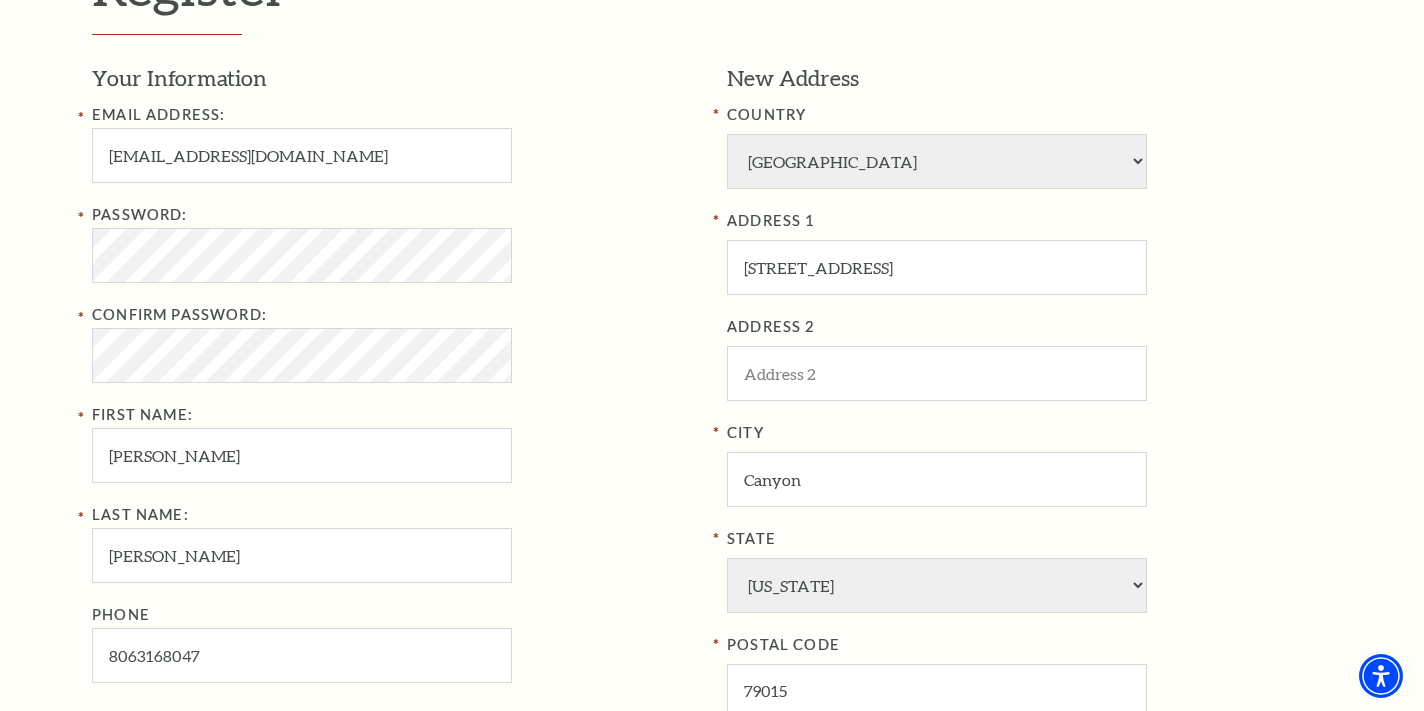 type on "[PHONE_NUMBER]" 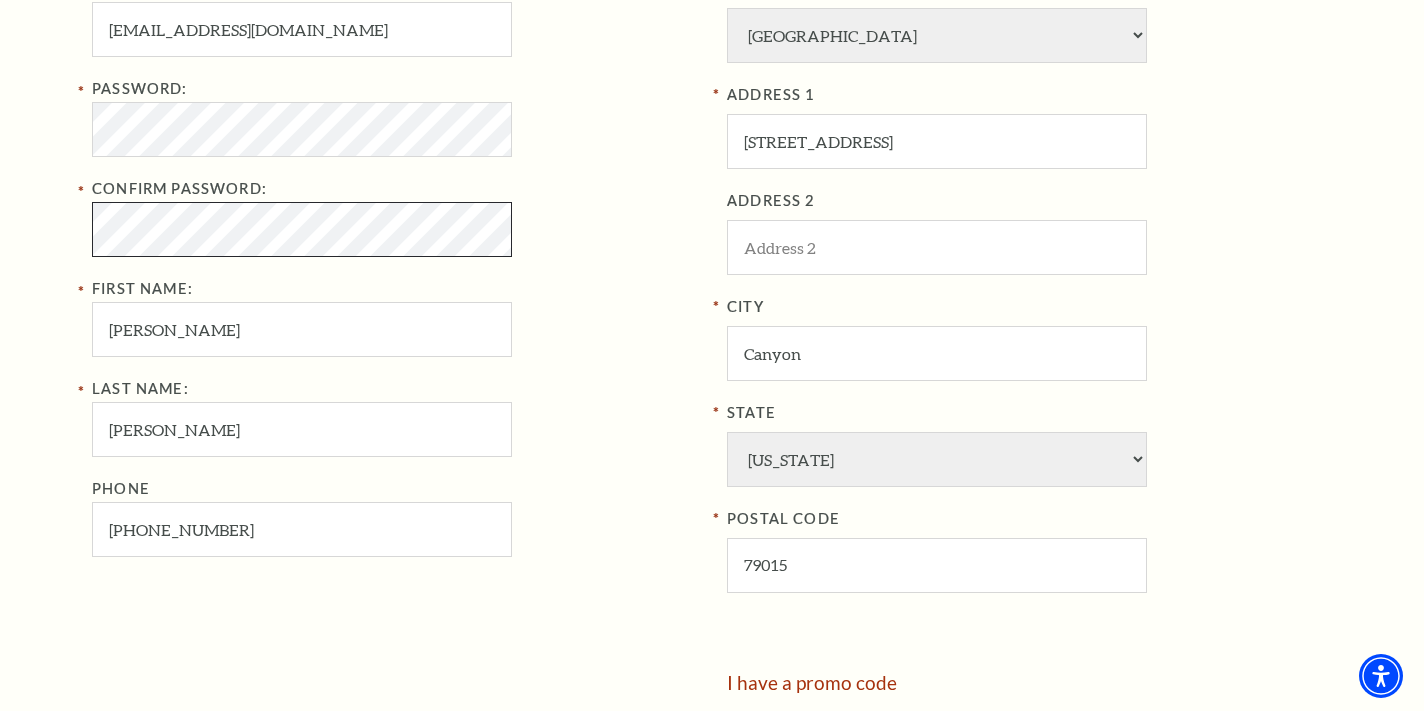 scroll, scrollTop: 765, scrollLeft: 0, axis: vertical 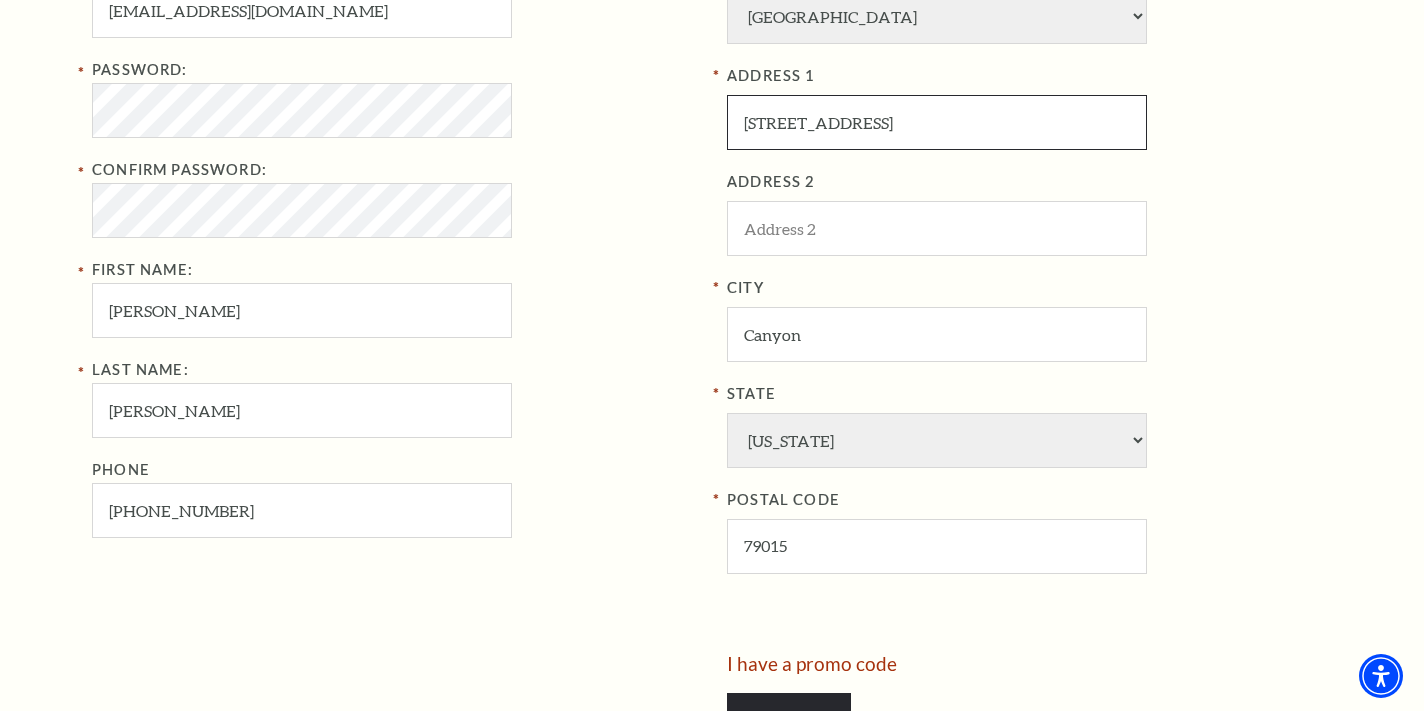 drag, startPoint x: 994, startPoint y: 117, endPoint x: 664, endPoint y: 102, distance: 330.34073 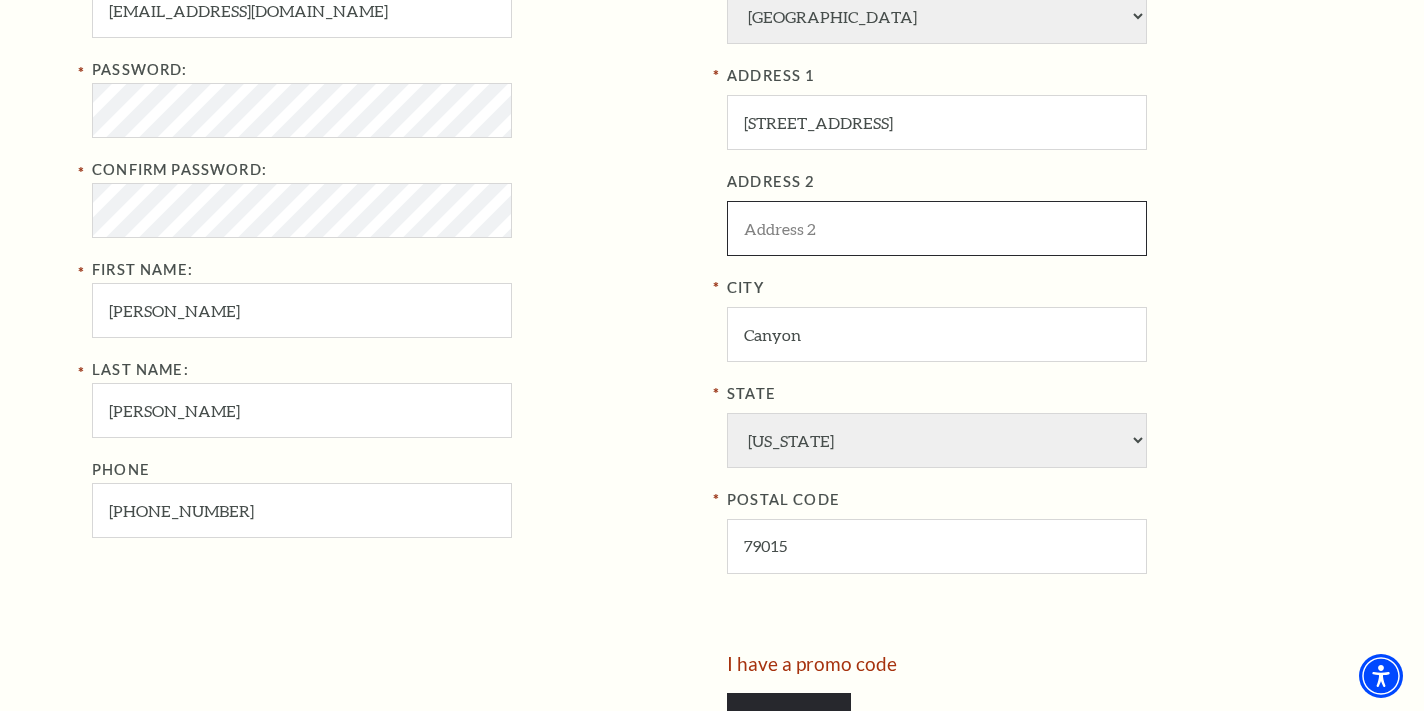 click at bounding box center (937, 228) 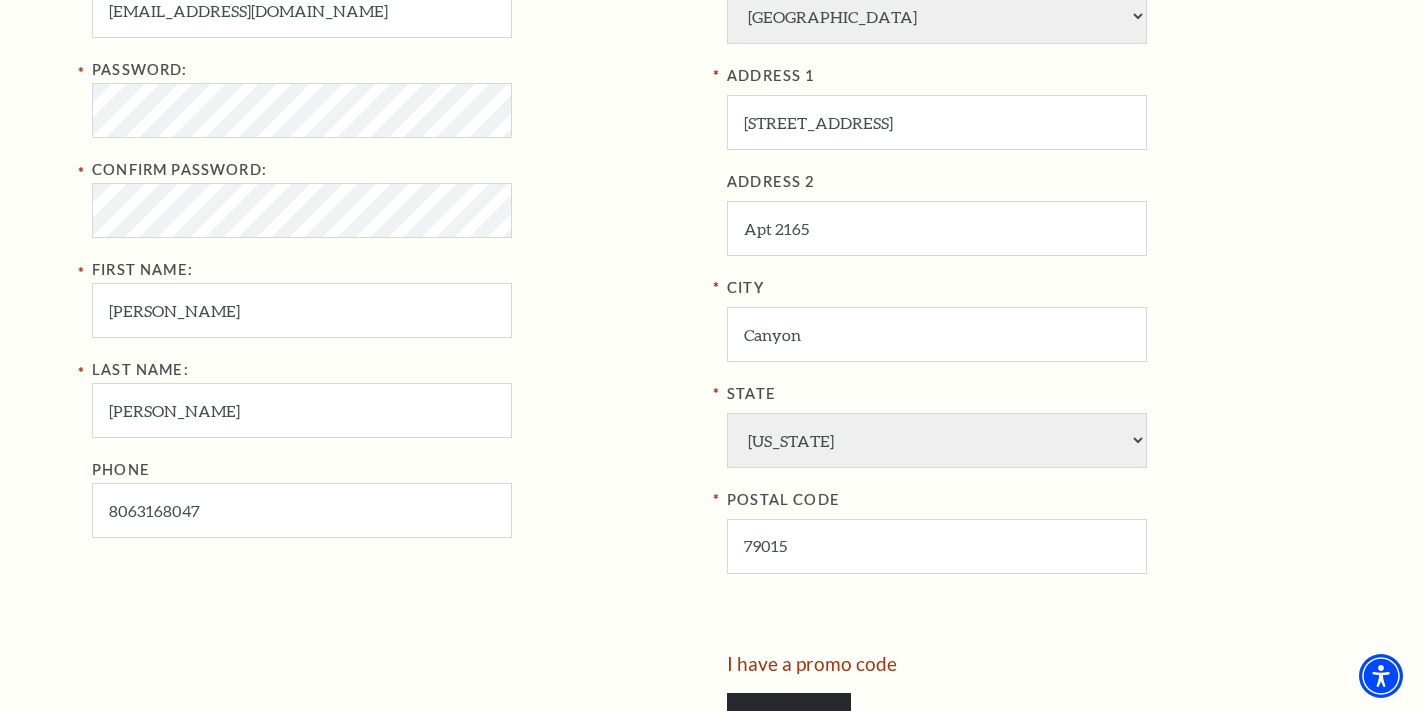 type on "[PHONE_NUMBER]" 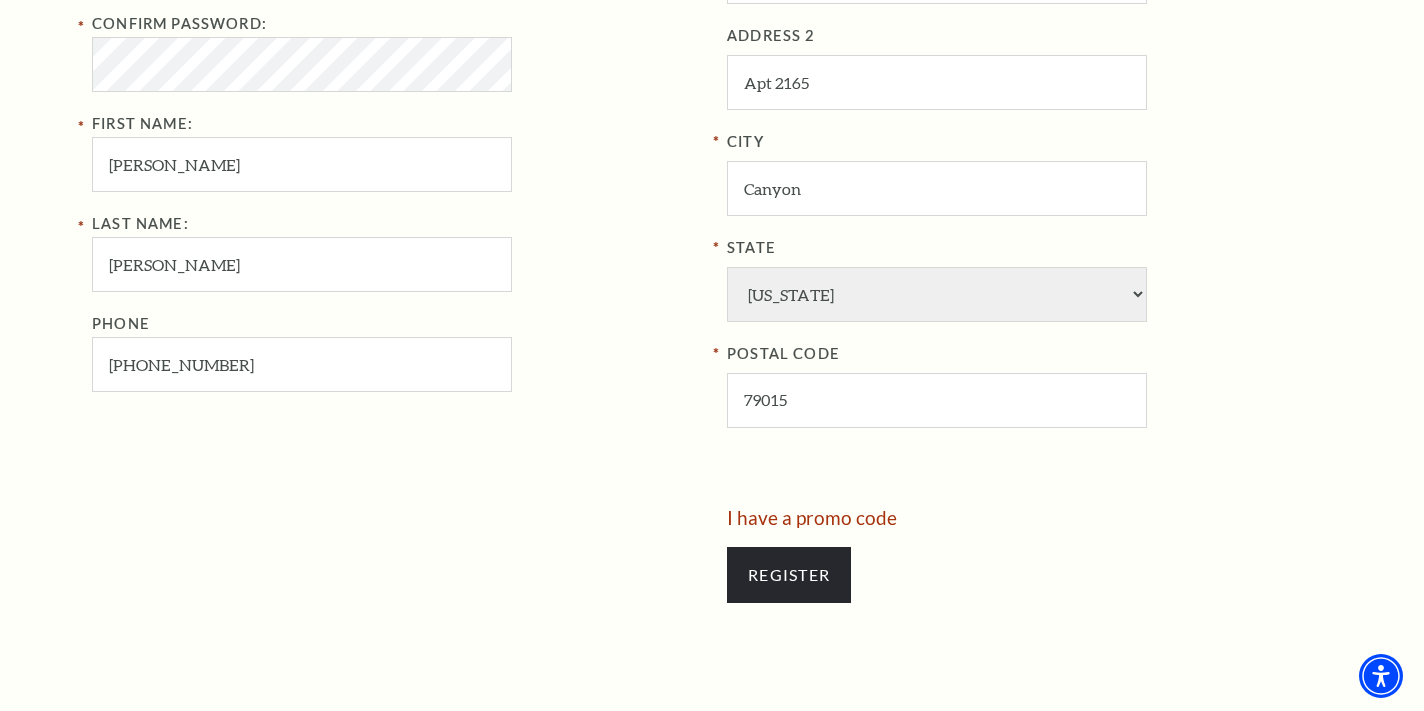 scroll, scrollTop: 950, scrollLeft: 0, axis: vertical 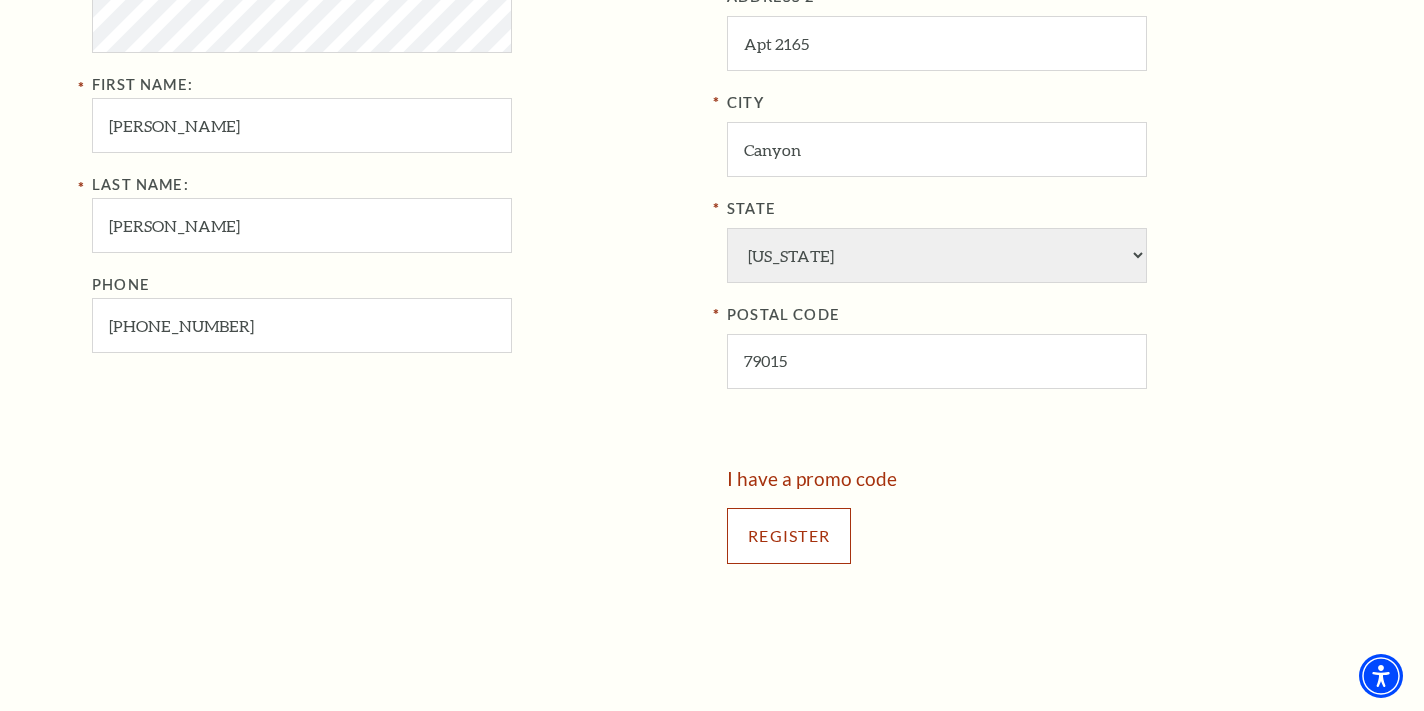 click on "Register" at bounding box center (789, 536) 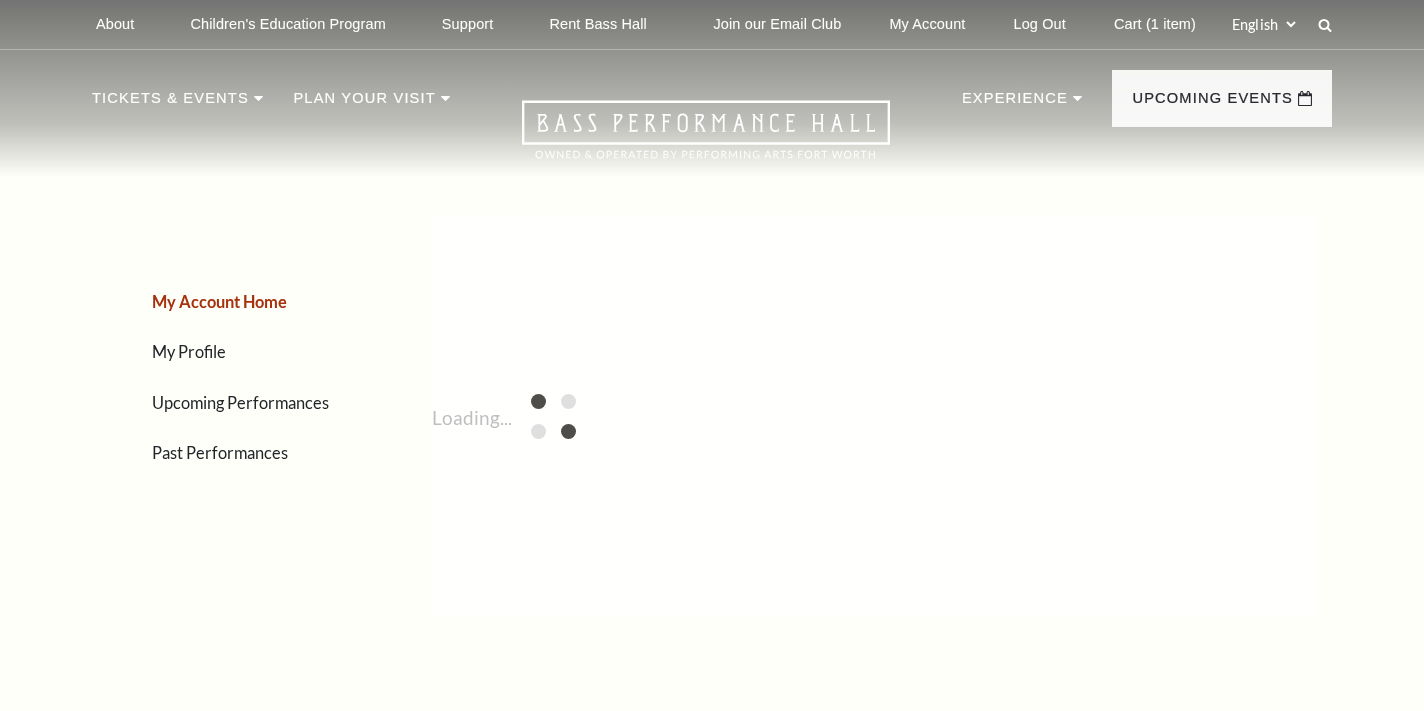 scroll, scrollTop: 0, scrollLeft: 0, axis: both 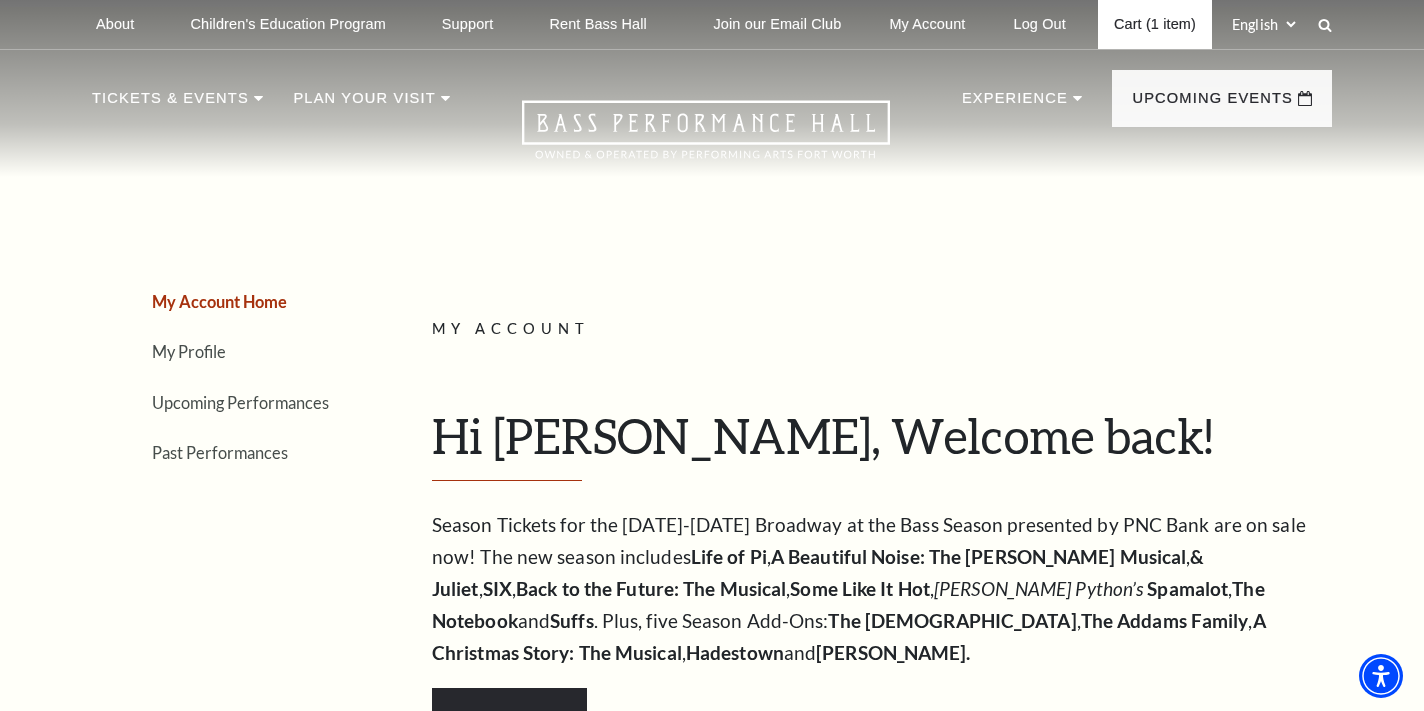 click on "Cart (1 item)" at bounding box center (1155, 24) 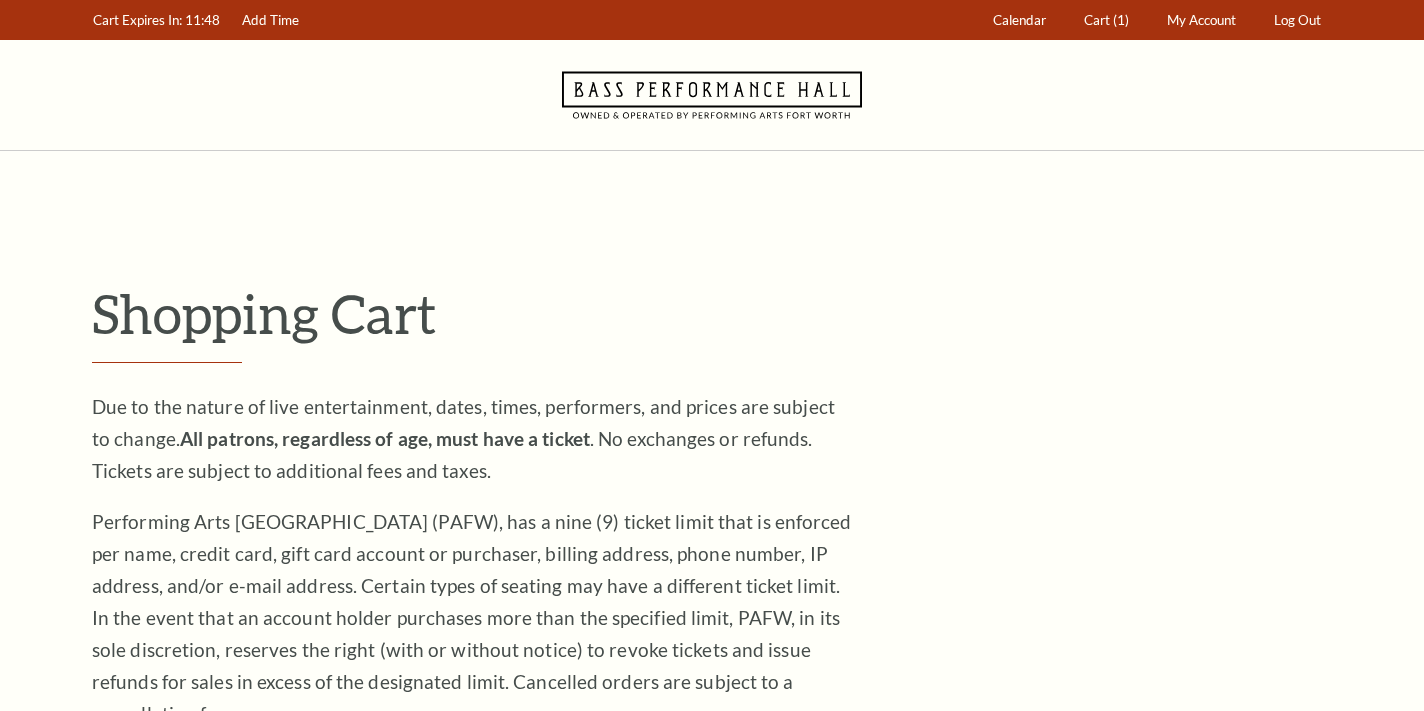 scroll, scrollTop: 0, scrollLeft: 0, axis: both 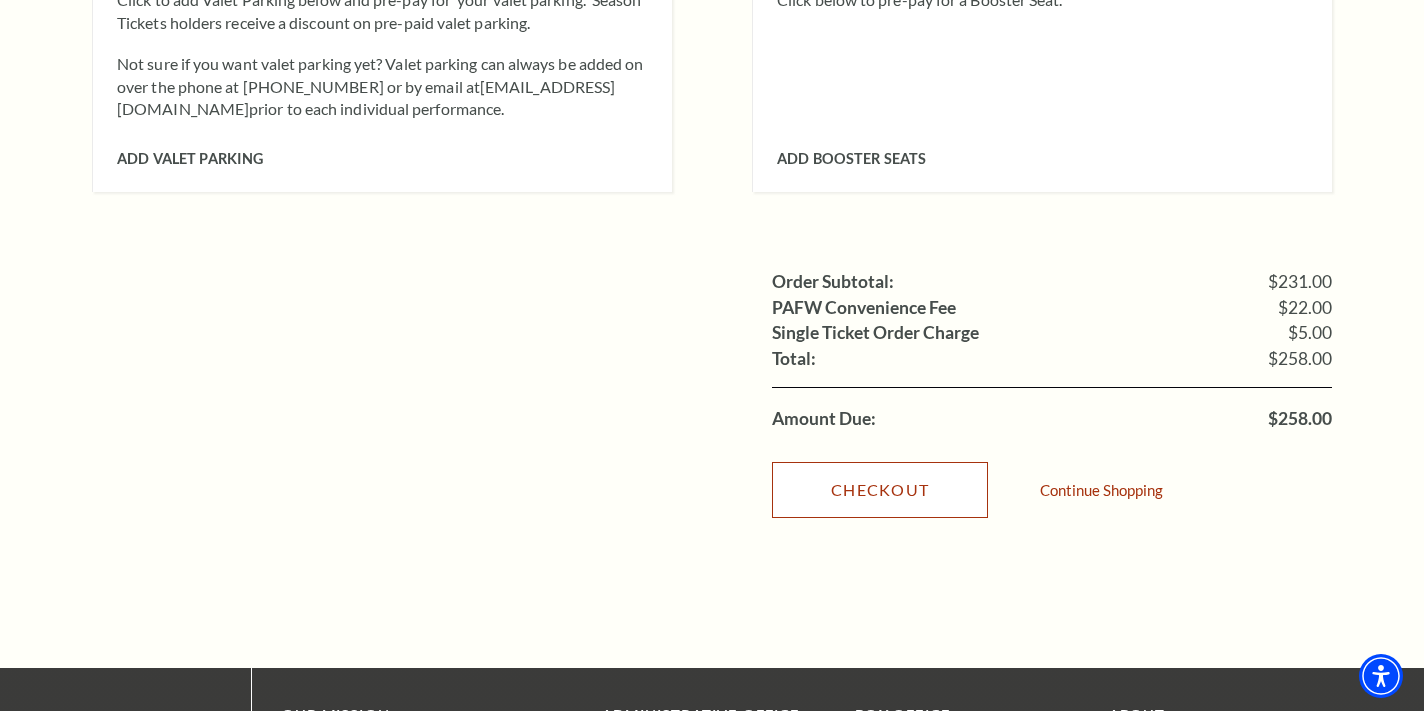 click on "Checkout" at bounding box center (880, 490) 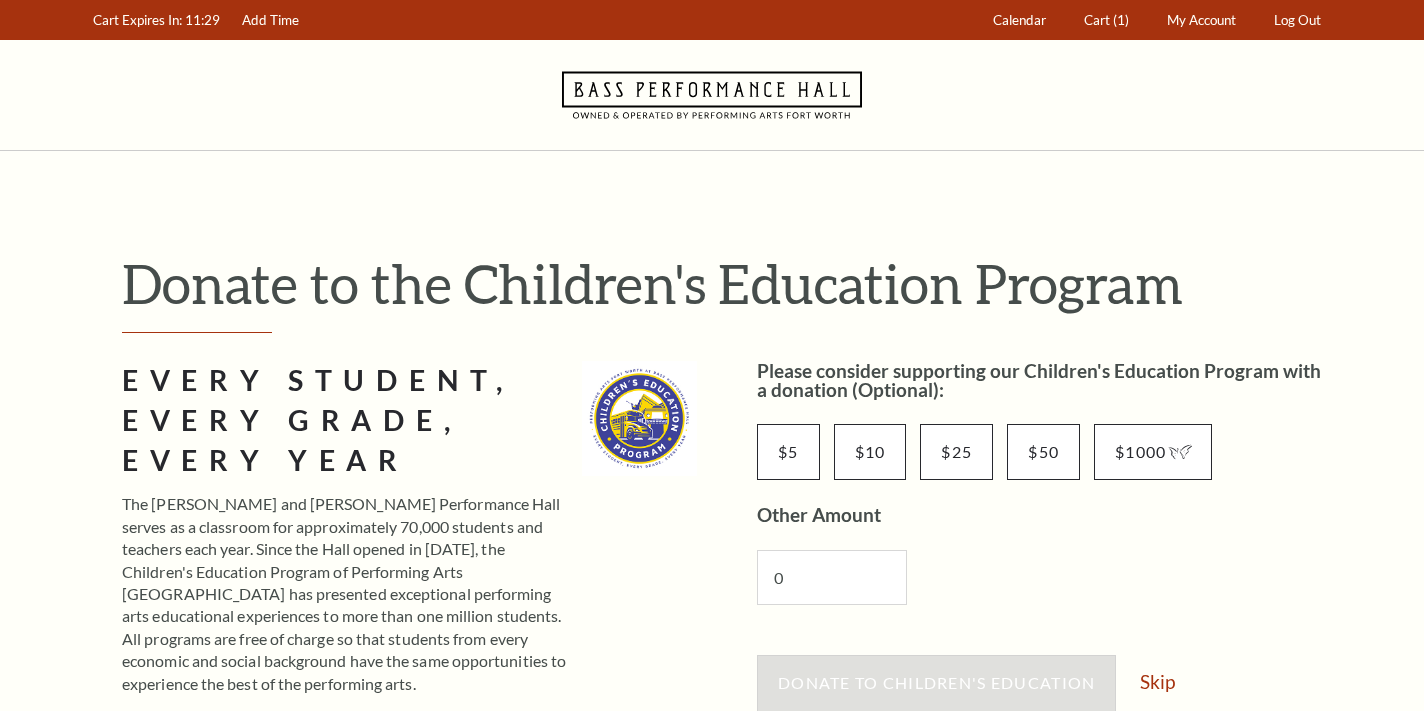 scroll, scrollTop: 0, scrollLeft: 0, axis: both 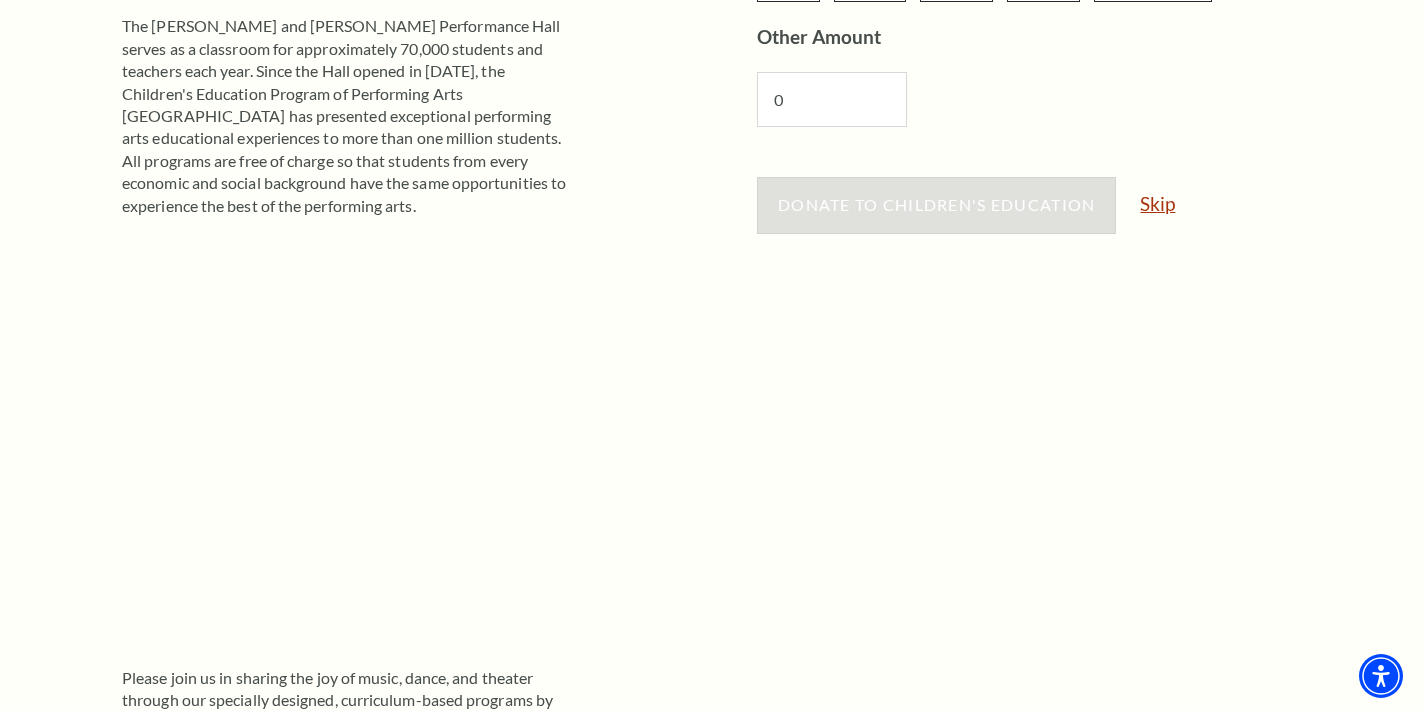 click on "Skip" at bounding box center (1157, 203) 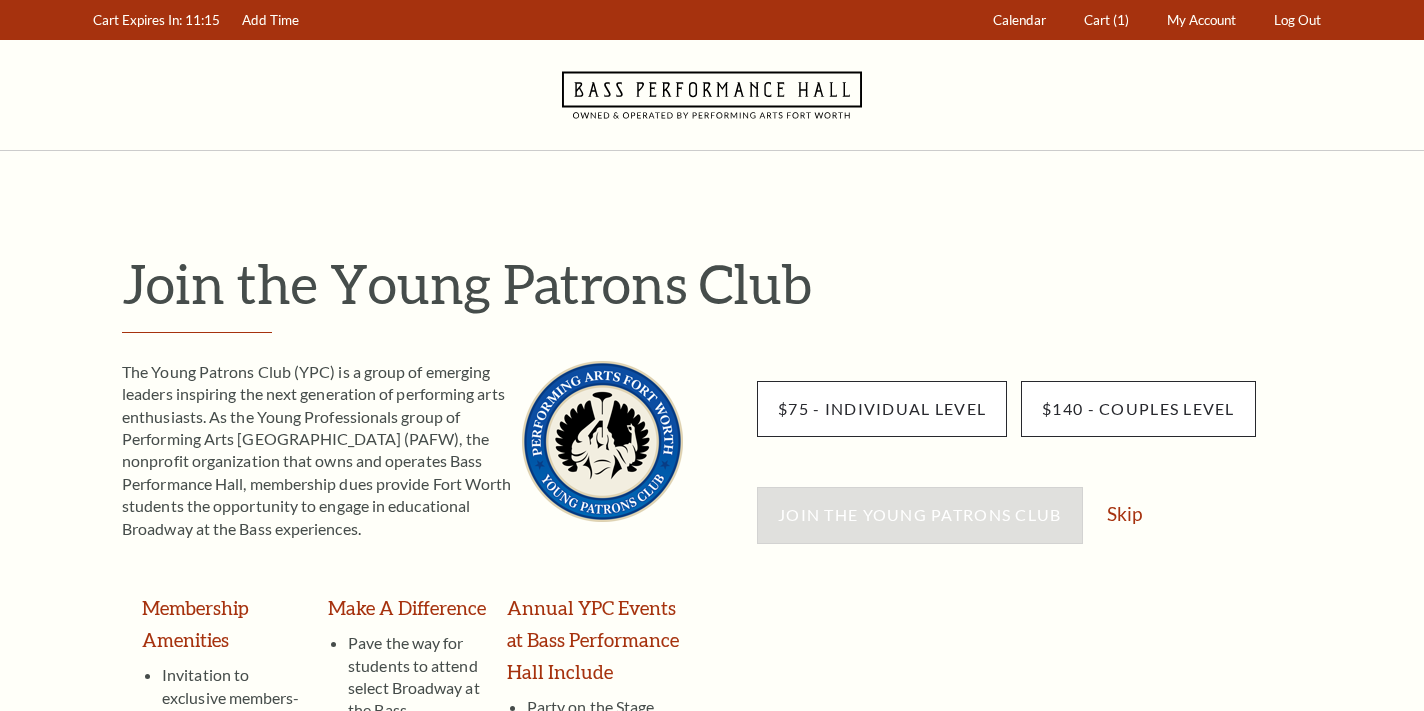 scroll, scrollTop: 0, scrollLeft: 0, axis: both 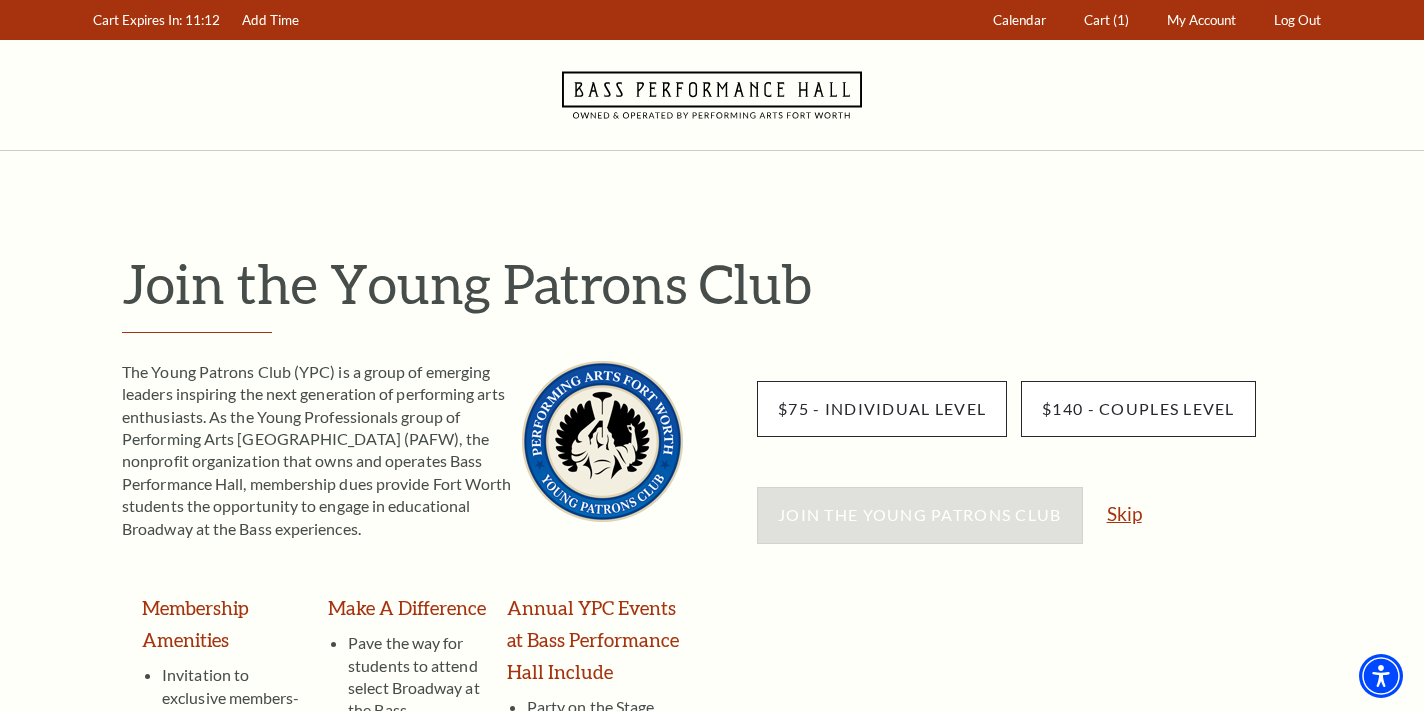 click on "Skip" at bounding box center (1124, 513) 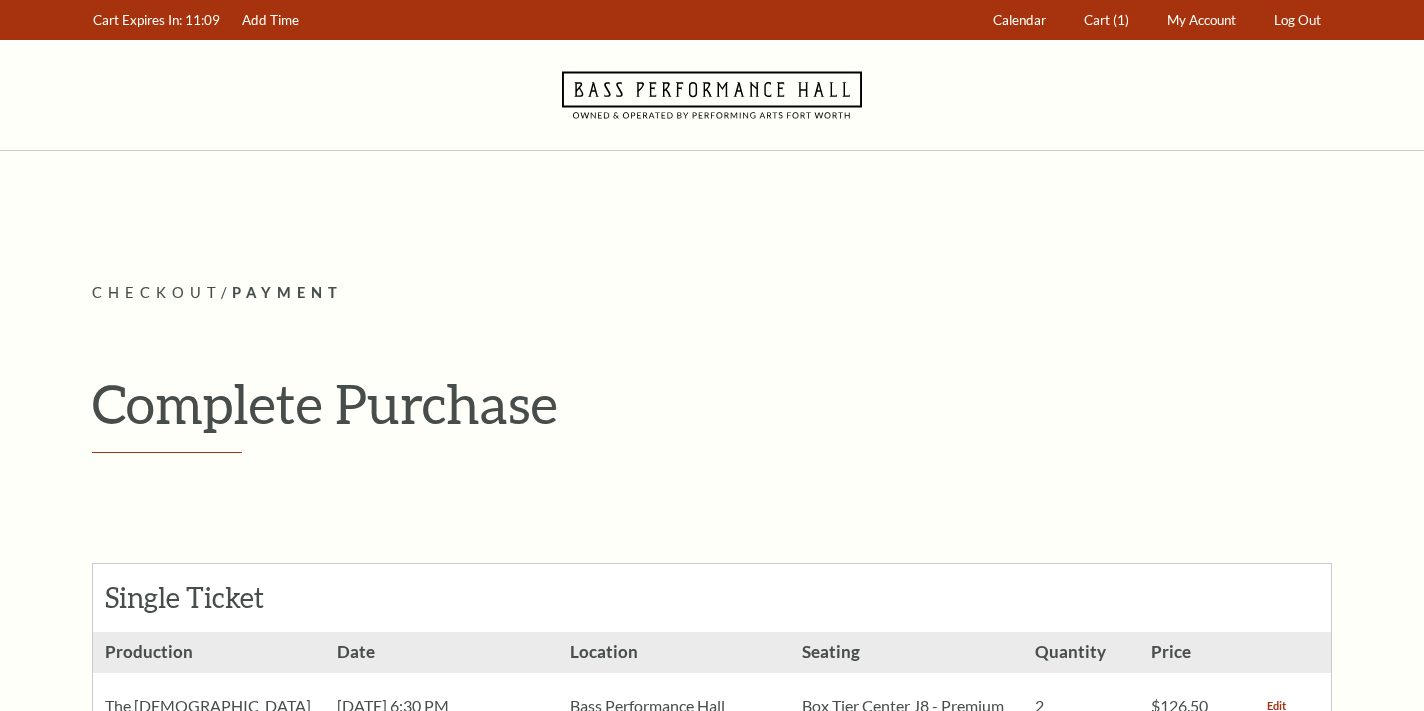 scroll, scrollTop: 0, scrollLeft: 0, axis: both 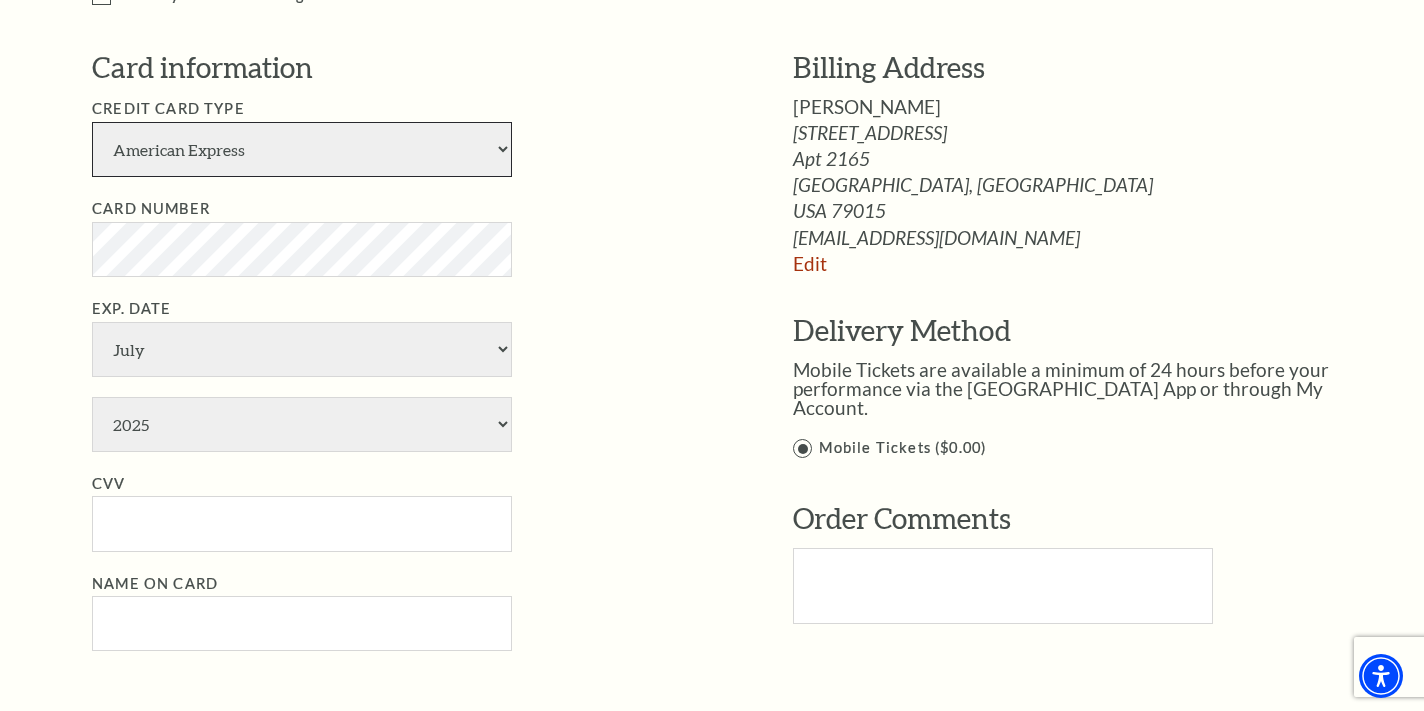 click on "American Express
Visa
Master Card
Discover" at bounding box center [302, 149] 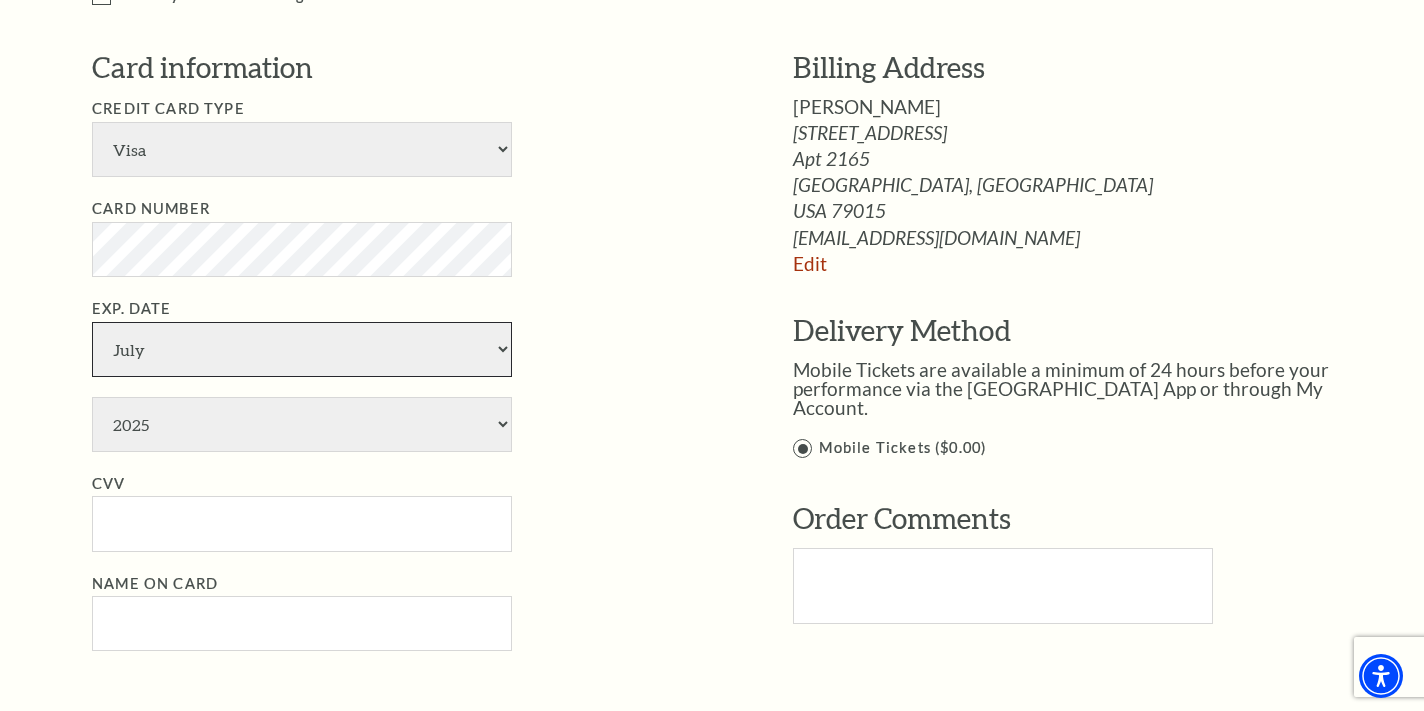 select on "11" 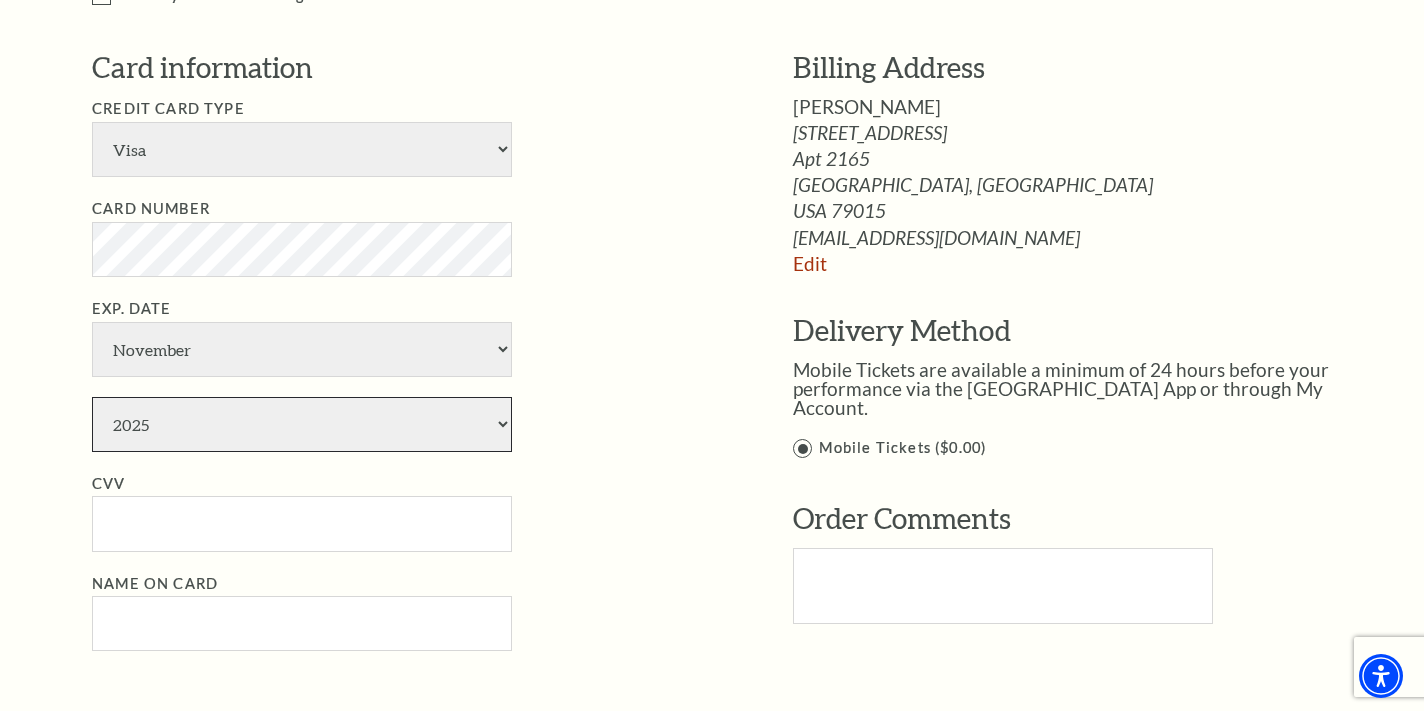 select on "2028" 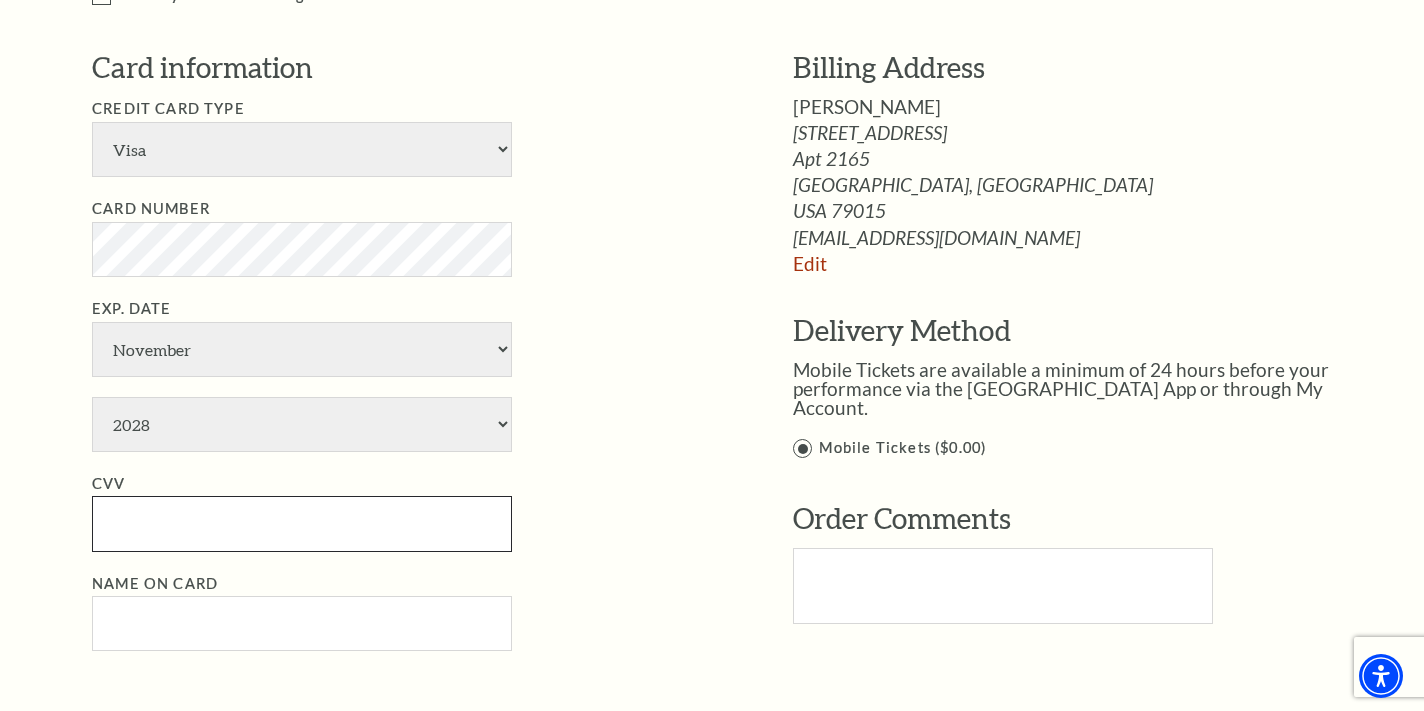 type on "312" 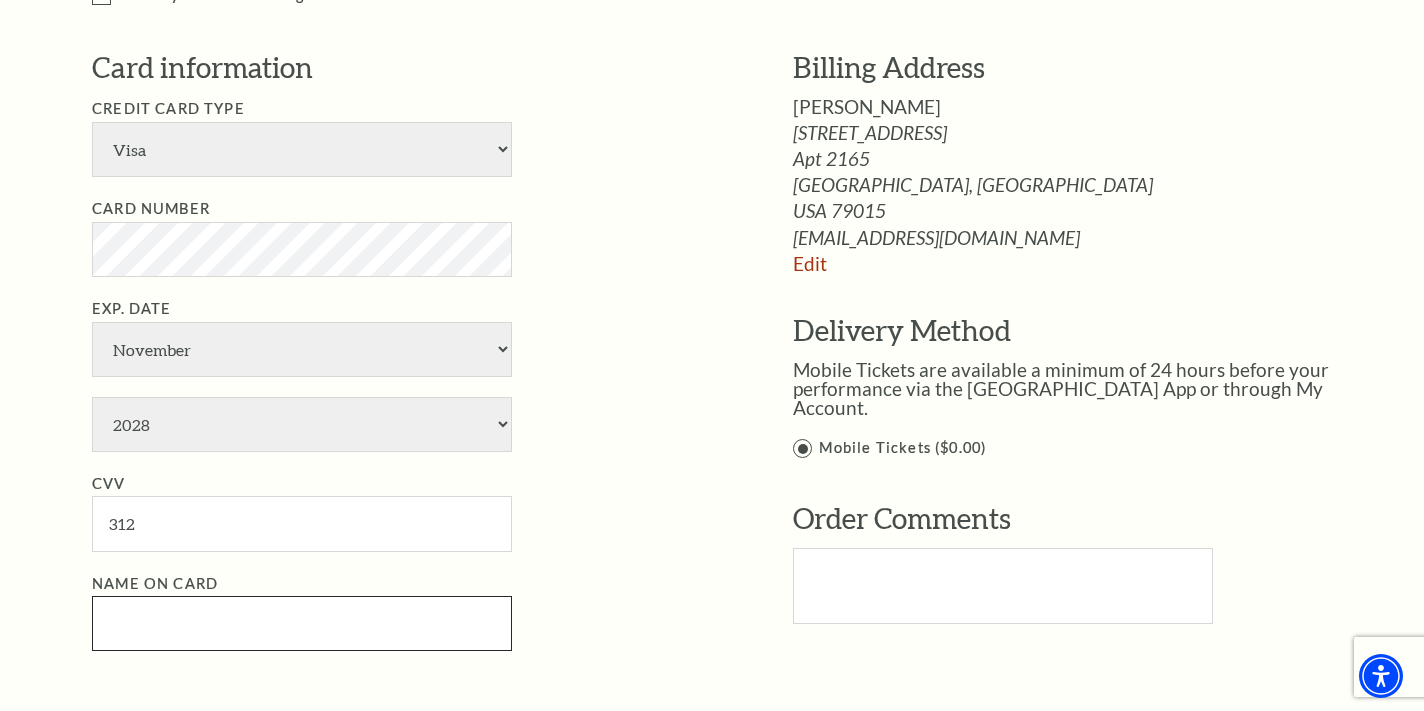 type on "Carley Nester" 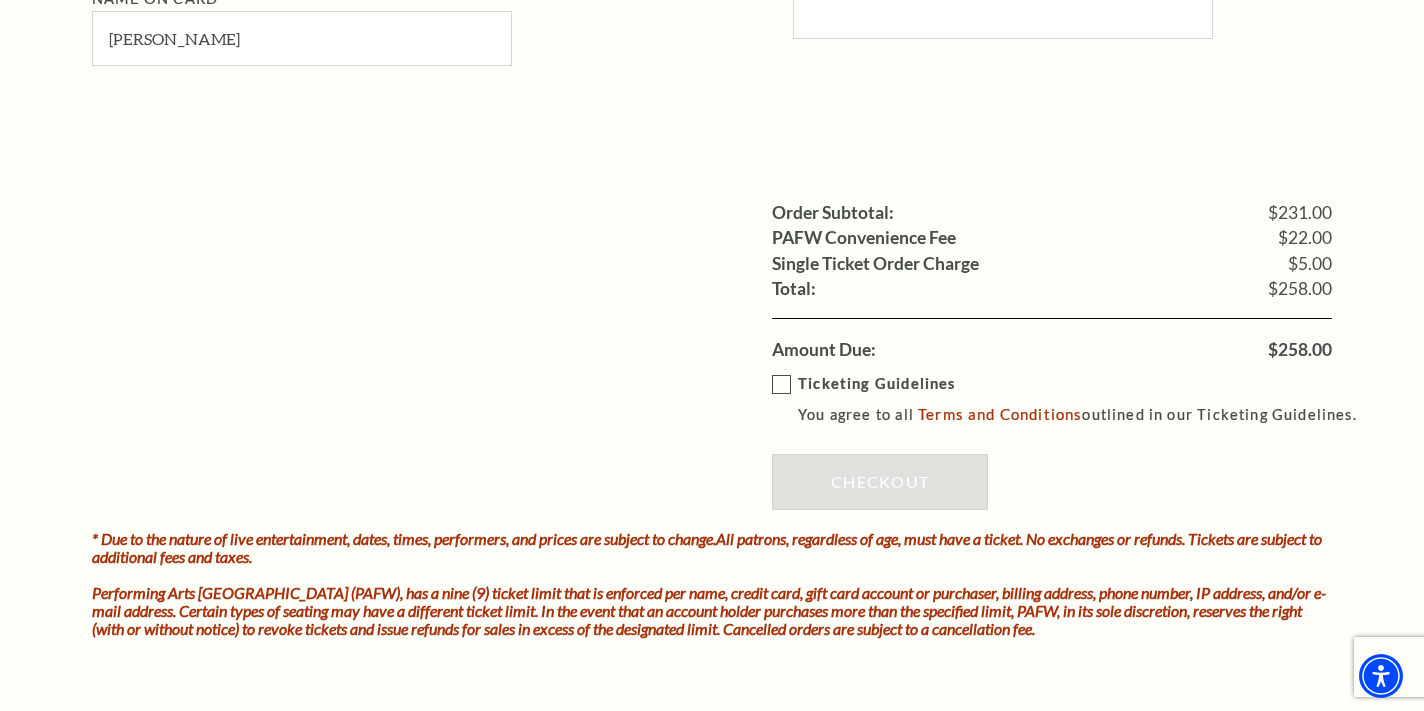 scroll, scrollTop: 1675, scrollLeft: 0, axis: vertical 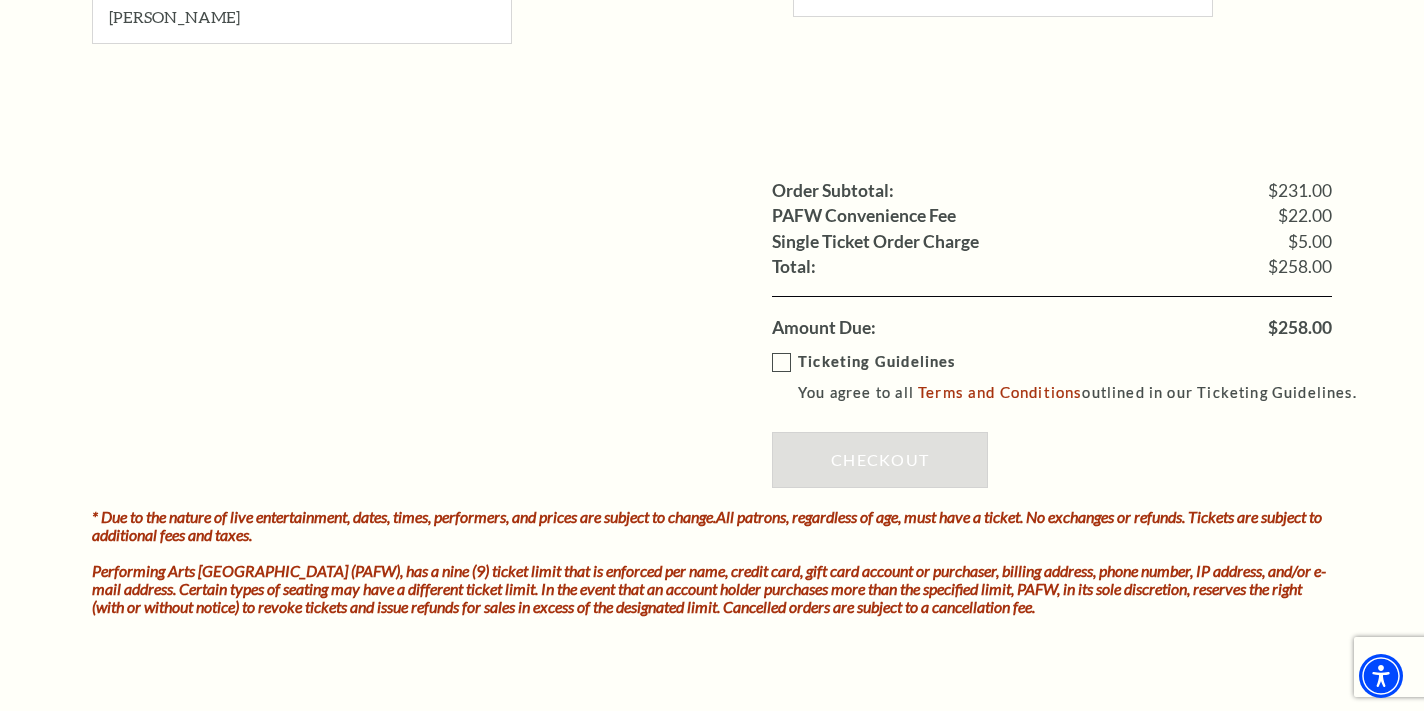 click on "Ticketing Guidelines
You agree to all   Terms and Conditions  outlined in our Ticketing Guidelines." at bounding box center (1073, 377) 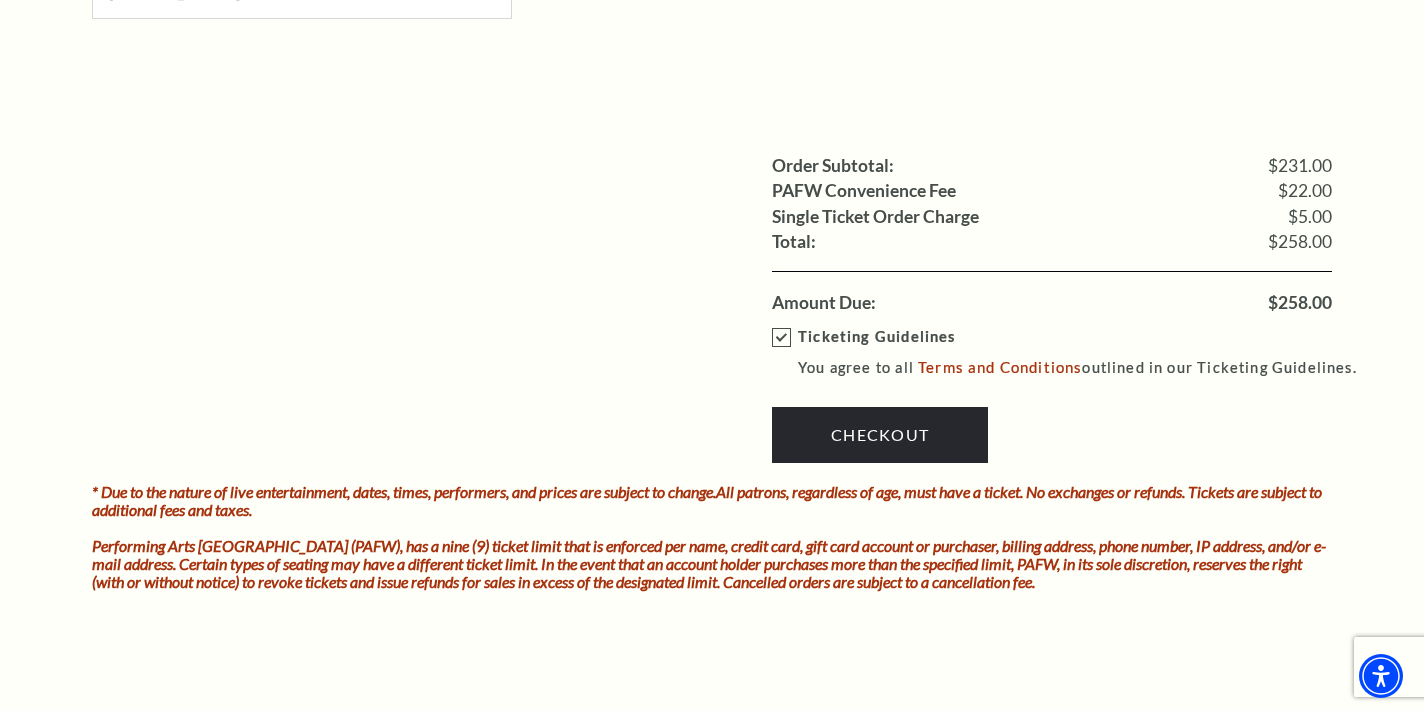 scroll, scrollTop: 1756, scrollLeft: 0, axis: vertical 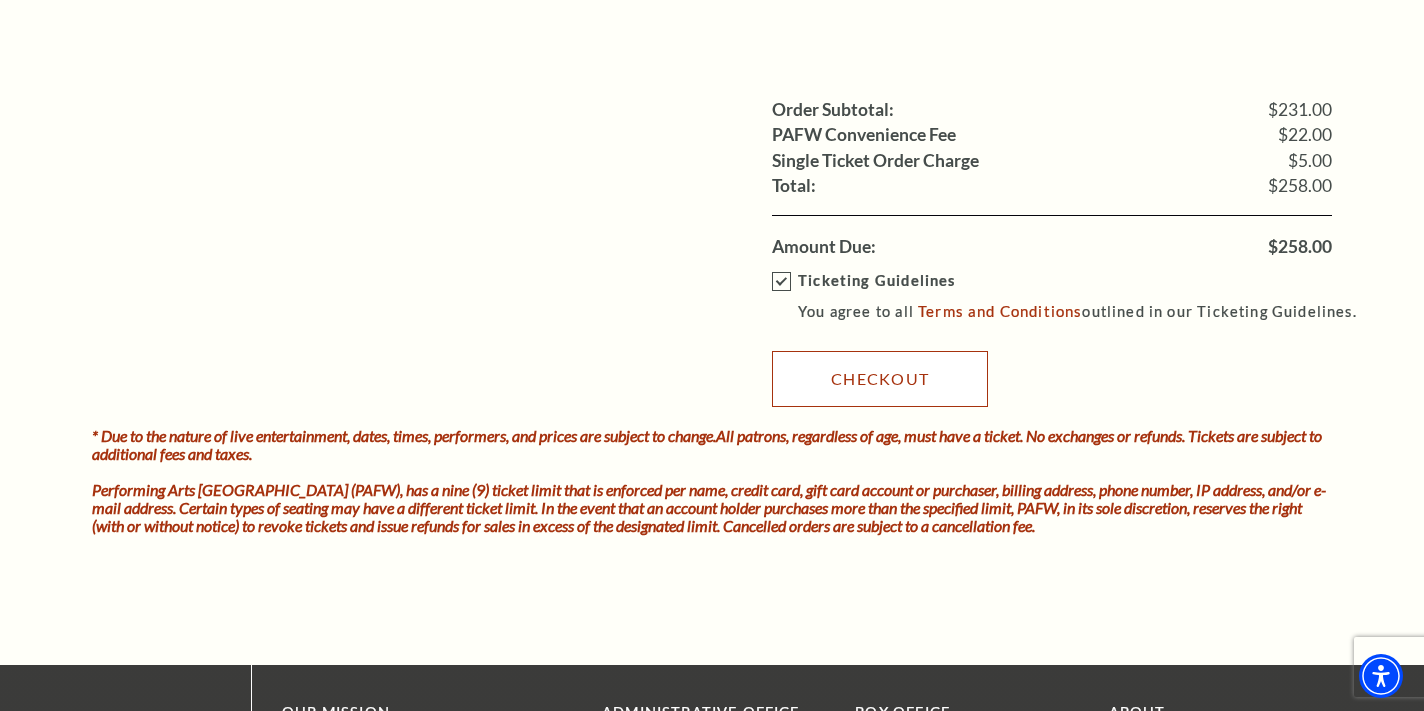 click on "Checkout" at bounding box center [880, 379] 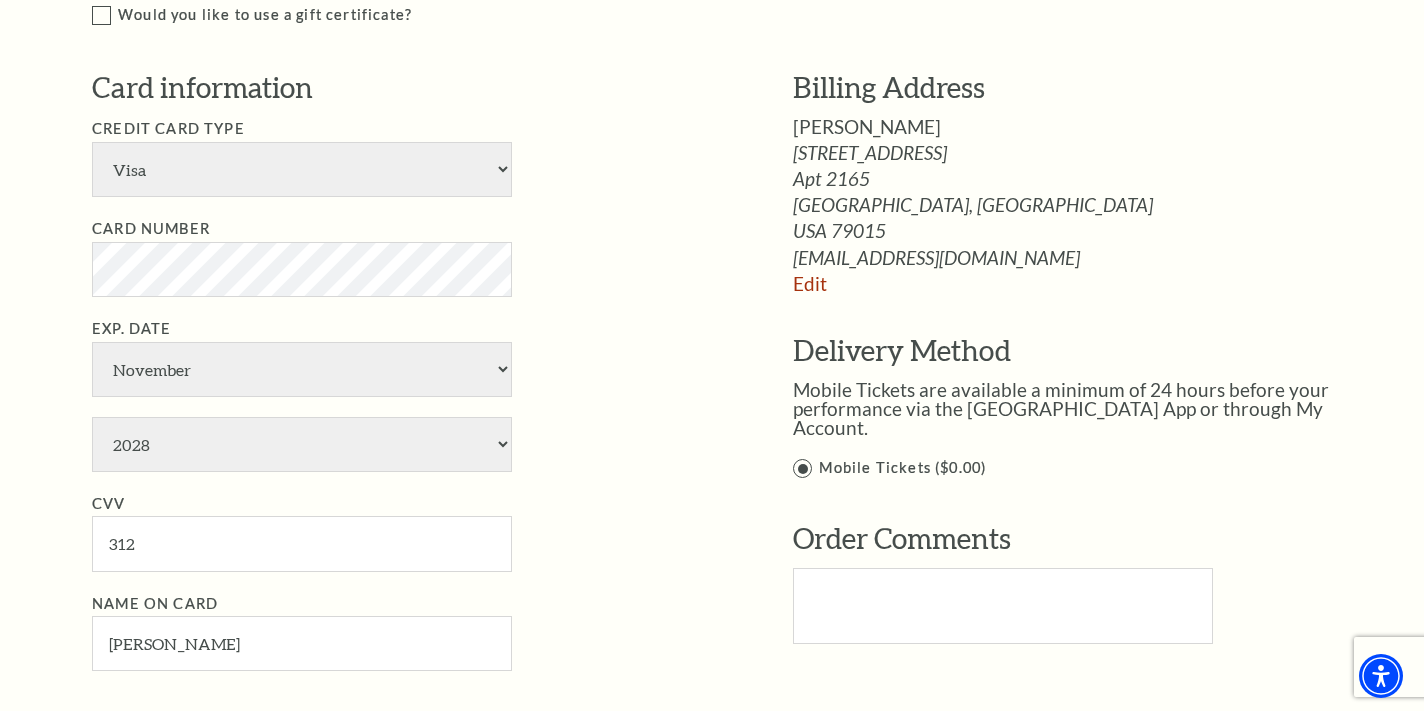 scroll, scrollTop: 1045, scrollLeft: 0, axis: vertical 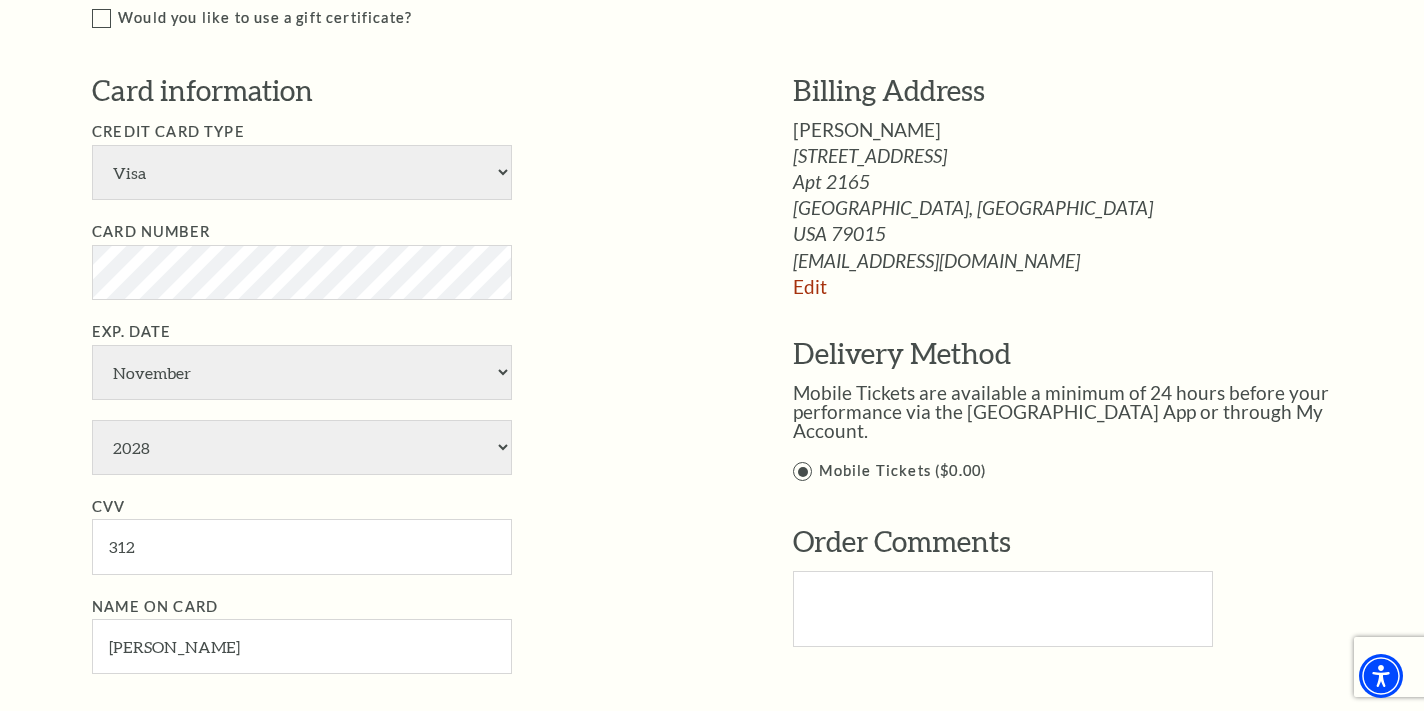 click on "Billing Address
Carley Nester
1550 W Plano Parkway
Apt 2165
Canyon,
TX
nestercarley@yahoo.com Edit" at bounding box center [1083, 183] 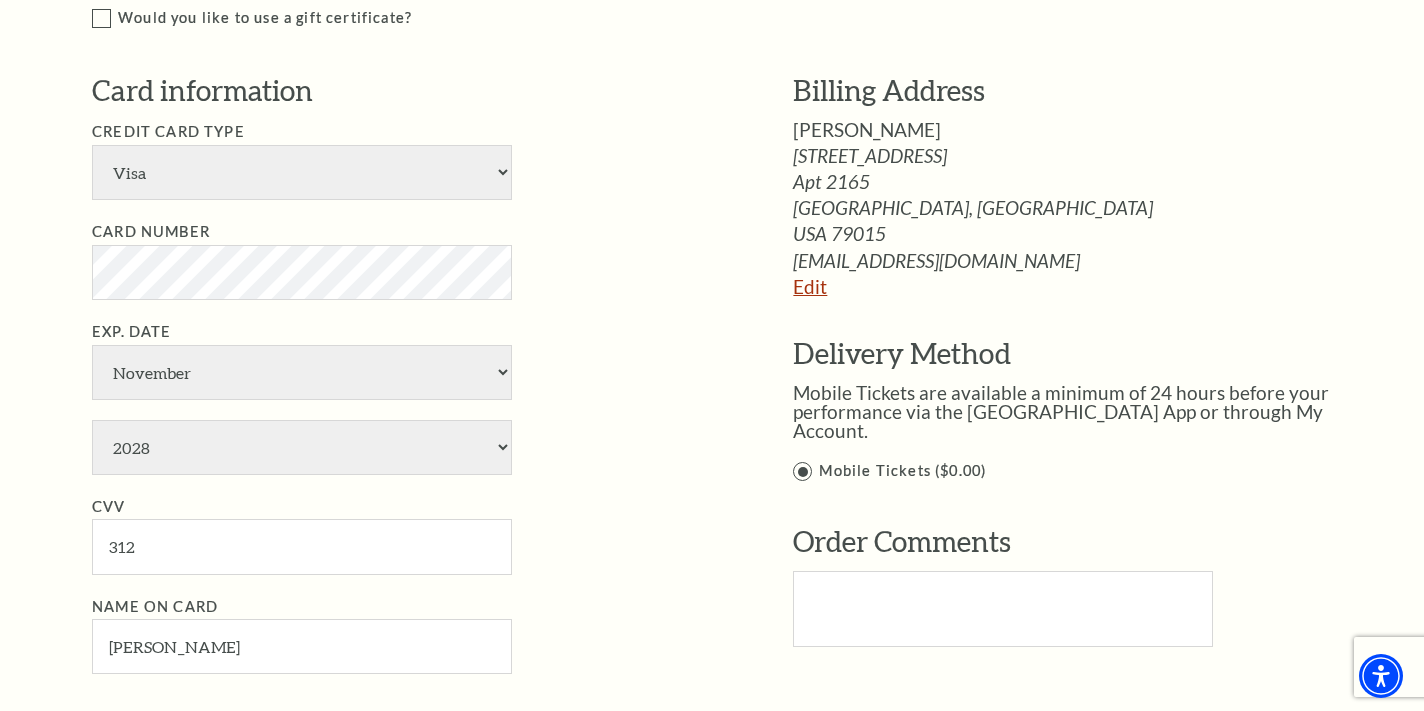 click on "Edit" at bounding box center [810, 286] 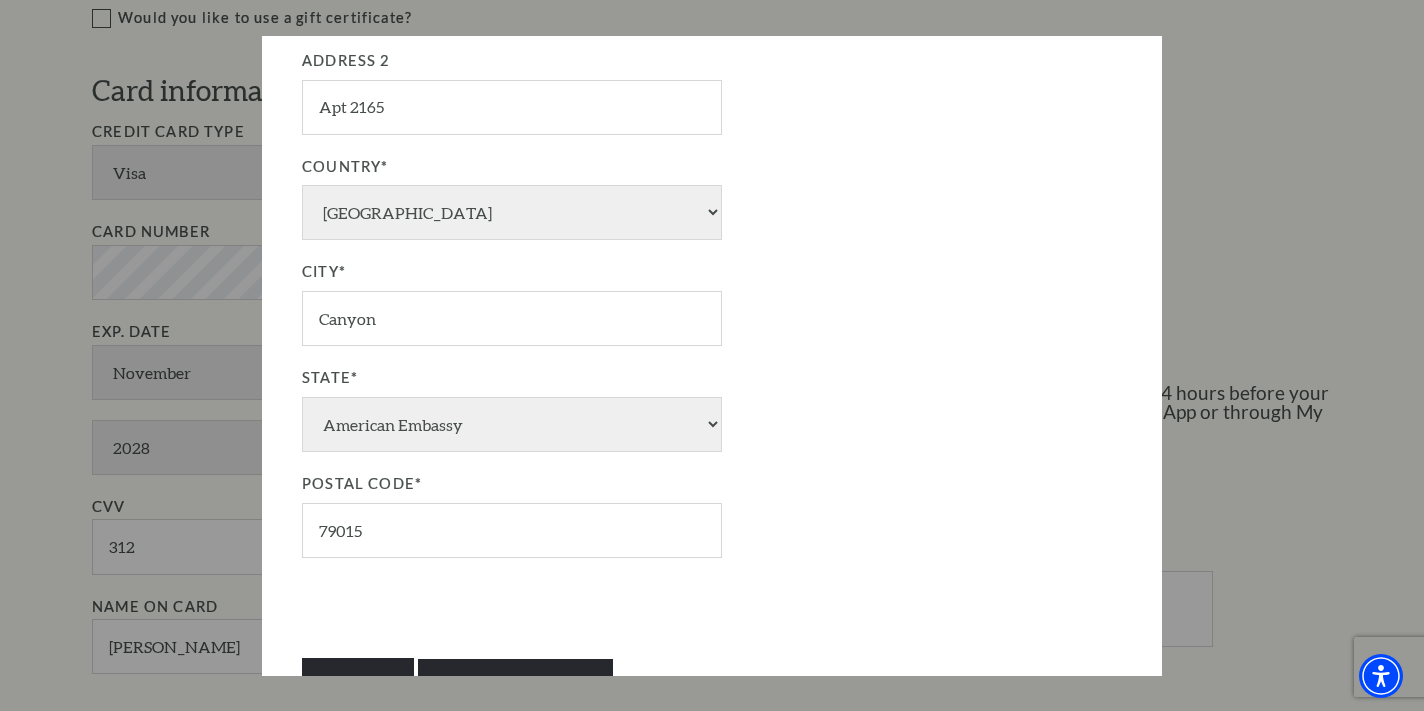 scroll, scrollTop: 538, scrollLeft: 0, axis: vertical 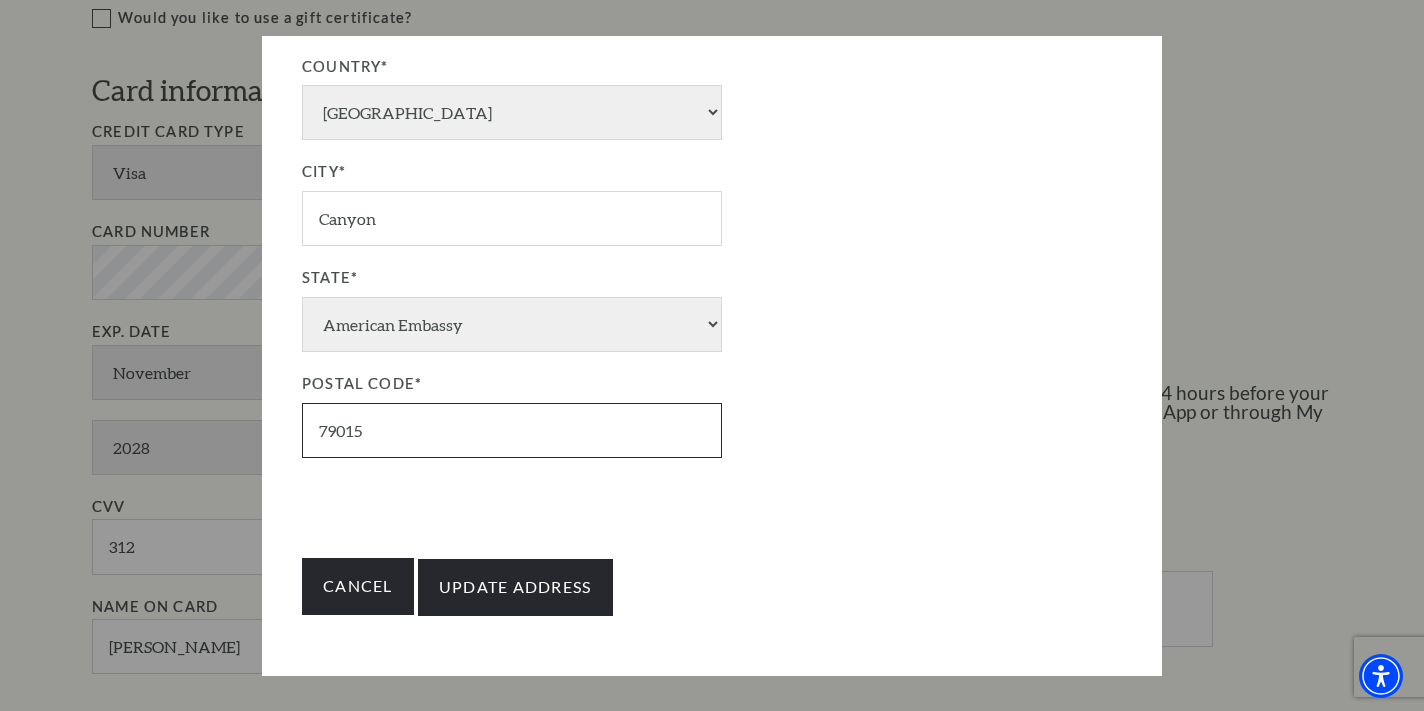 click on "79015" at bounding box center [512, 430] 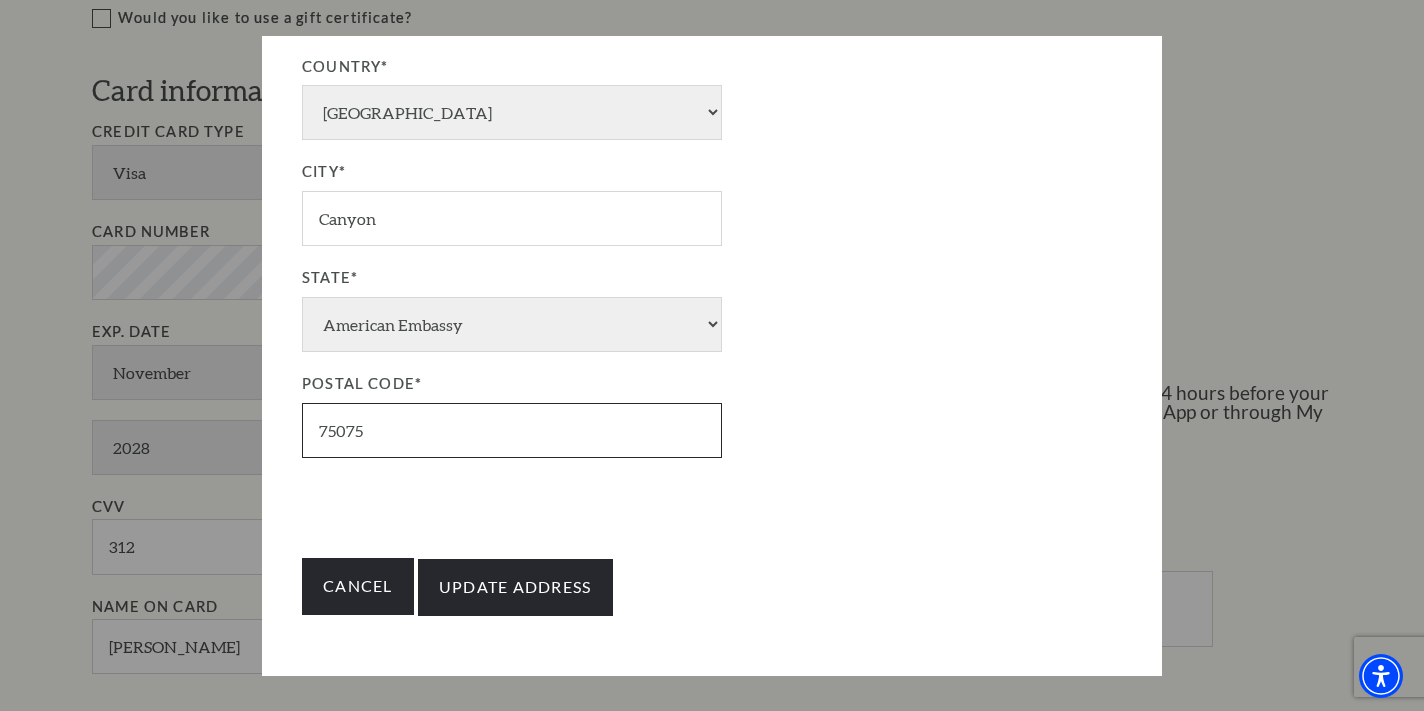 type on "75075" 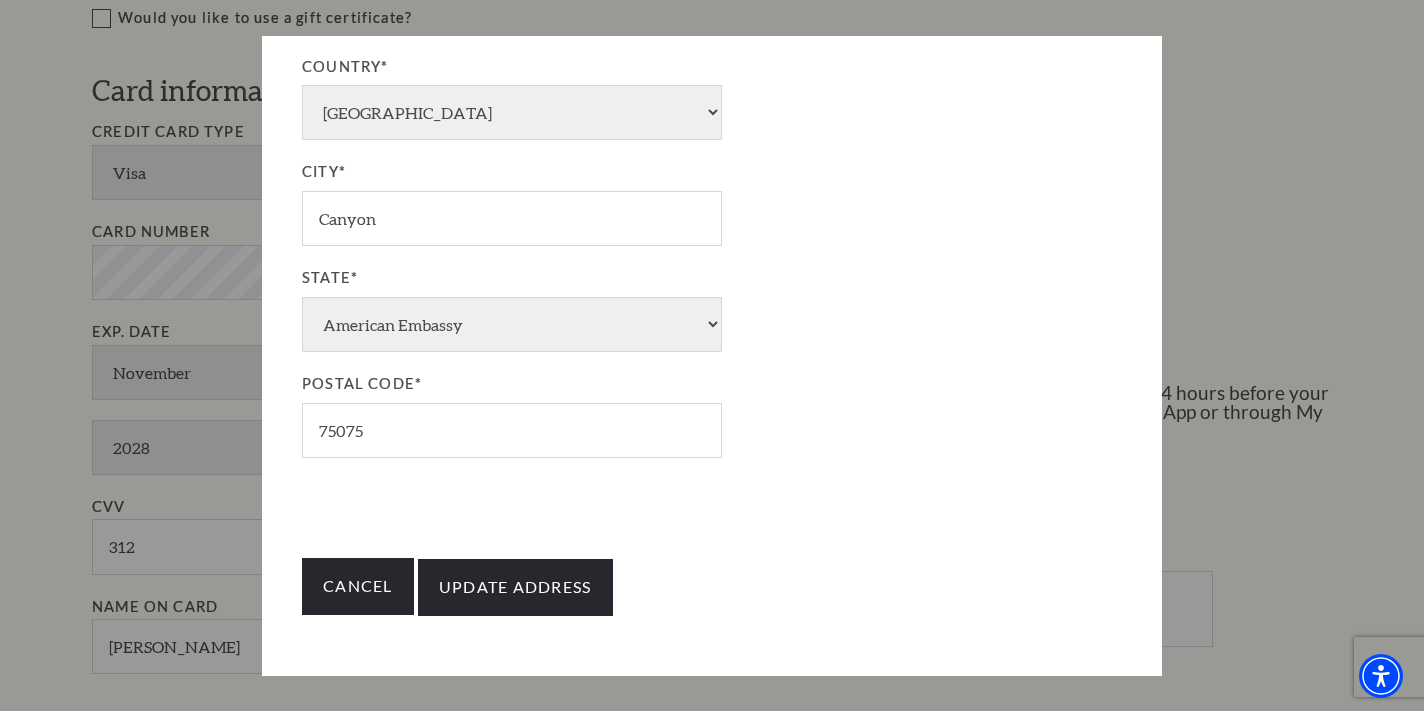 click on "Cancel   Update Address" at bounding box center [712, 586] 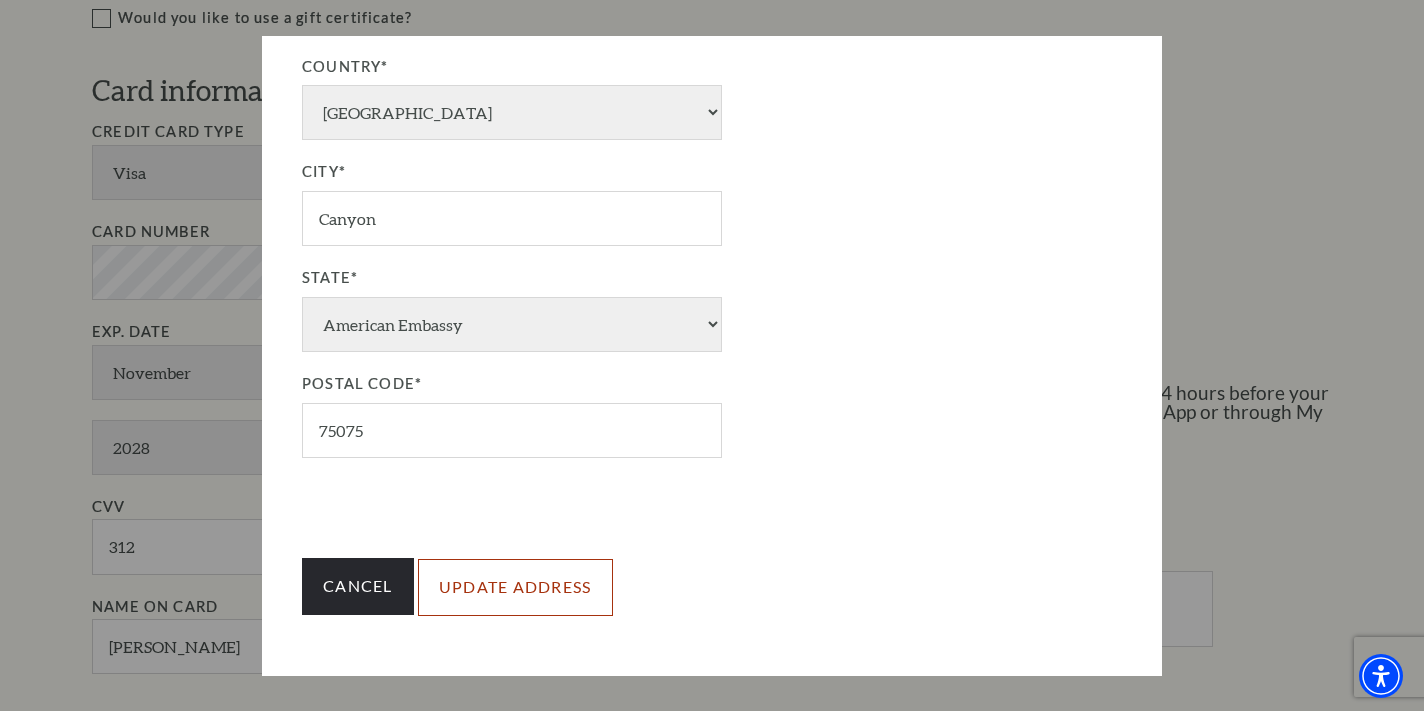 click on "Update Address" at bounding box center [515, 587] 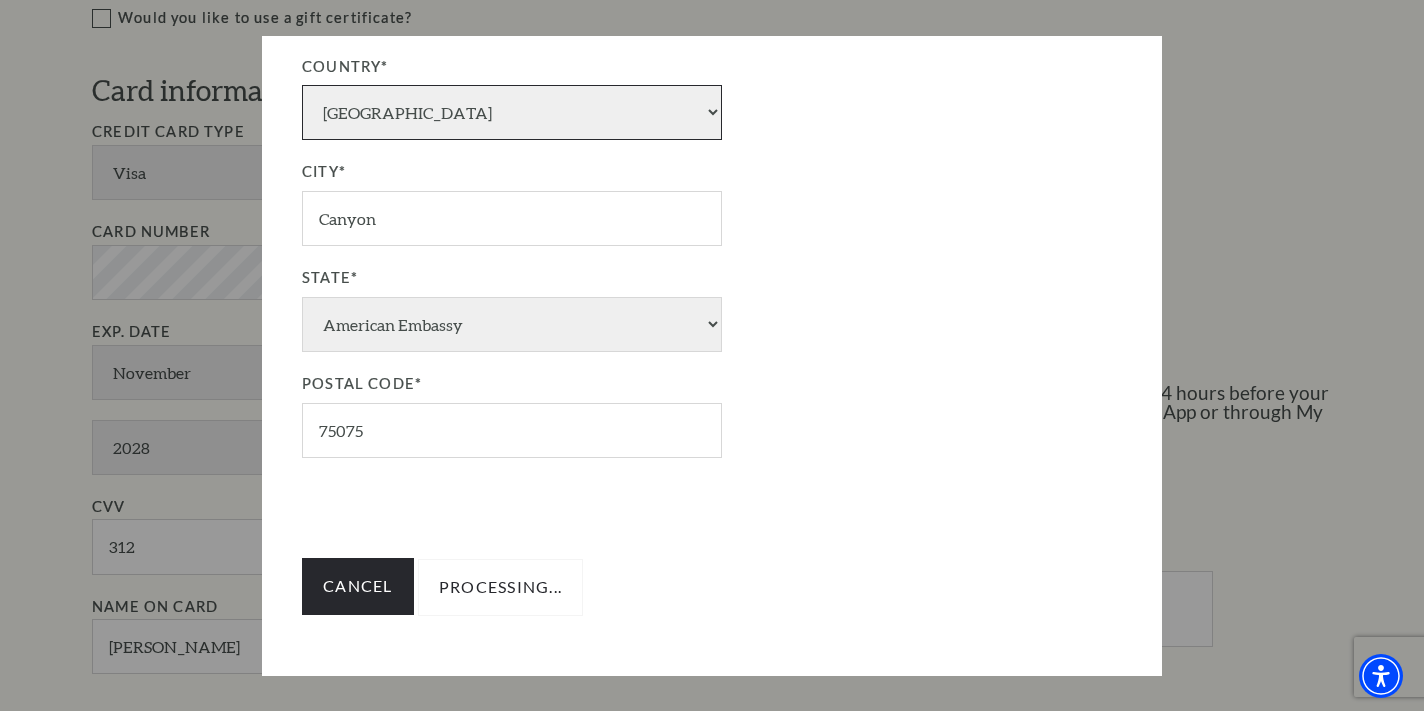 type on "Update Address" 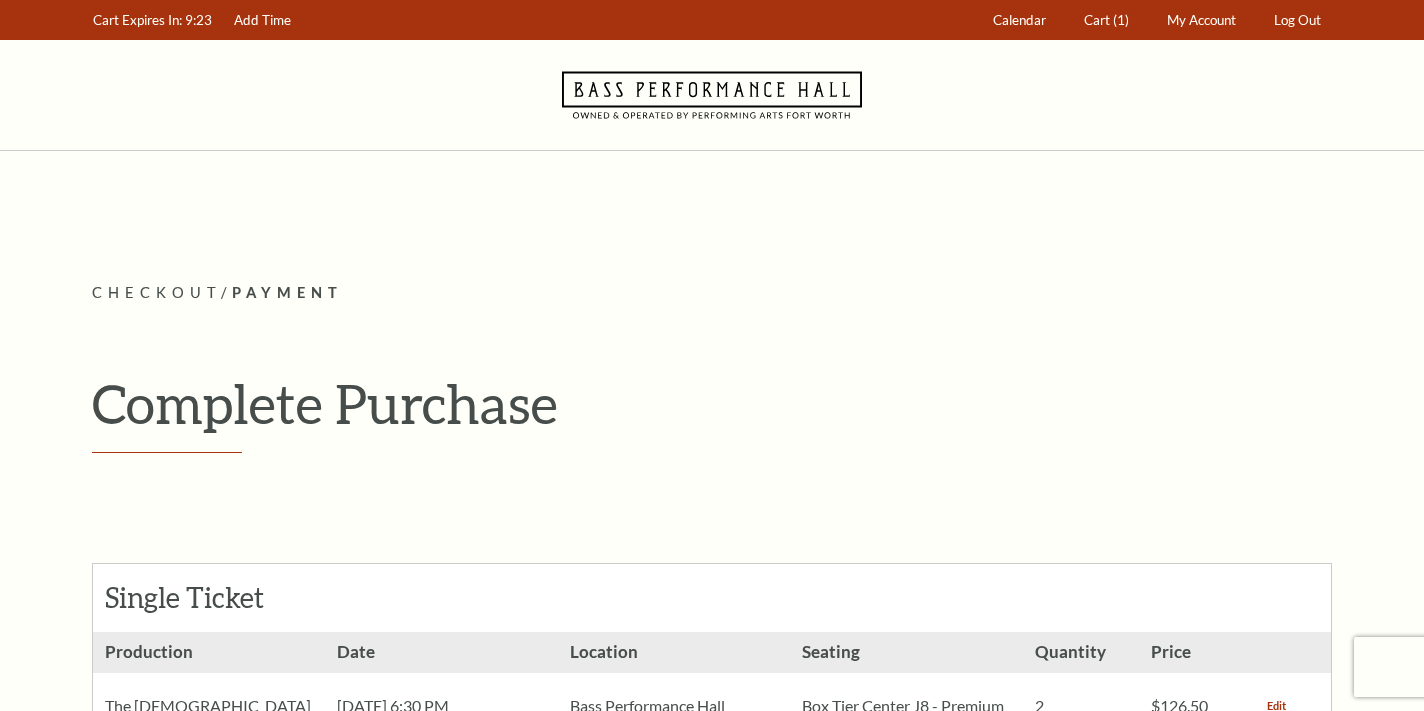 select on "[GEOGRAPHIC_DATA]" 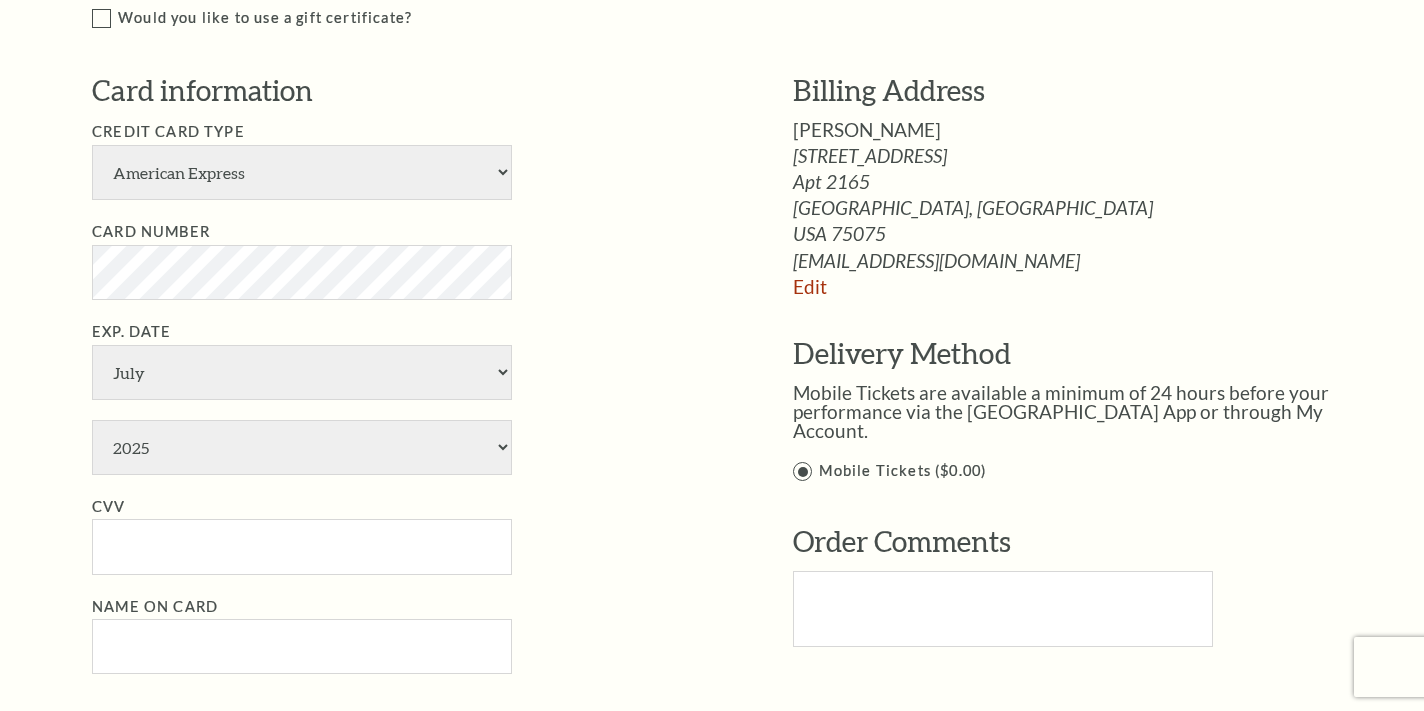 scroll, scrollTop: 0, scrollLeft: 0, axis: both 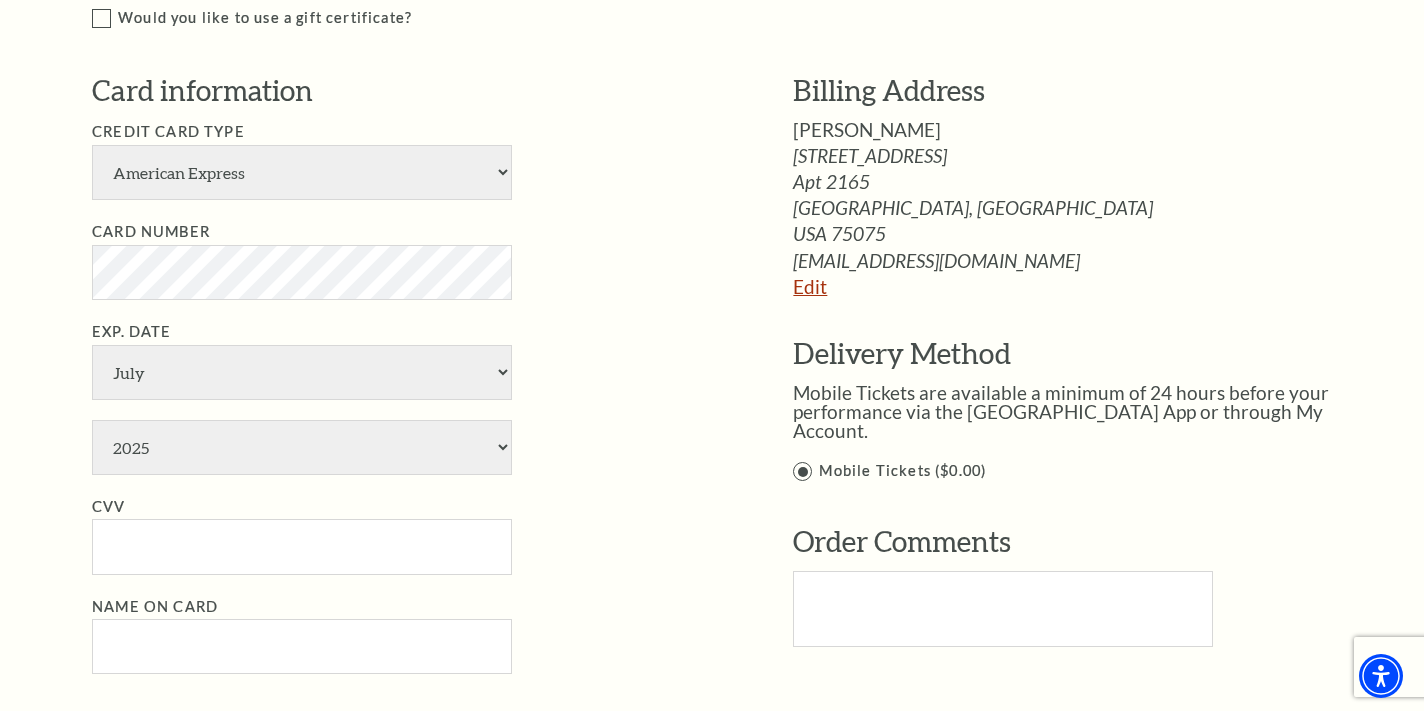 click on "Edit" at bounding box center (810, 286) 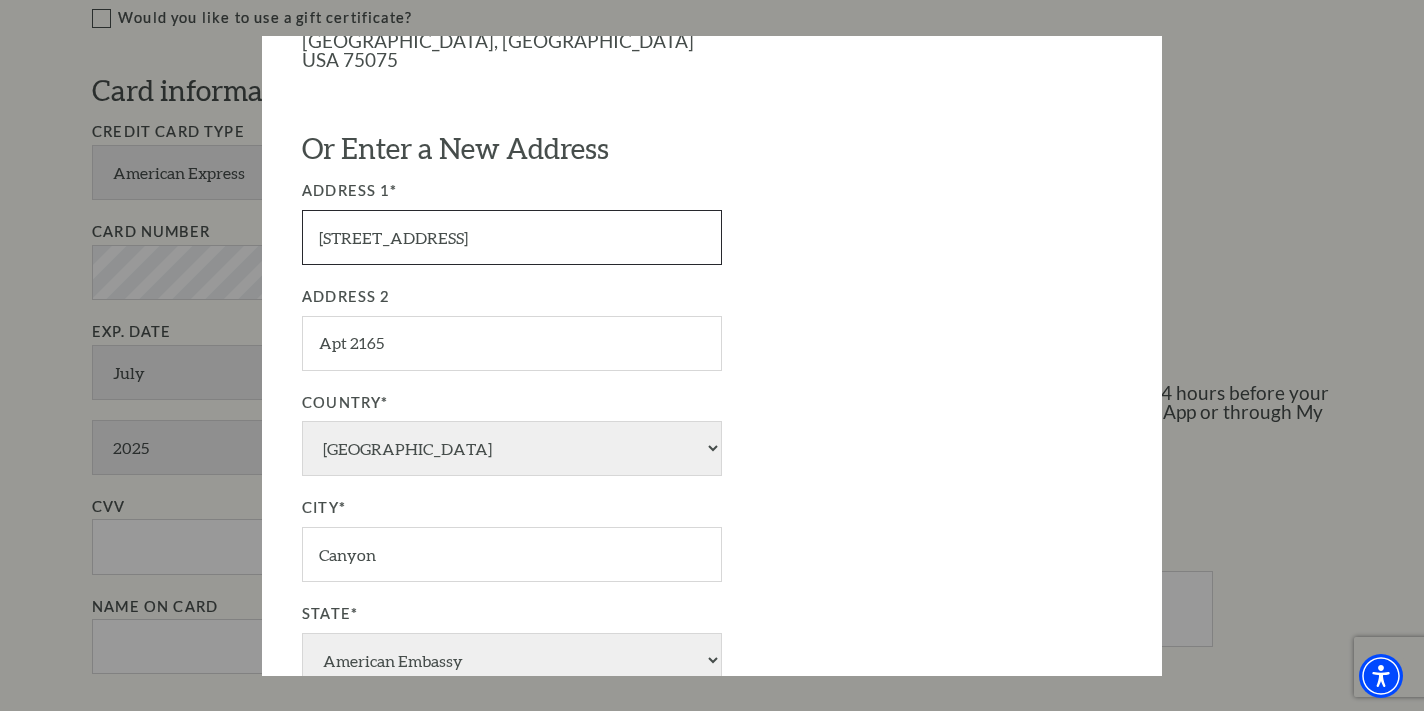 scroll, scrollTop: 231, scrollLeft: 0, axis: vertical 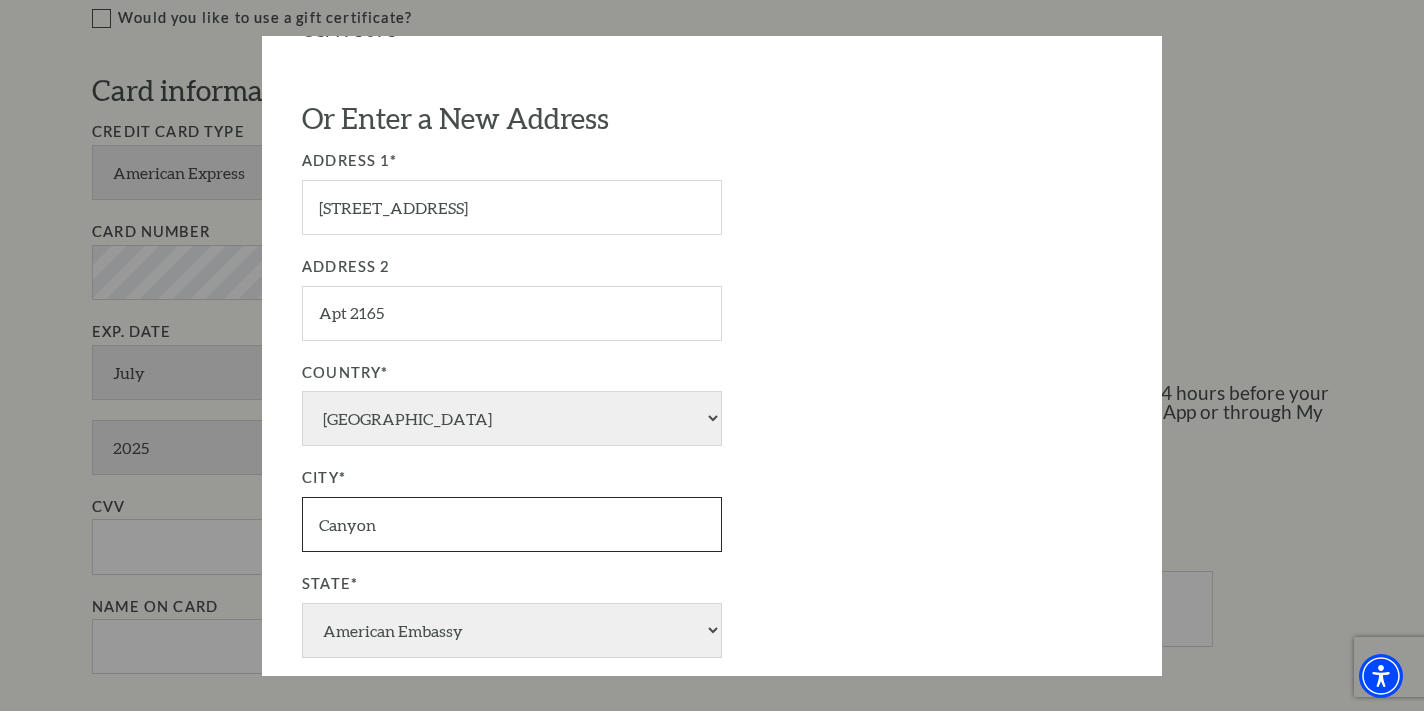 drag, startPoint x: 413, startPoint y: 548, endPoint x: 264, endPoint y: 534, distance: 149.65627 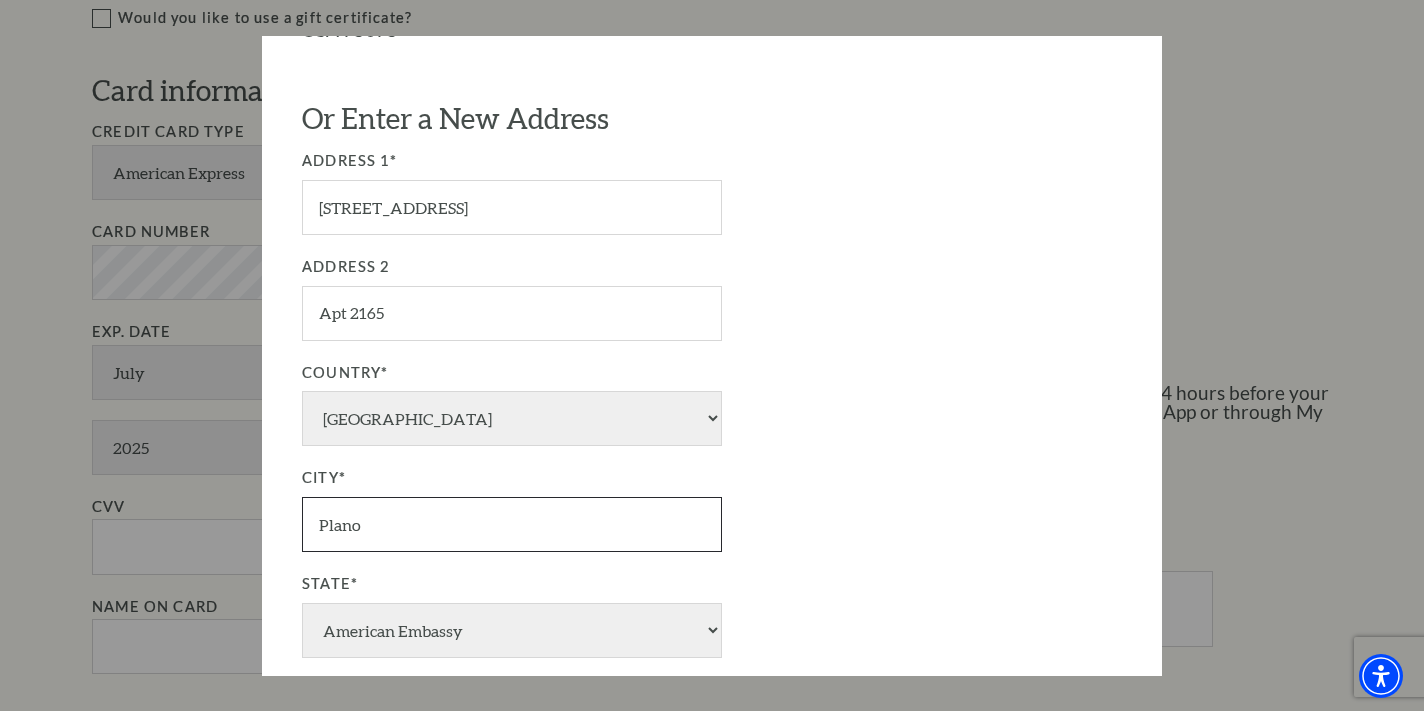 type on "Plano" 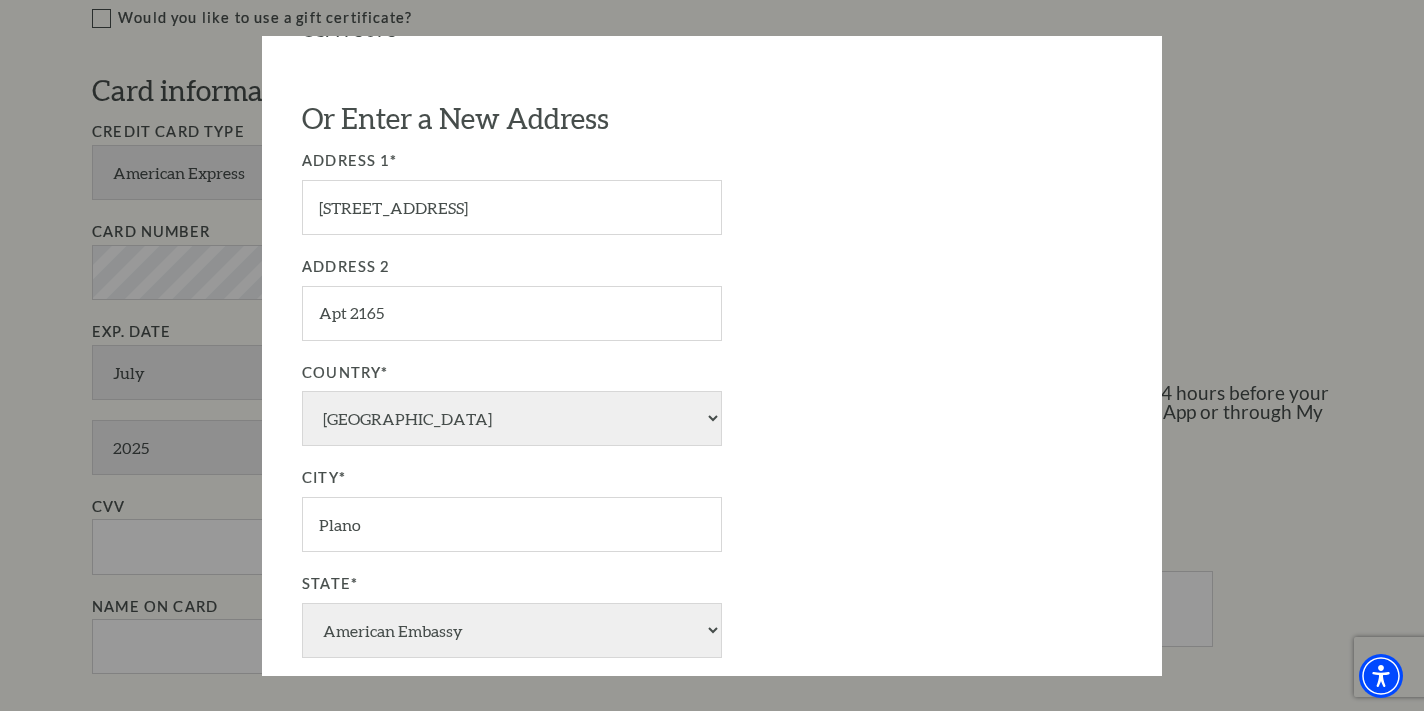 click on "City*" at bounding box center (627, 479) 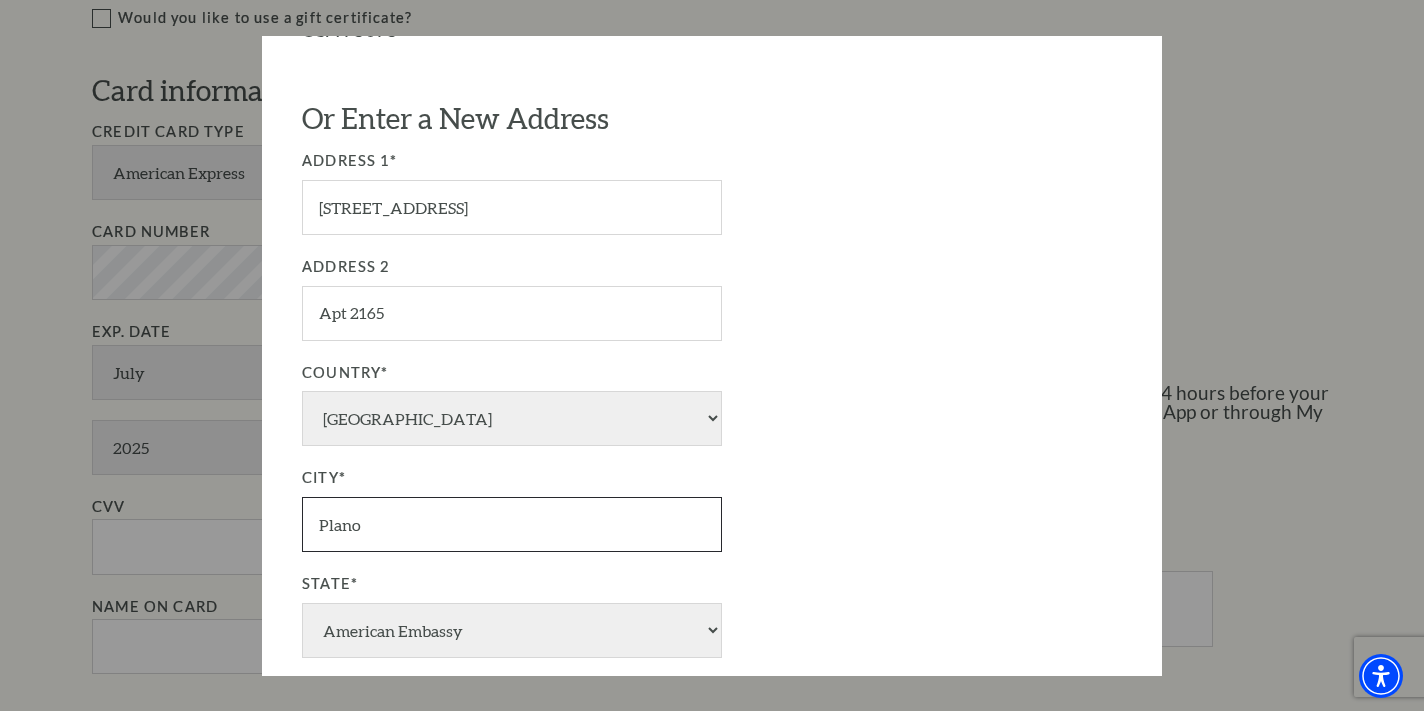 click on "Plano" at bounding box center [512, 524] 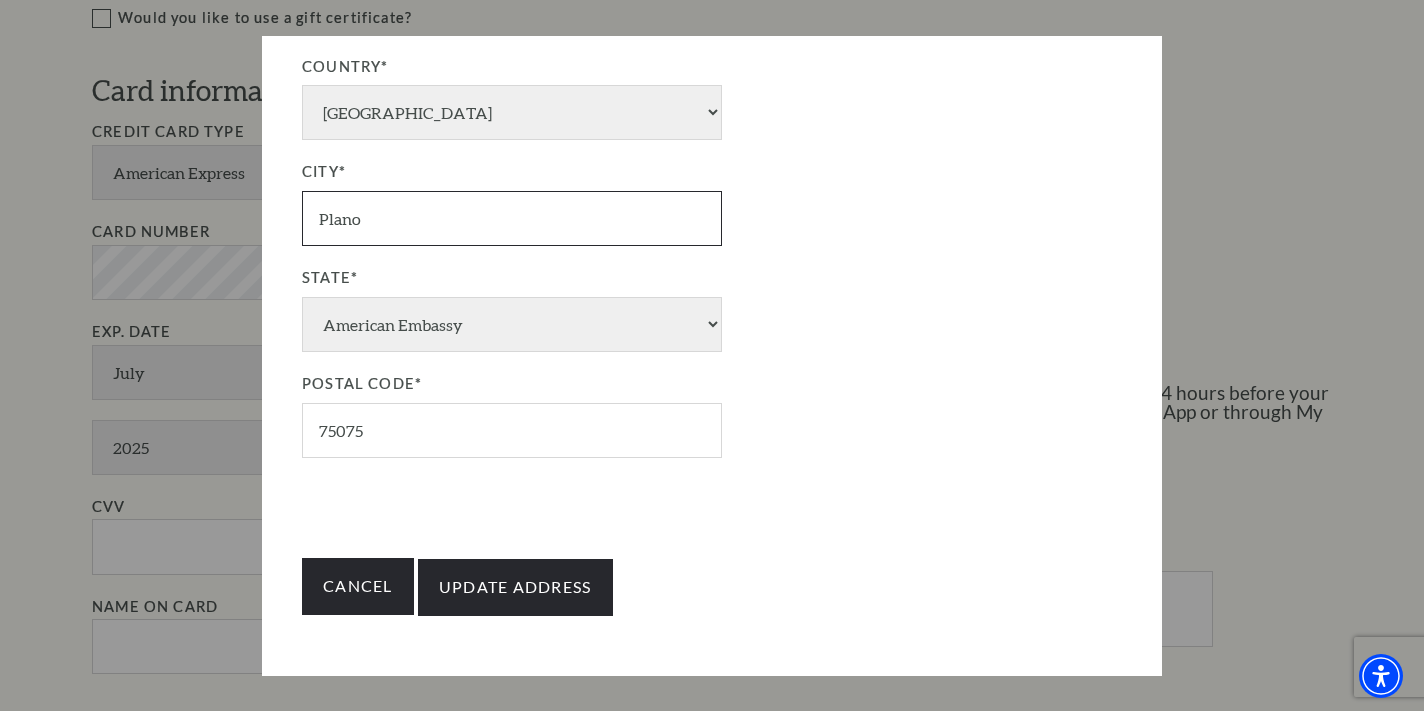scroll, scrollTop: 537, scrollLeft: 0, axis: vertical 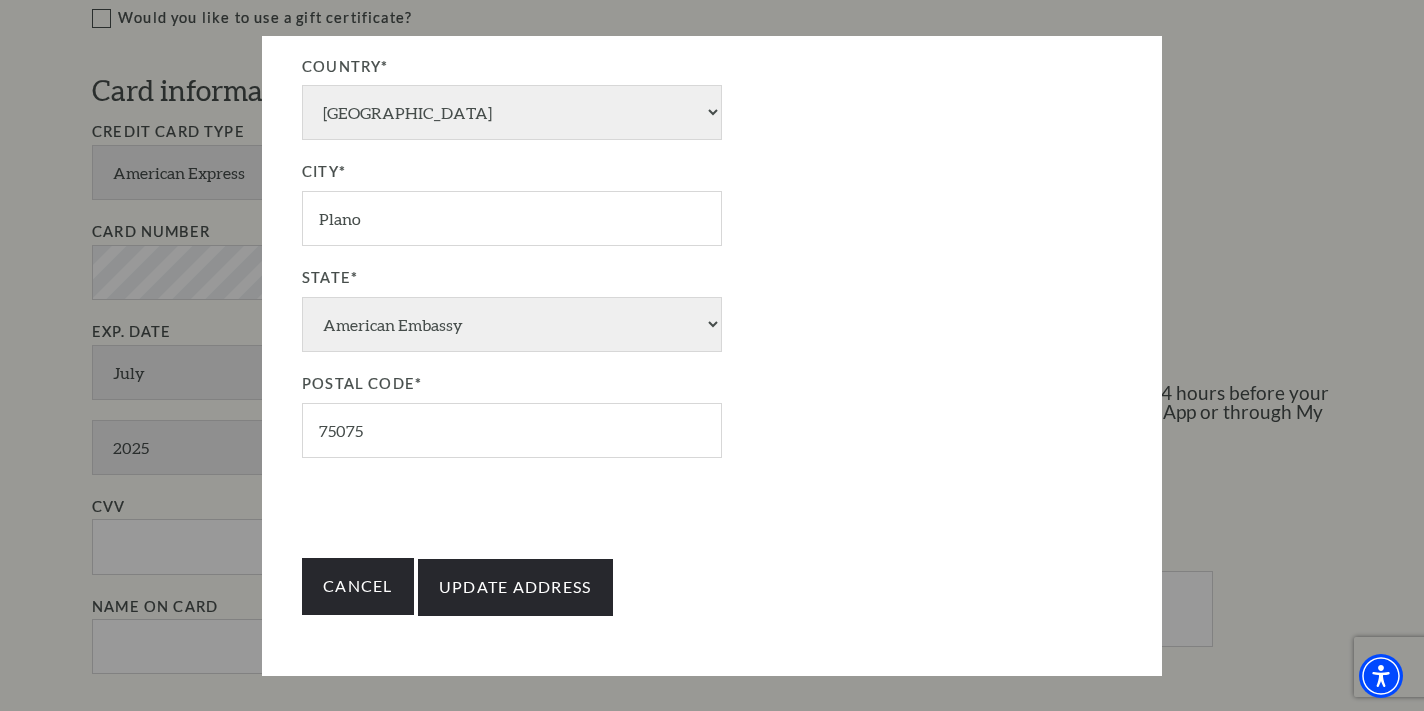 click on "Edit Billing Address   We have your address as:
1550 W Plano Parkway
Apt 2165
Canyon,
TX
USA
75075
Or Enter a New Address
Address 1*   1550 W Plano Parkway     Address 2   Apt 2165   Country*   USA Albania Algeria Andorra Angola Argentina Aruba Antigua and Barbuda Austria Azores The Bahamas Belgium Benin Bermuda Bahrain Bhutan Portuguese Guinea Burkina Faso Belize Burundi Bangladesh Bolivia Botswana Brazil Brunei Darussalam Bulgaria Burma Cameroon Canada Central African Rep French Guiana Channel Islands Chad Chile People's Rp of China Cook Islands Comoros Canary Islands Canal Zone Colombia Congo Costa Rica Cape Verde Cuba Curacao Cayman Islands Cyprus Czechoslovakia Dahomey Denmark Djibouti Dominica Dominican Republic" at bounding box center [712, 356] 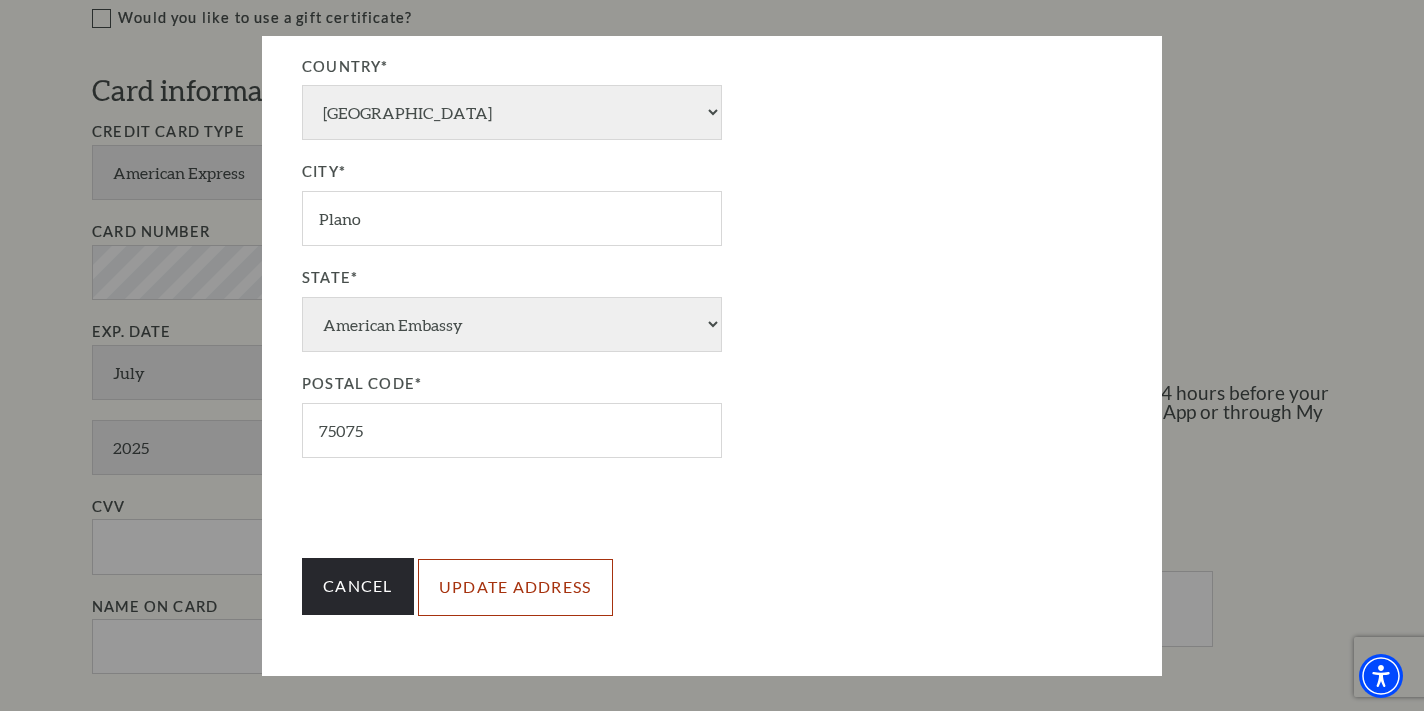 click on "Update Address" at bounding box center (515, 587) 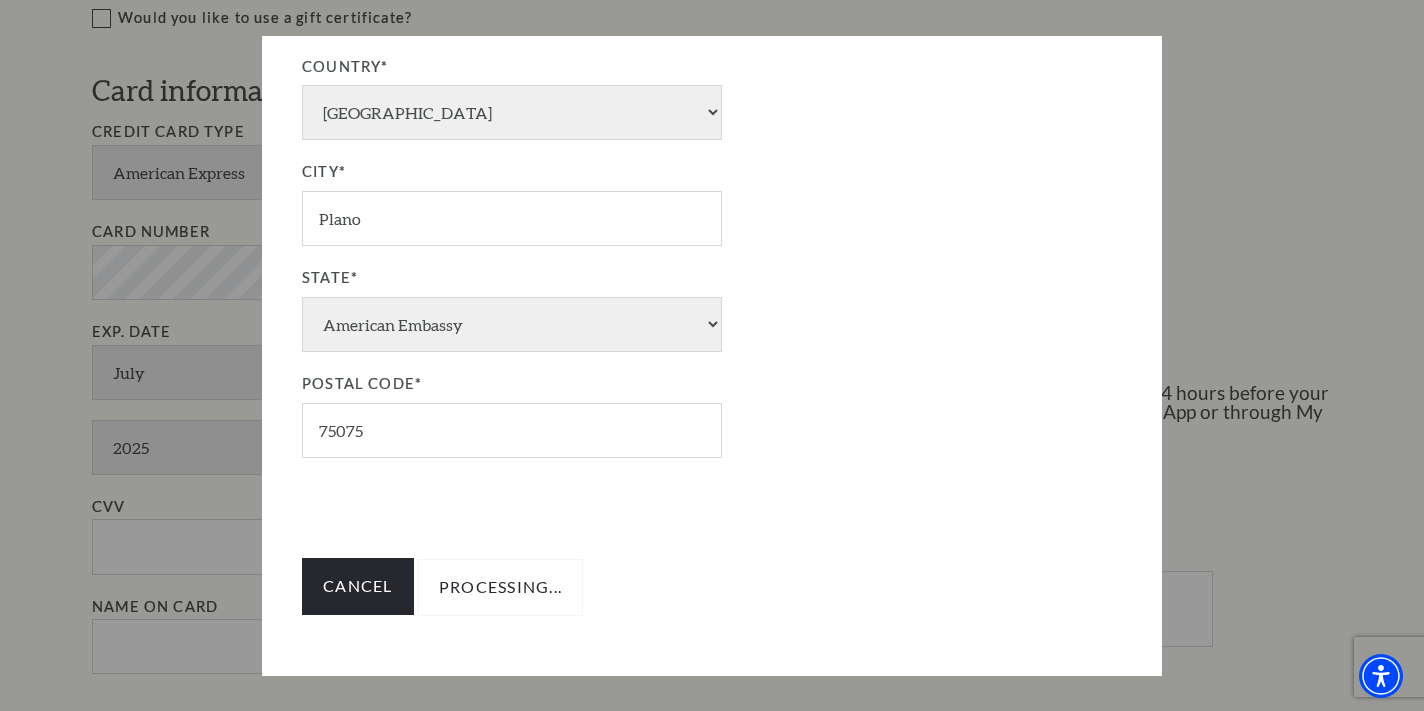 type on "Update Address" 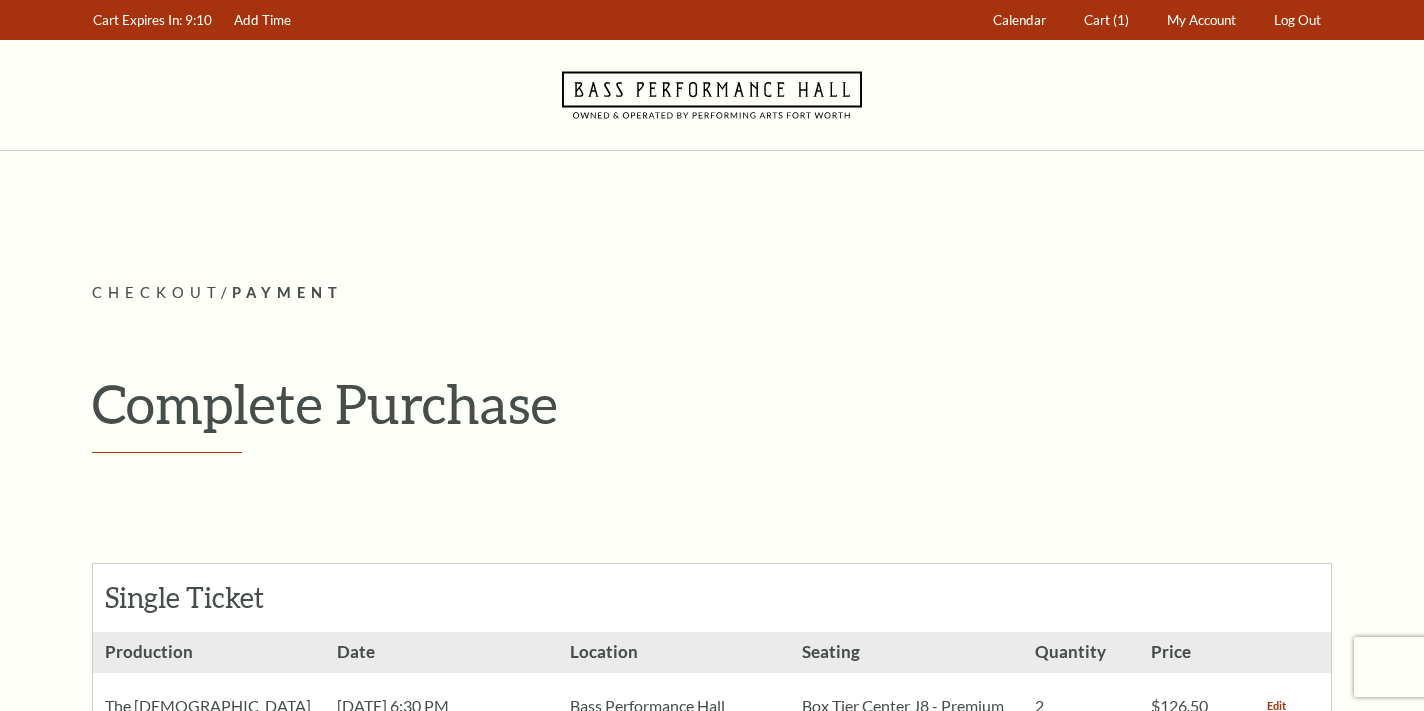 scroll, scrollTop: 1045, scrollLeft: 0, axis: vertical 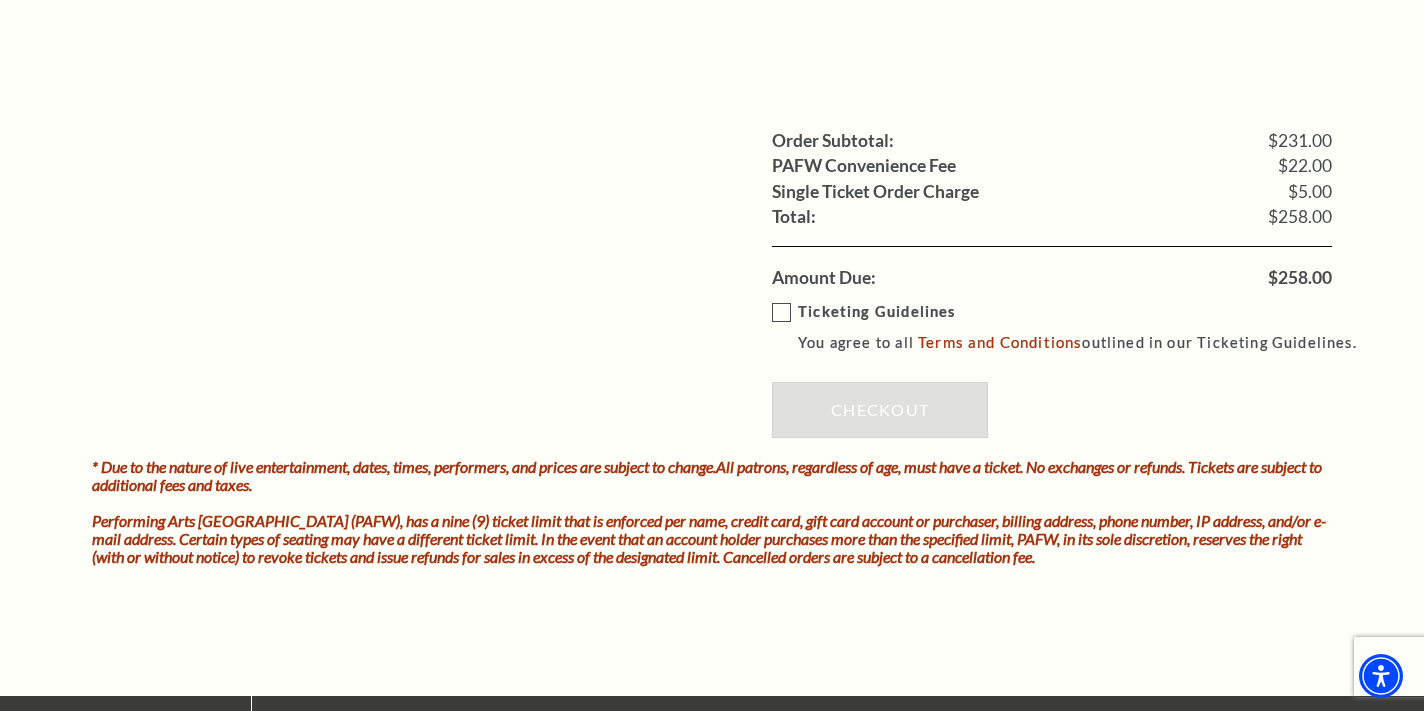 click on "Ticketing Guidelines
You agree to all   Terms and Conditions  outlined in our Ticketing Guidelines." at bounding box center [1073, 327] 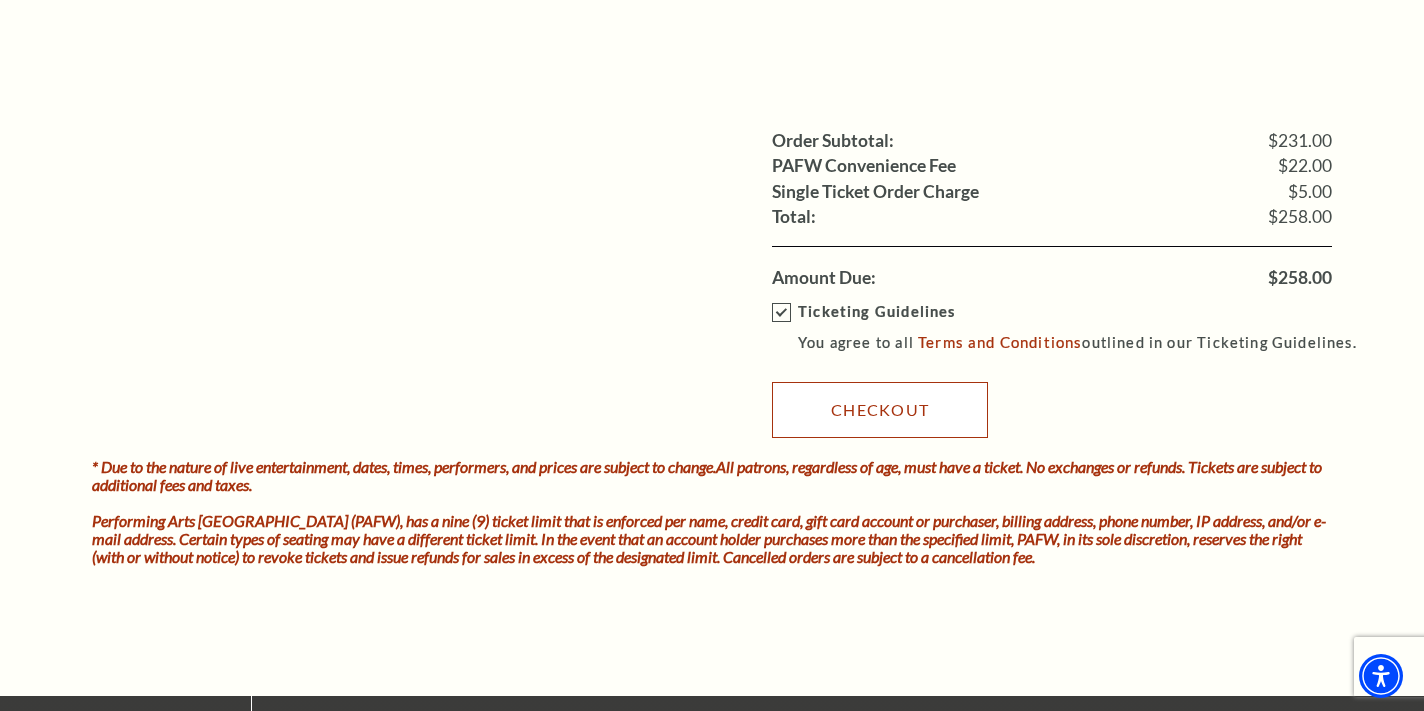 click on "Checkout" at bounding box center (880, 410) 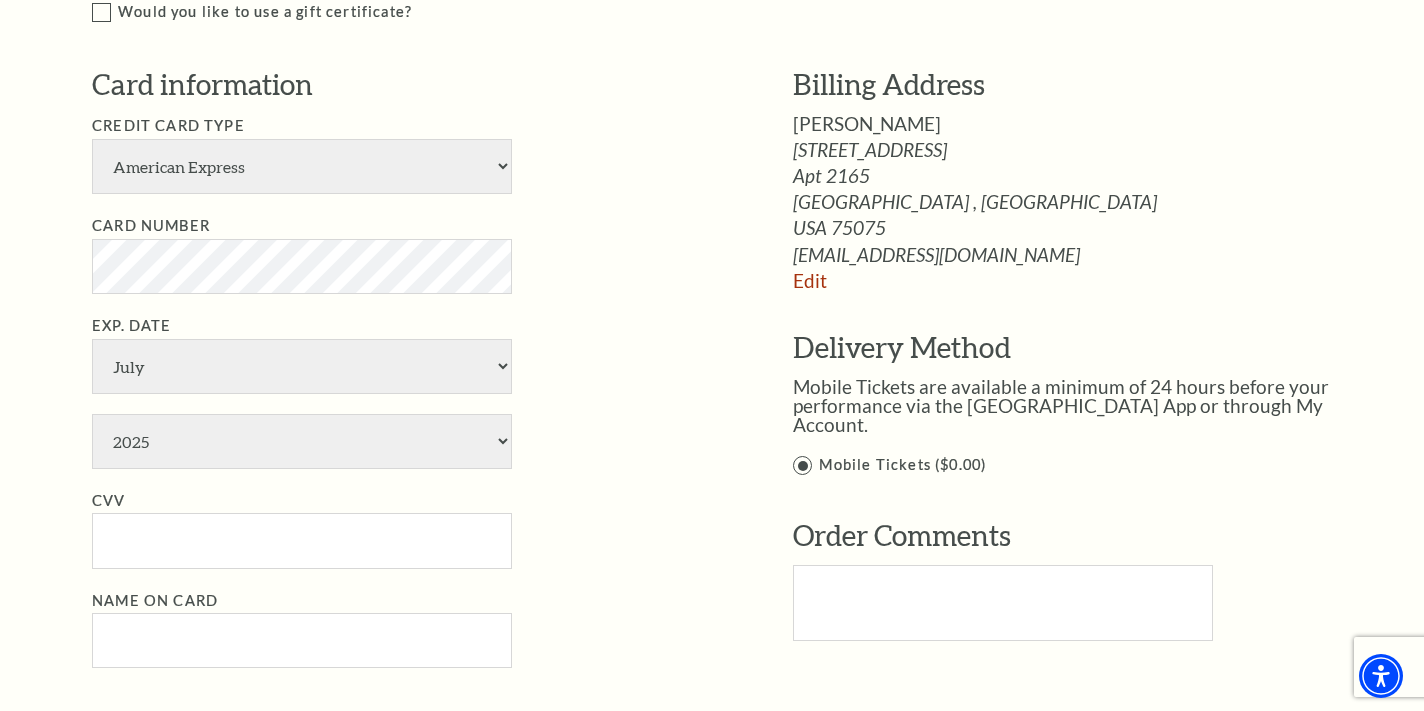 scroll, scrollTop: 979, scrollLeft: 0, axis: vertical 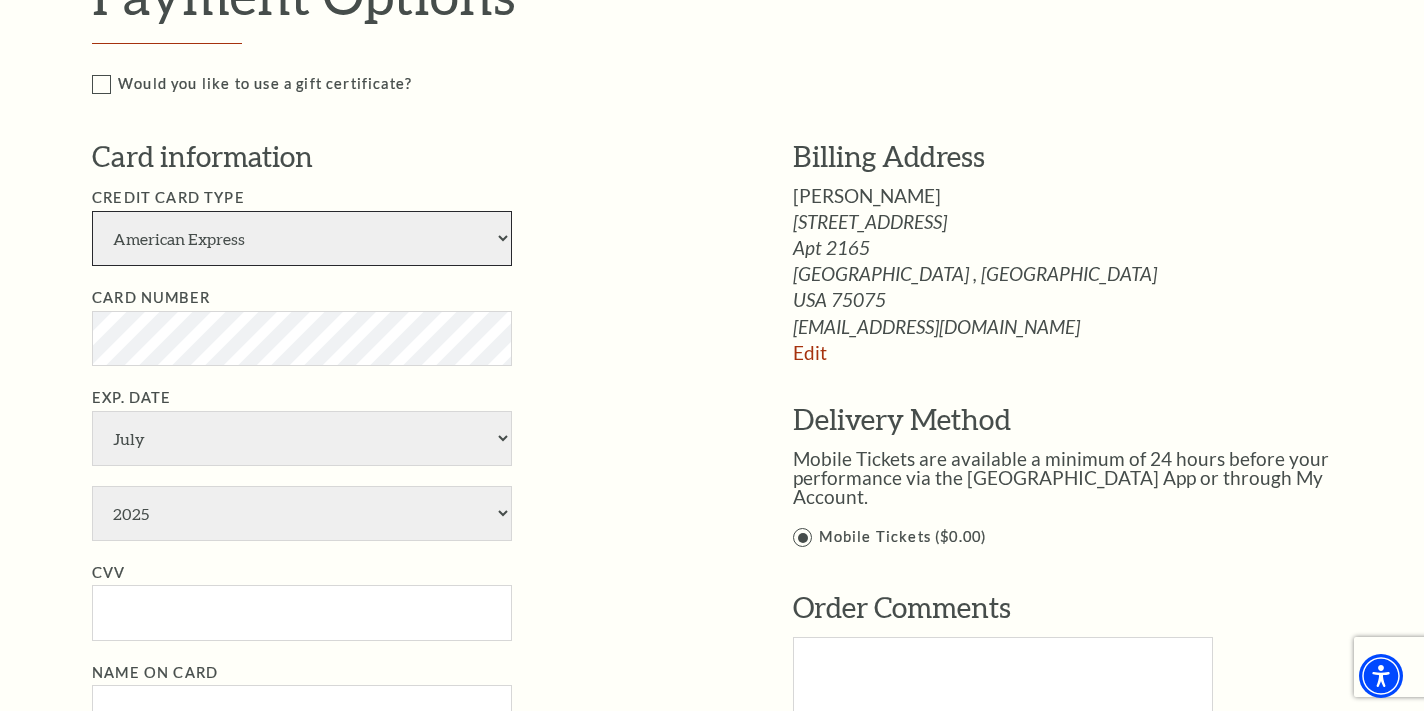 click on "American Express
Visa
Master Card
Discover" at bounding box center [302, 238] 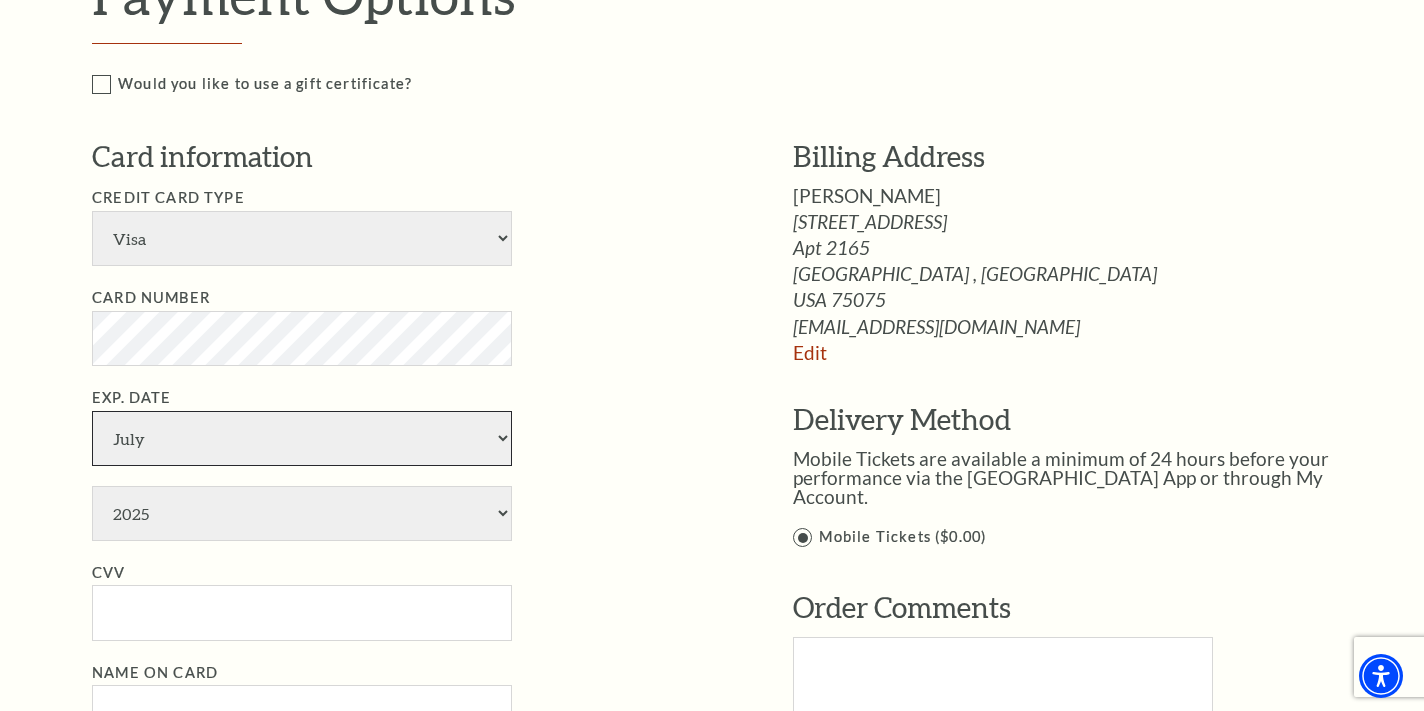 select on "11" 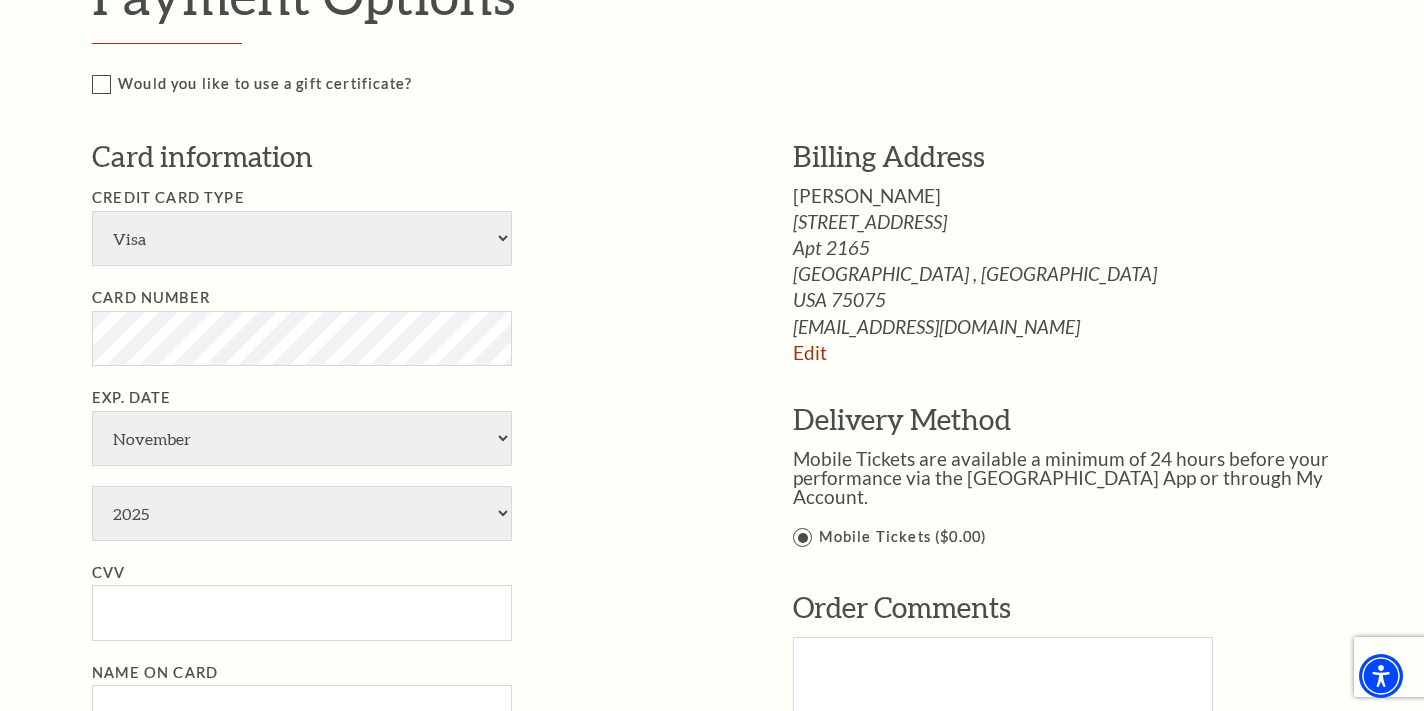 select on "2028" 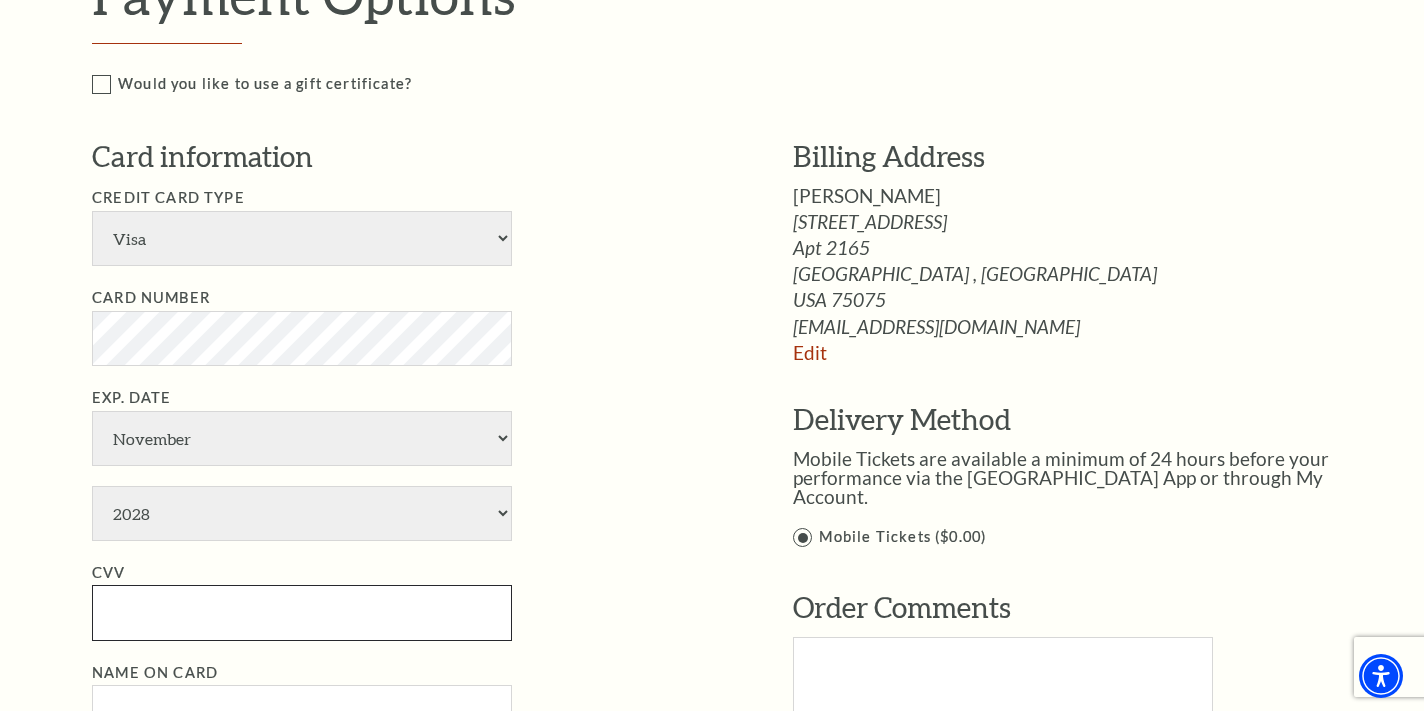 type on "312" 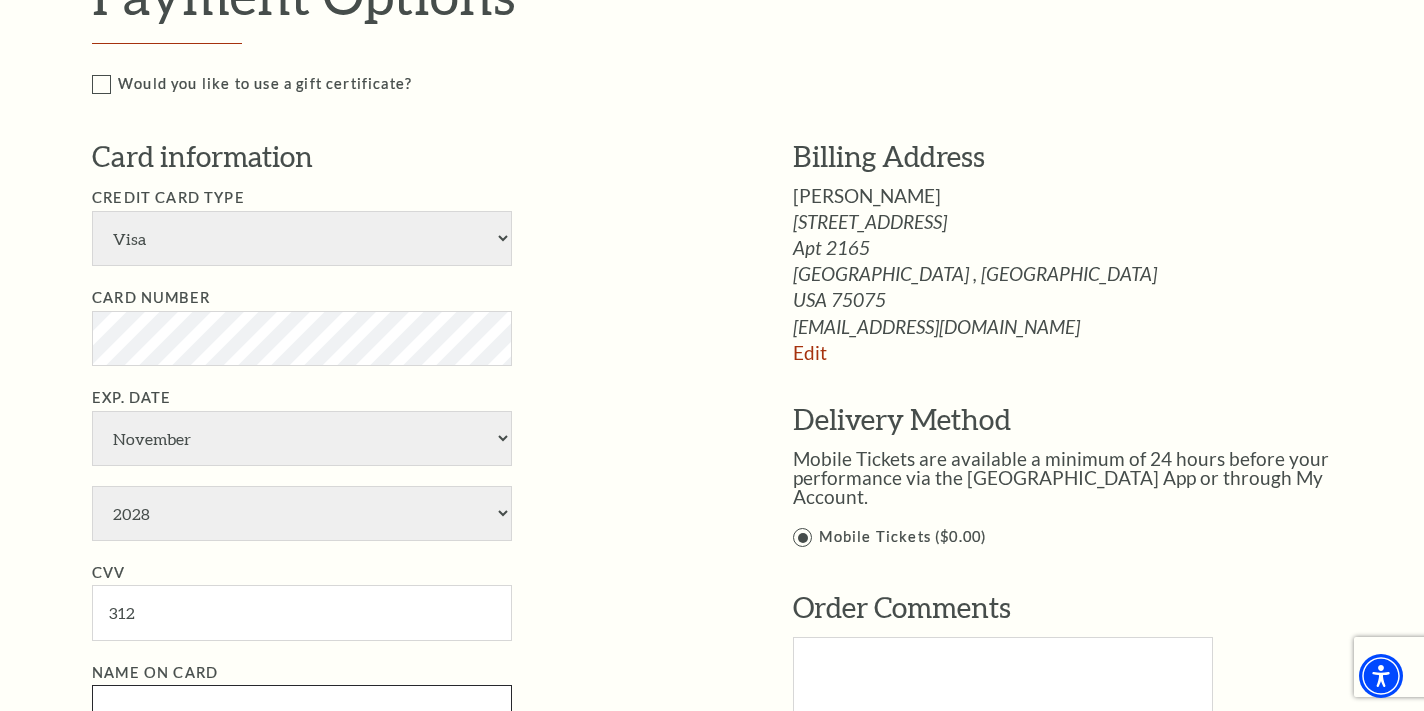 type on "Carley Nester" 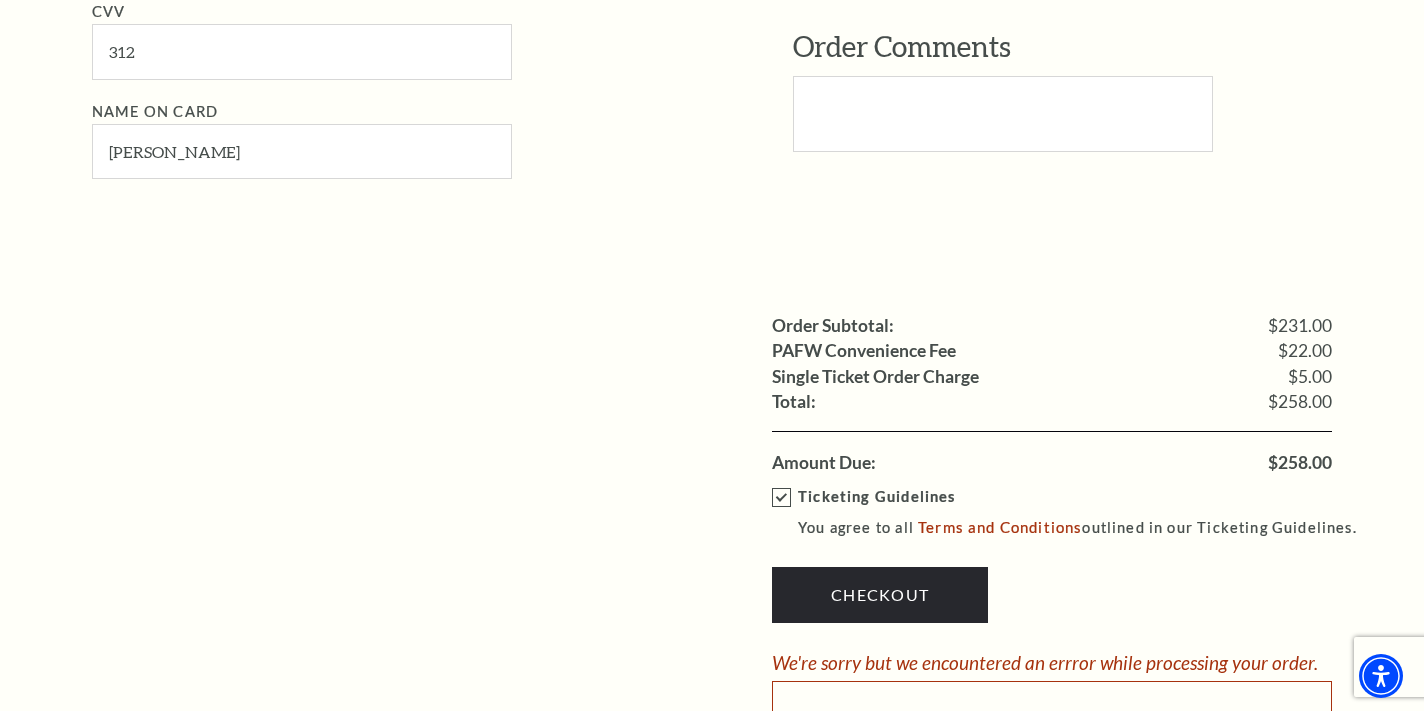 scroll, scrollTop: 1593, scrollLeft: 0, axis: vertical 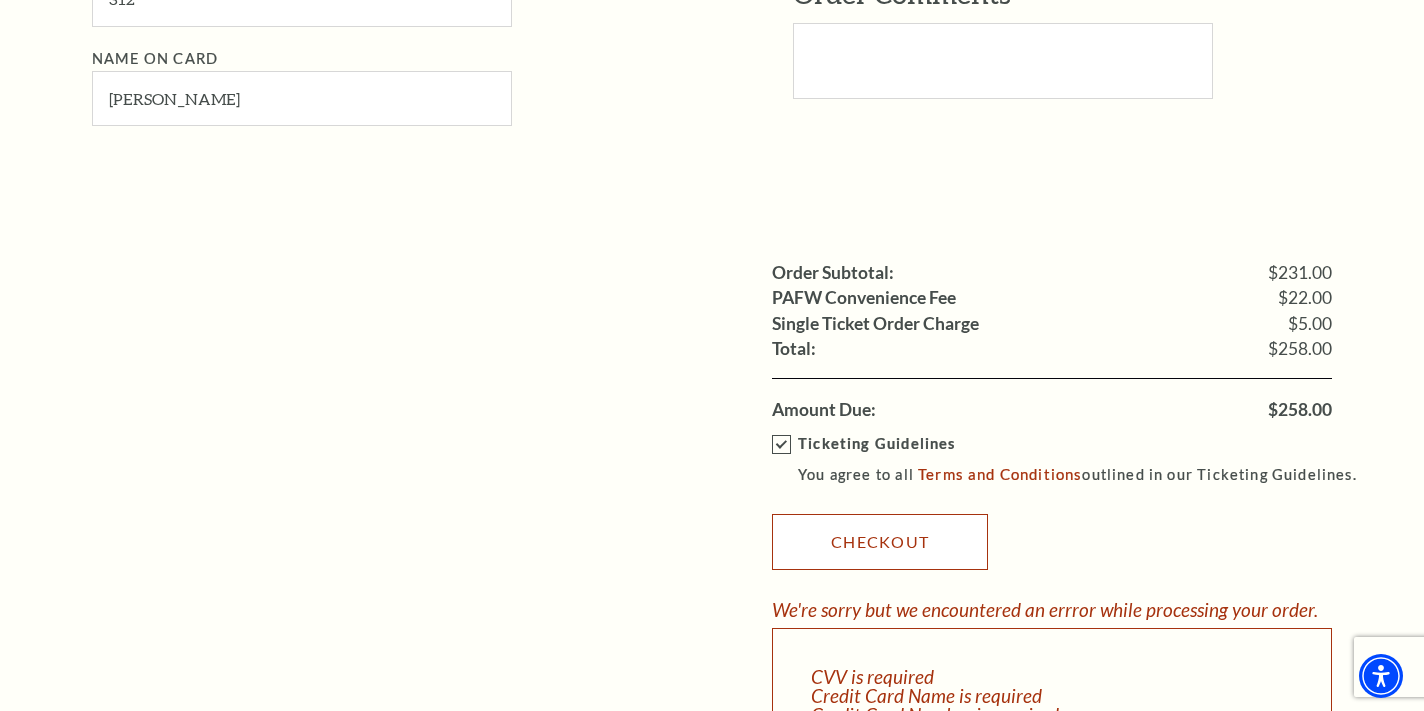 click on "Checkout" at bounding box center (880, 542) 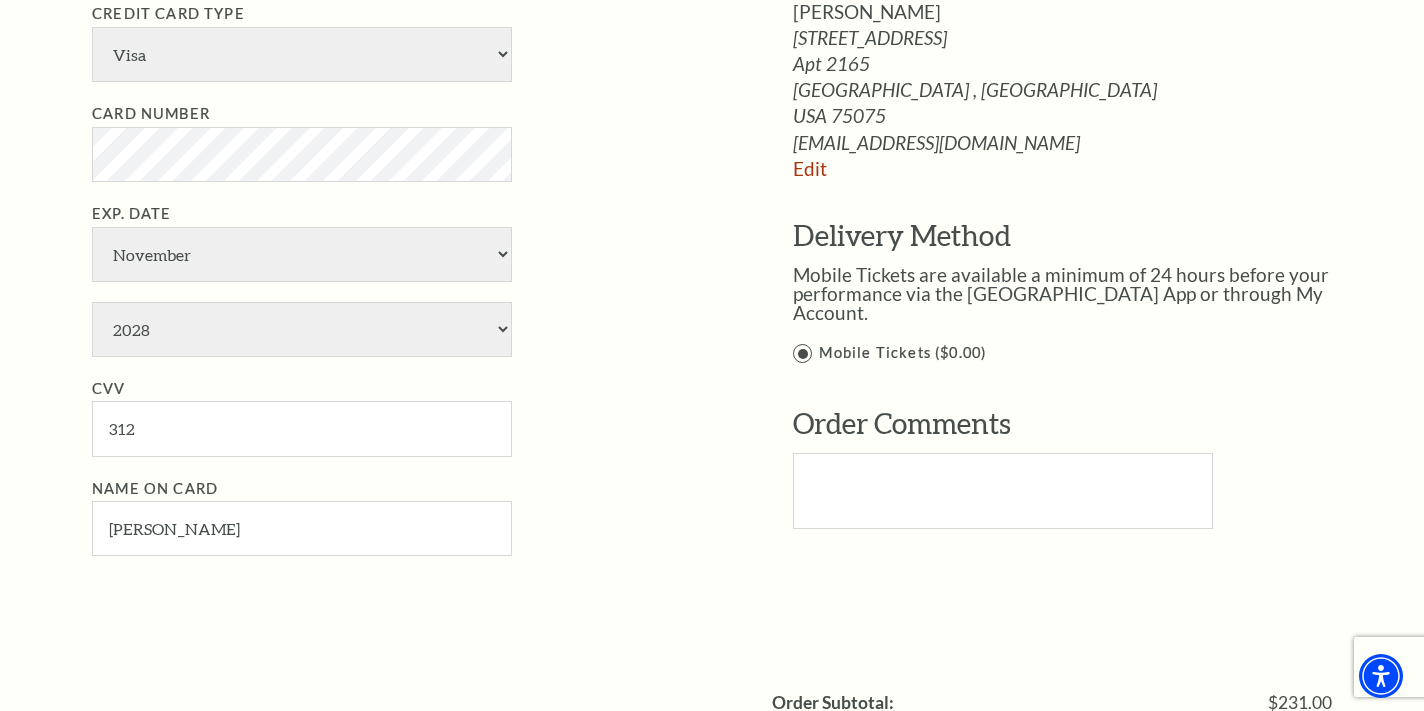 scroll, scrollTop: 1166, scrollLeft: 0, axis: vertical 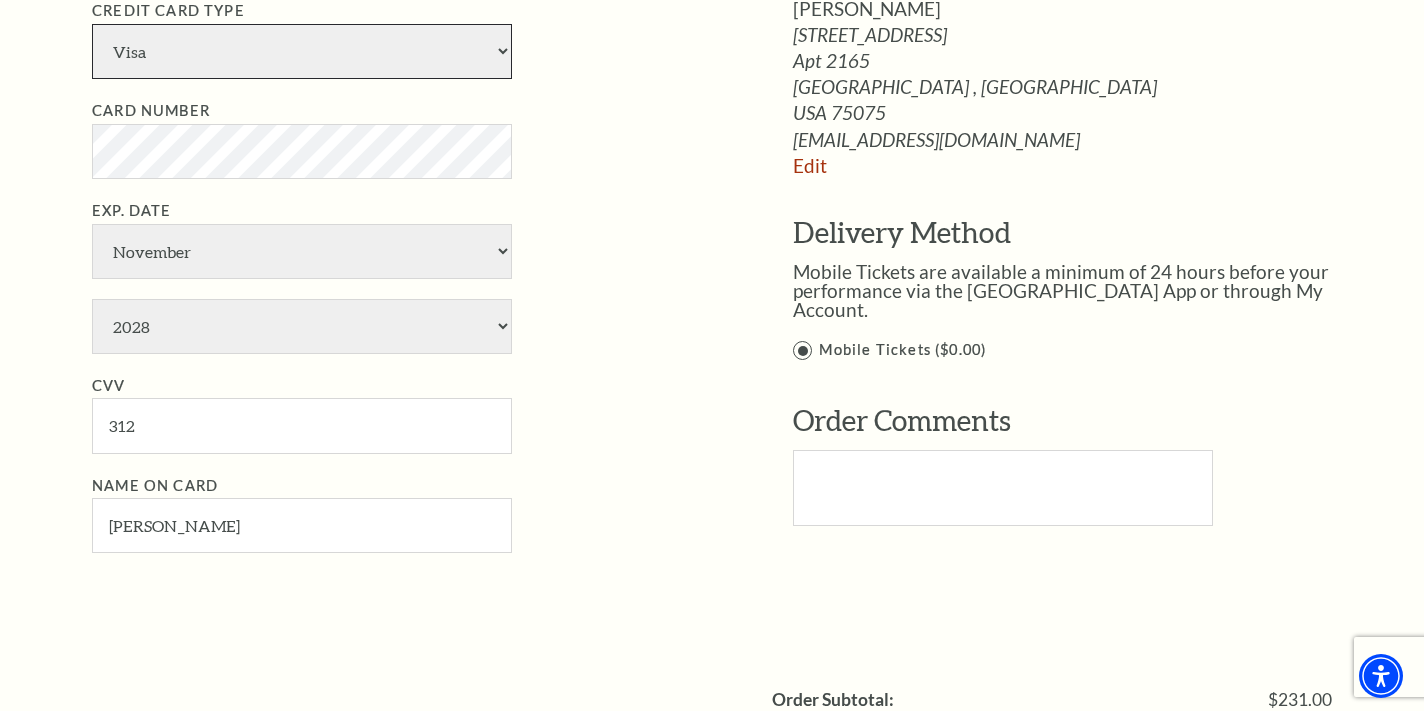 click on "American Express
Visa
Master Card
Discover" at bounding box center [302, 51] 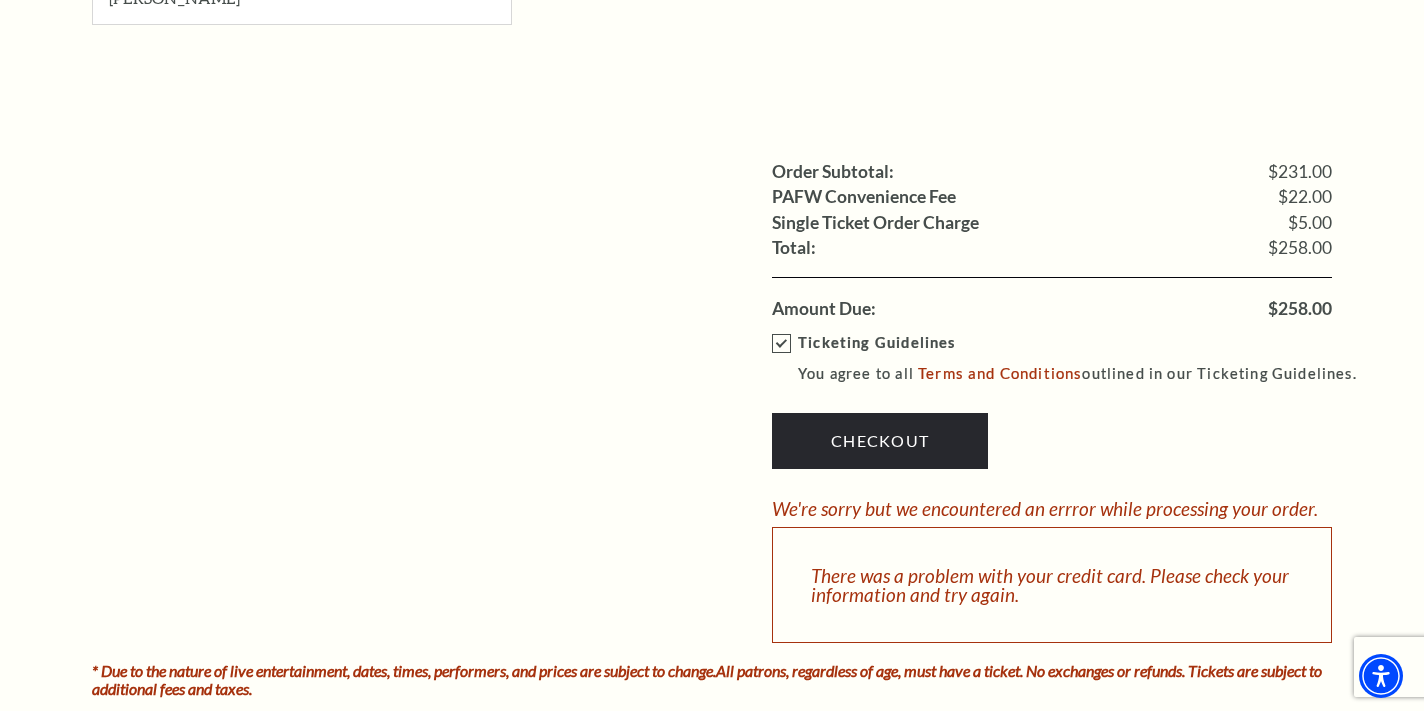 scroll, scrollTop: 1707, scrollLeft: 0, axis: vertical 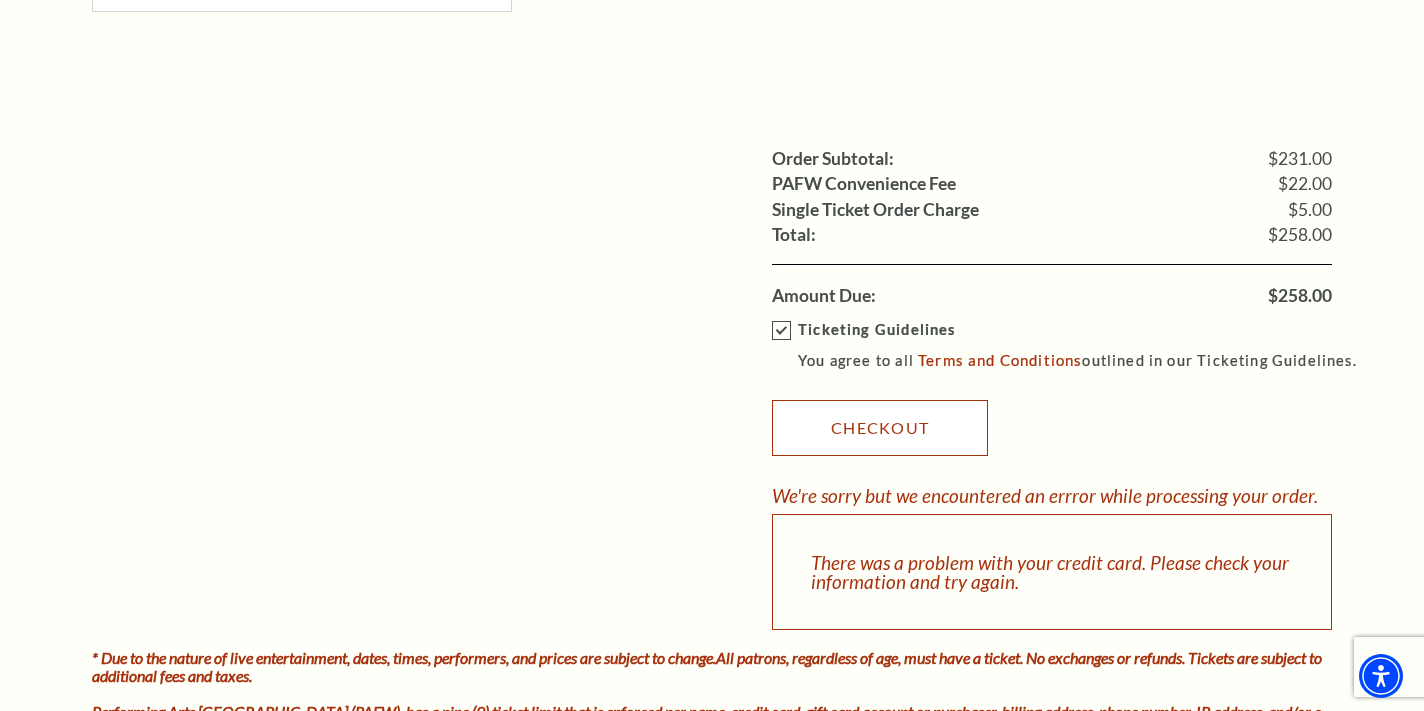 click on "Checkout" at bounding box center (880, 428) 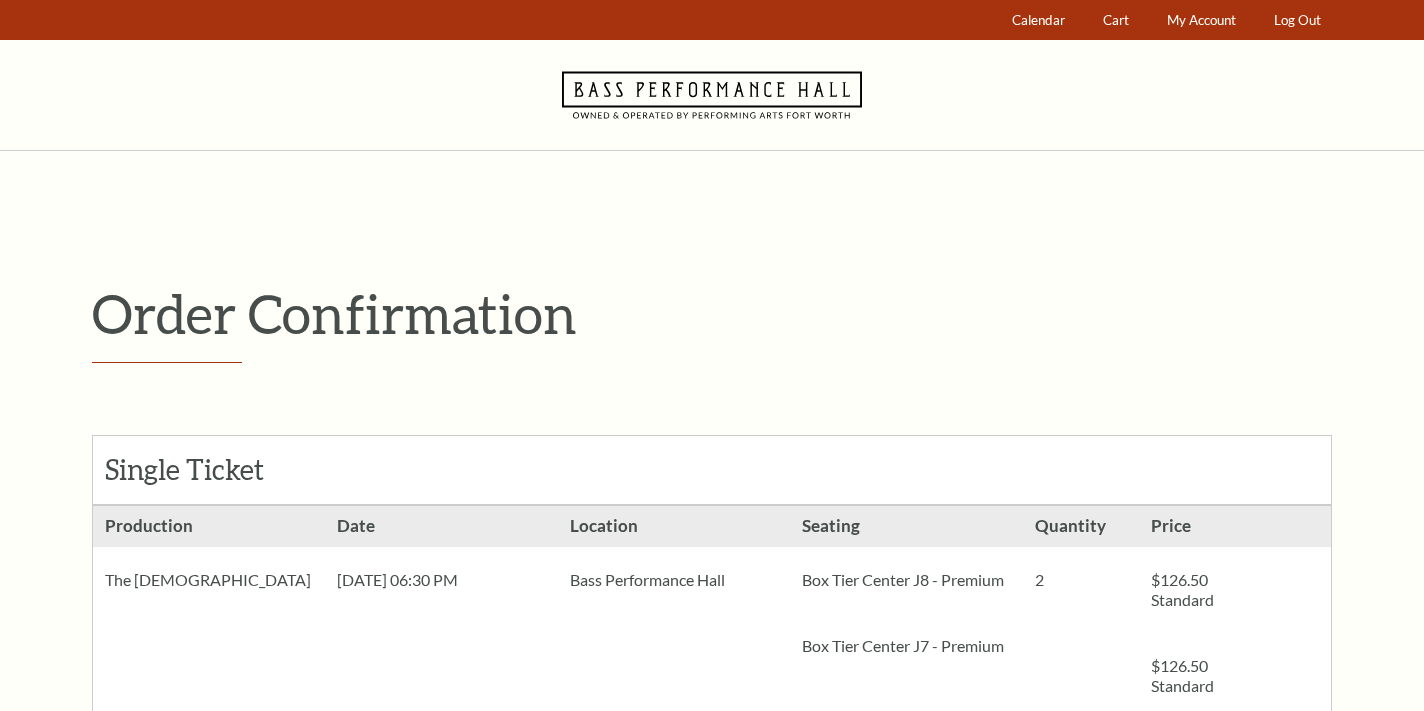 scroll, scrollTop: 0, scrollLeft: 0, axis: both 